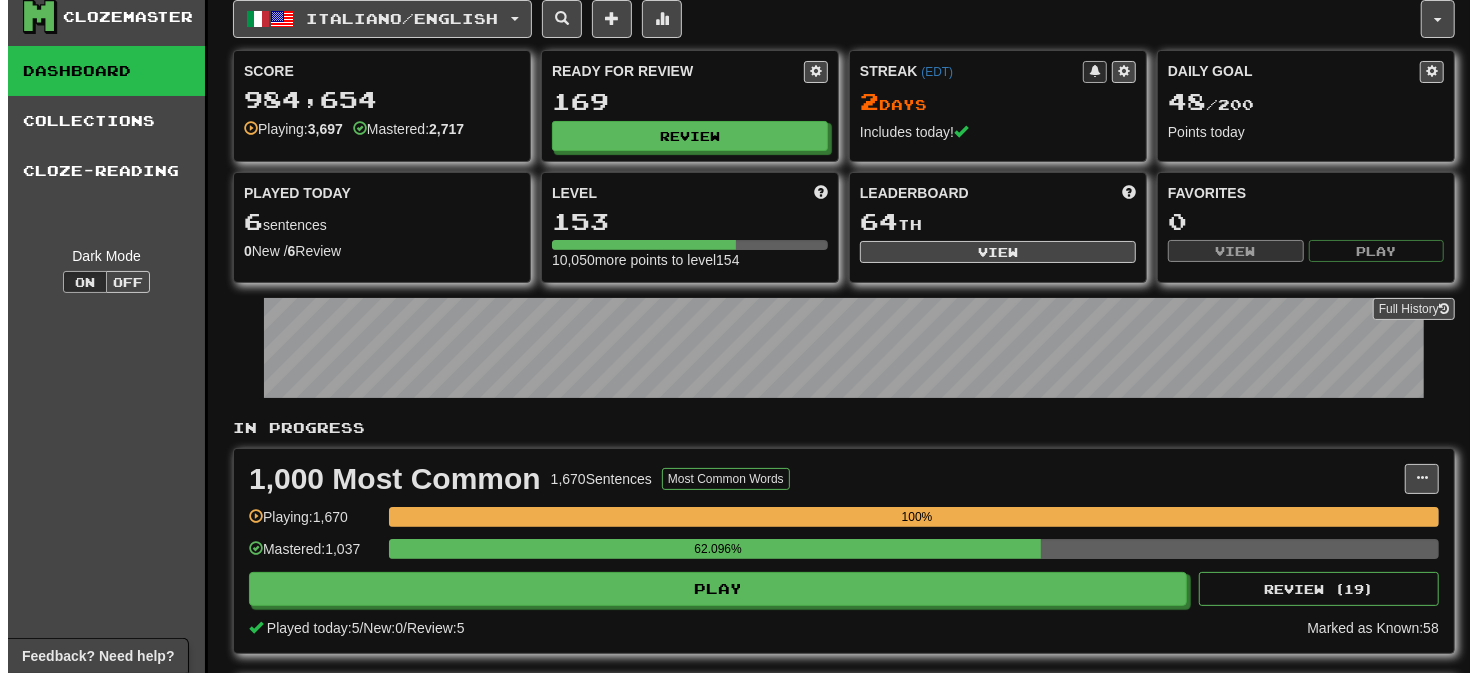 scroll, scrollTop: 0, scrollLeft: 0, axis: both 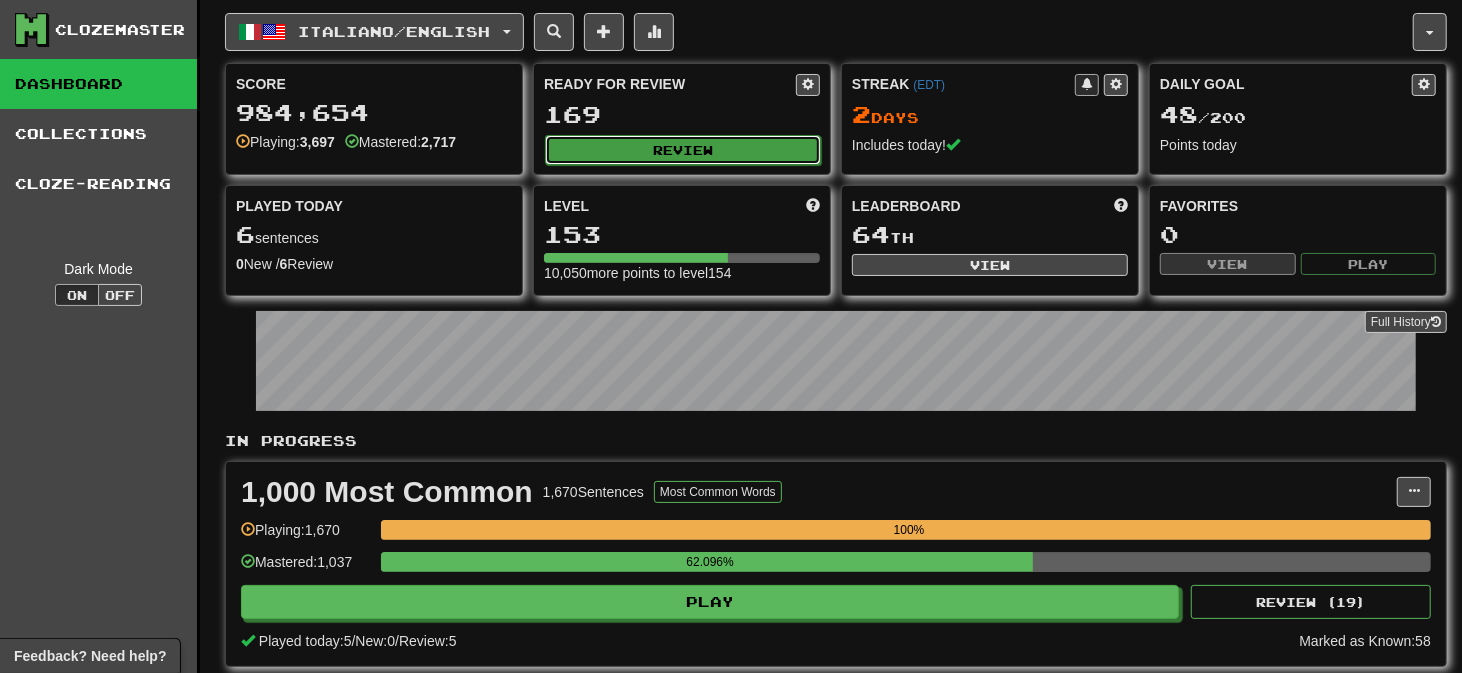 click on "Review" at bounding box center [683, 150] 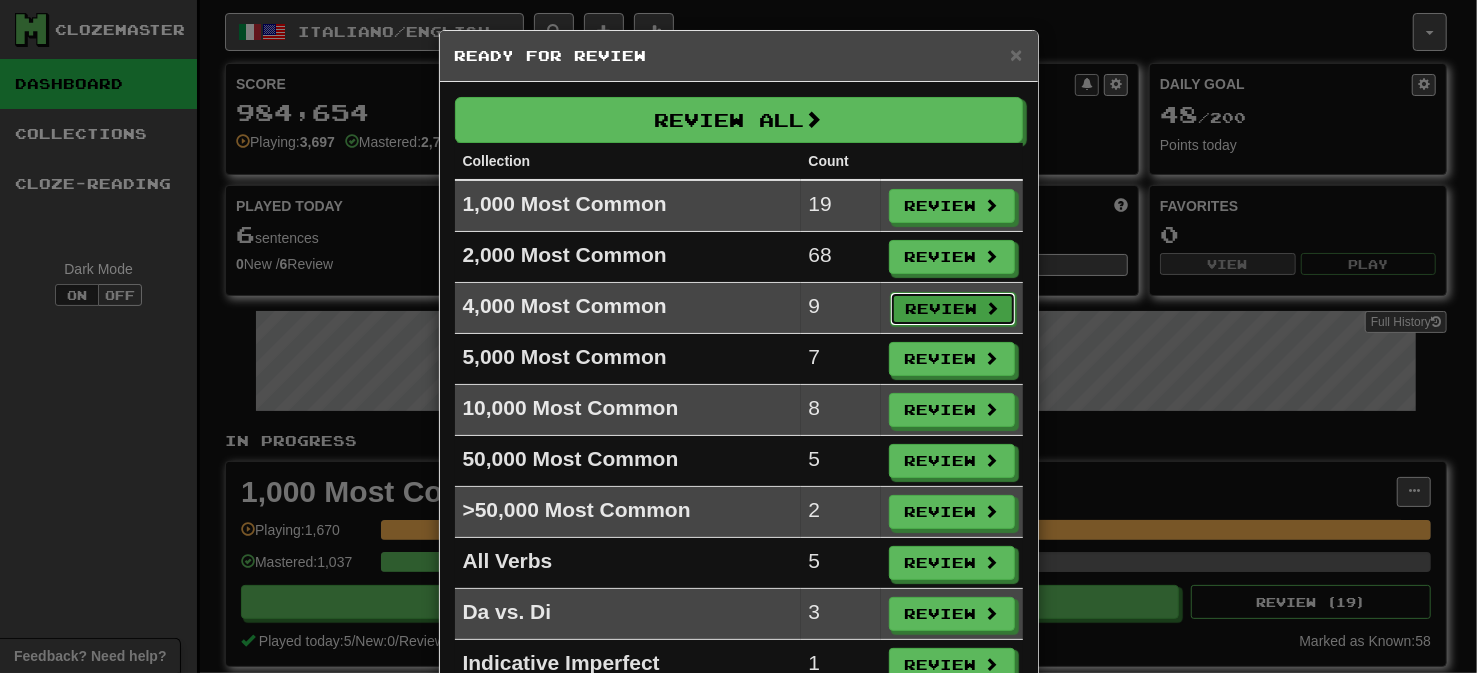 click on "Review" at bounding box center (953, 309) 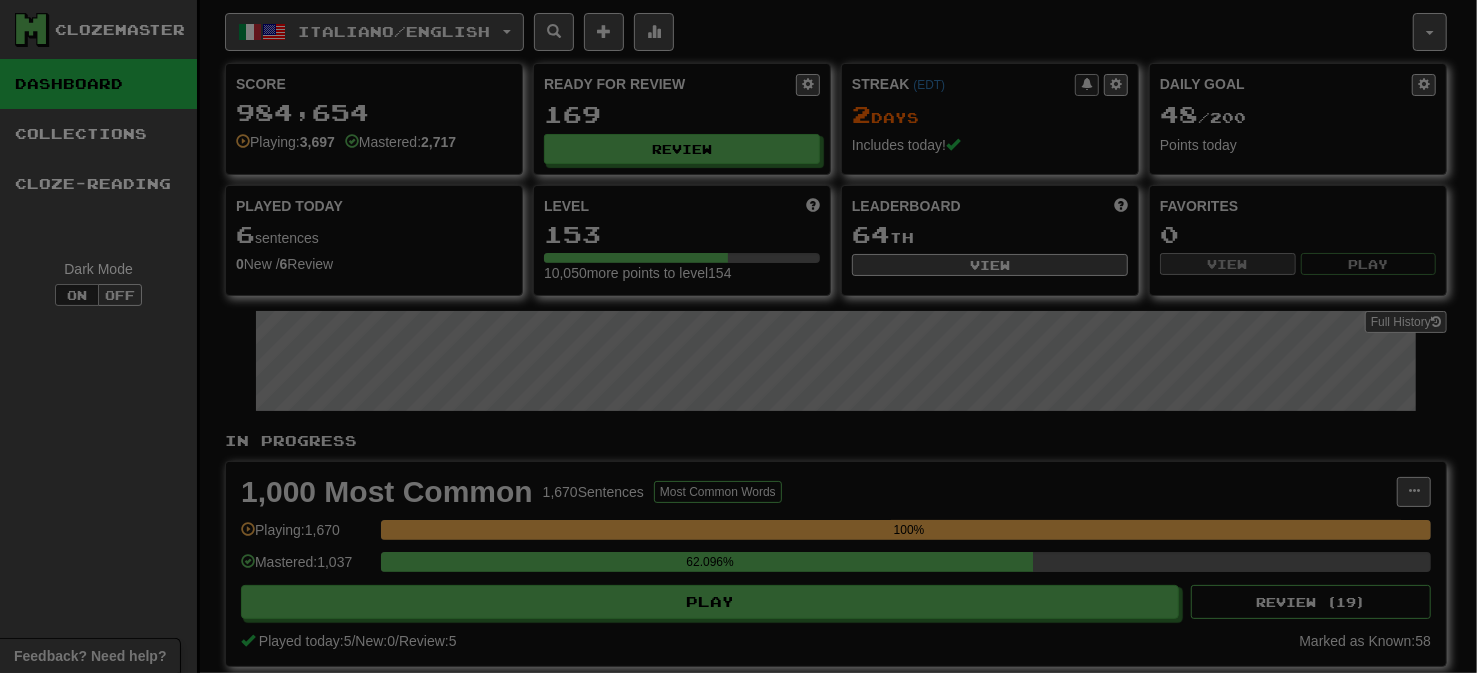 select on "**" 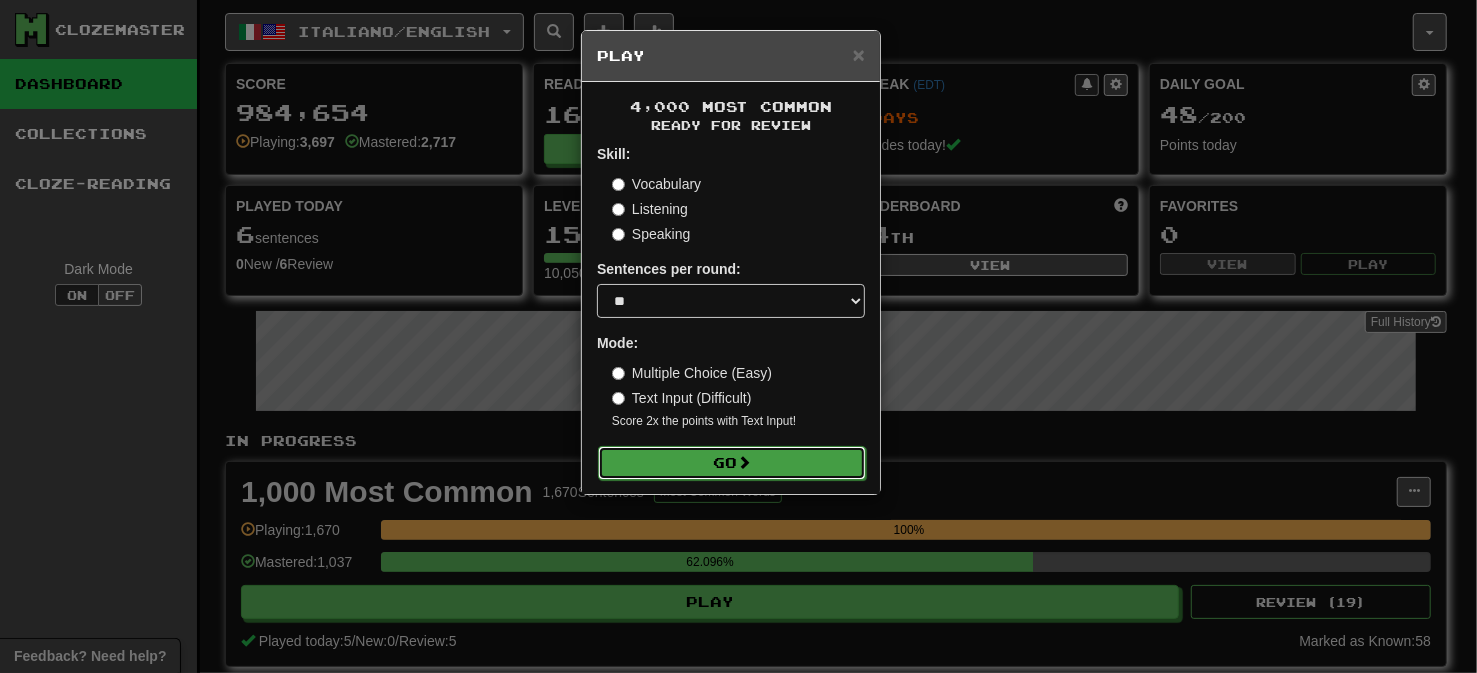 click on "Go" at bounding box center [732, 463] 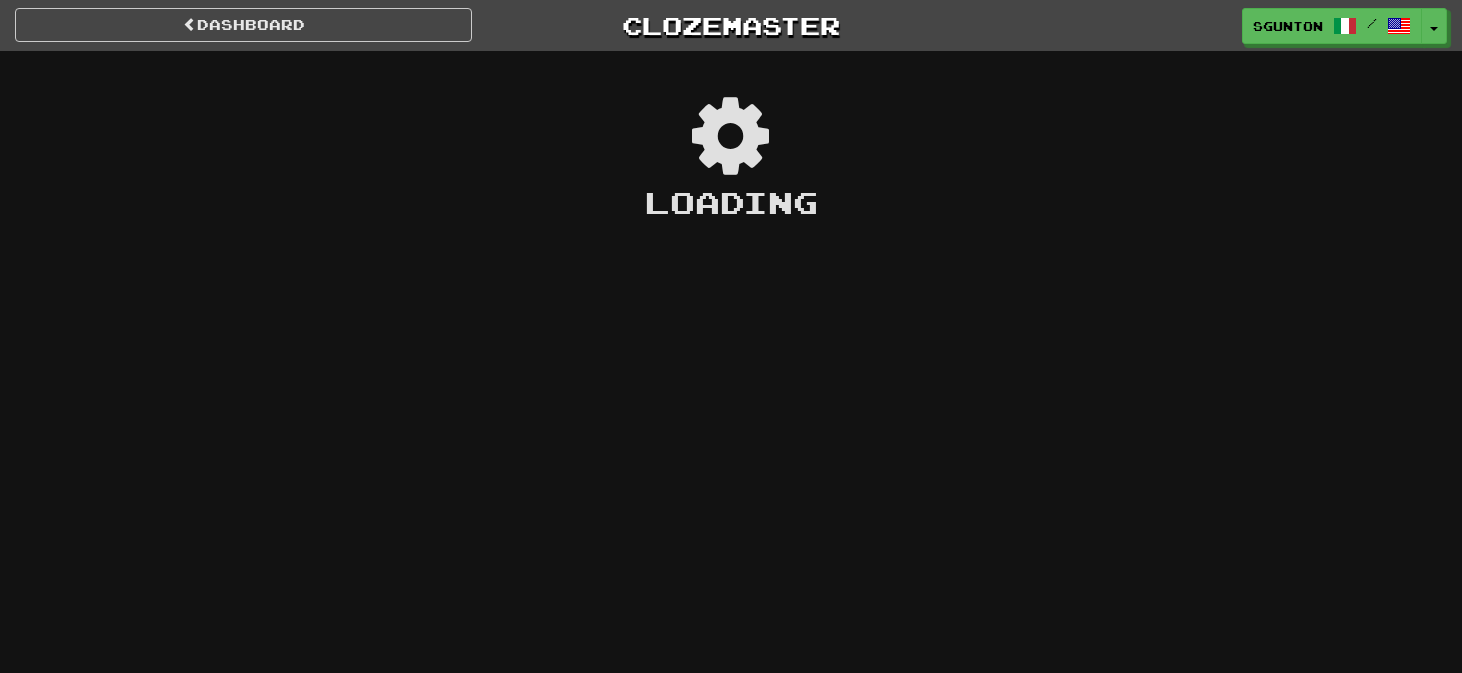 scroll, scrollTop: 0, scrollLeft: 0, axis: both 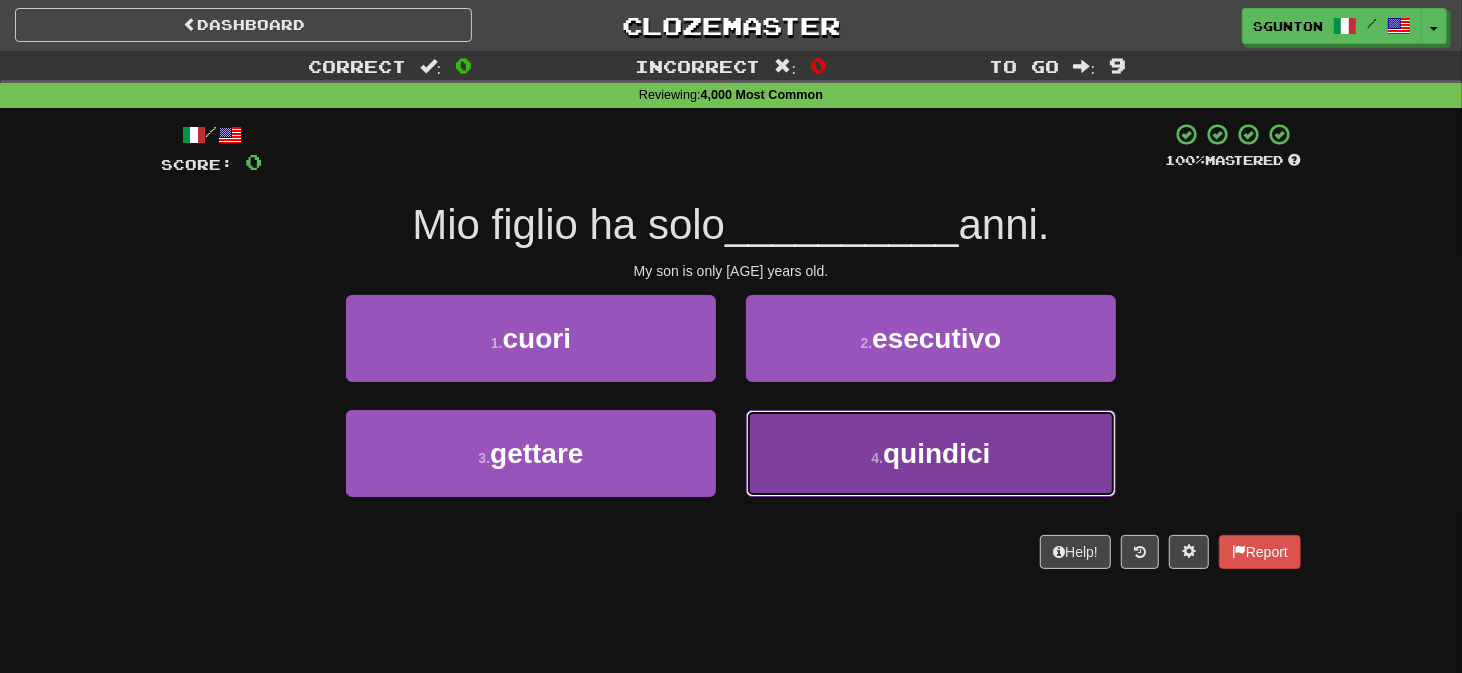 click on "4 .  quindici" at bounding box center [931, 453] 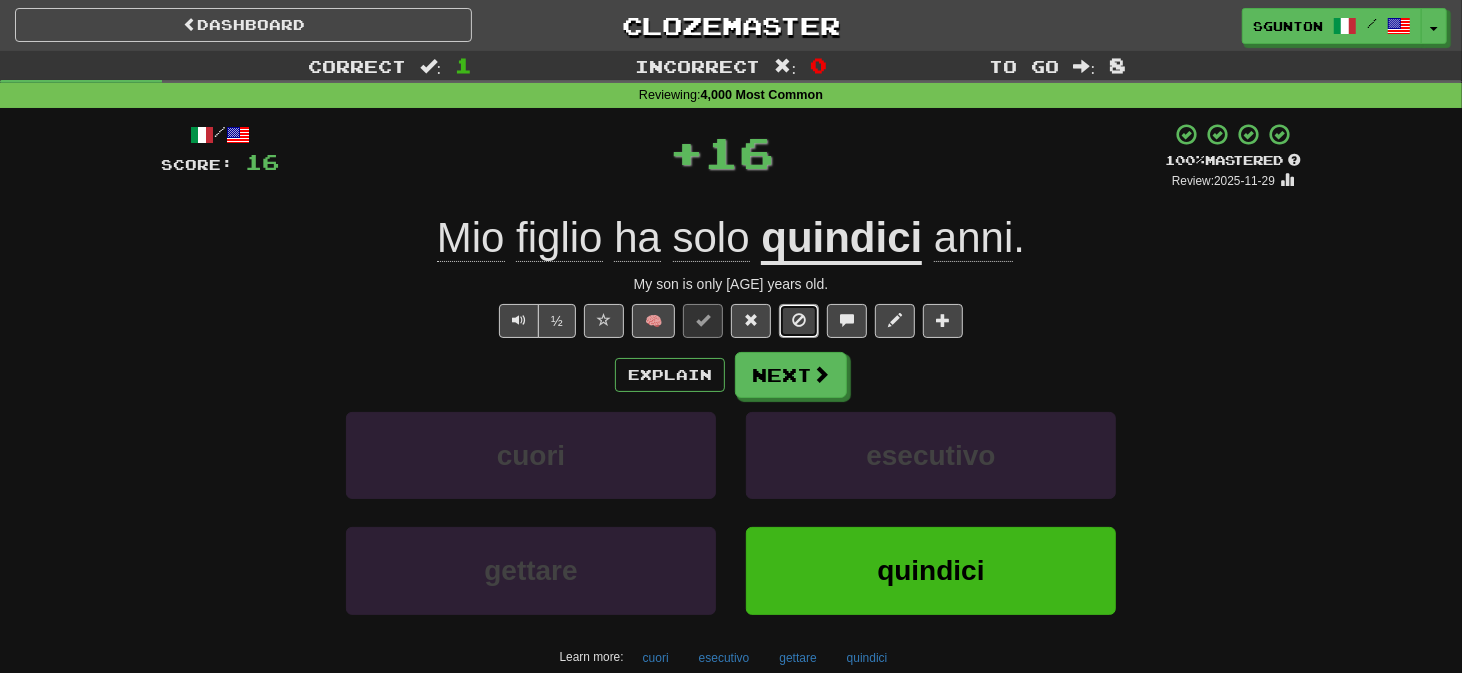click at bounding box center [799, 320] 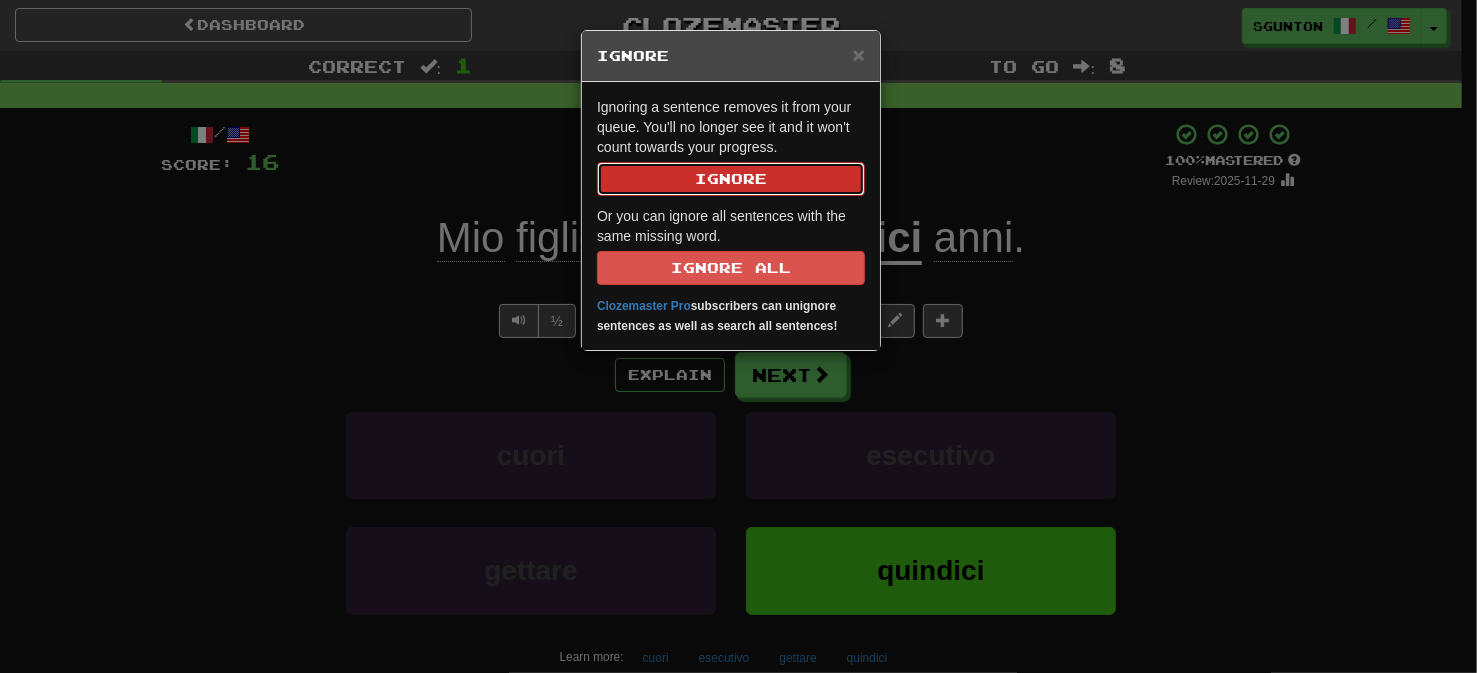 click on "Ignore" at bounding box center (731, 179) 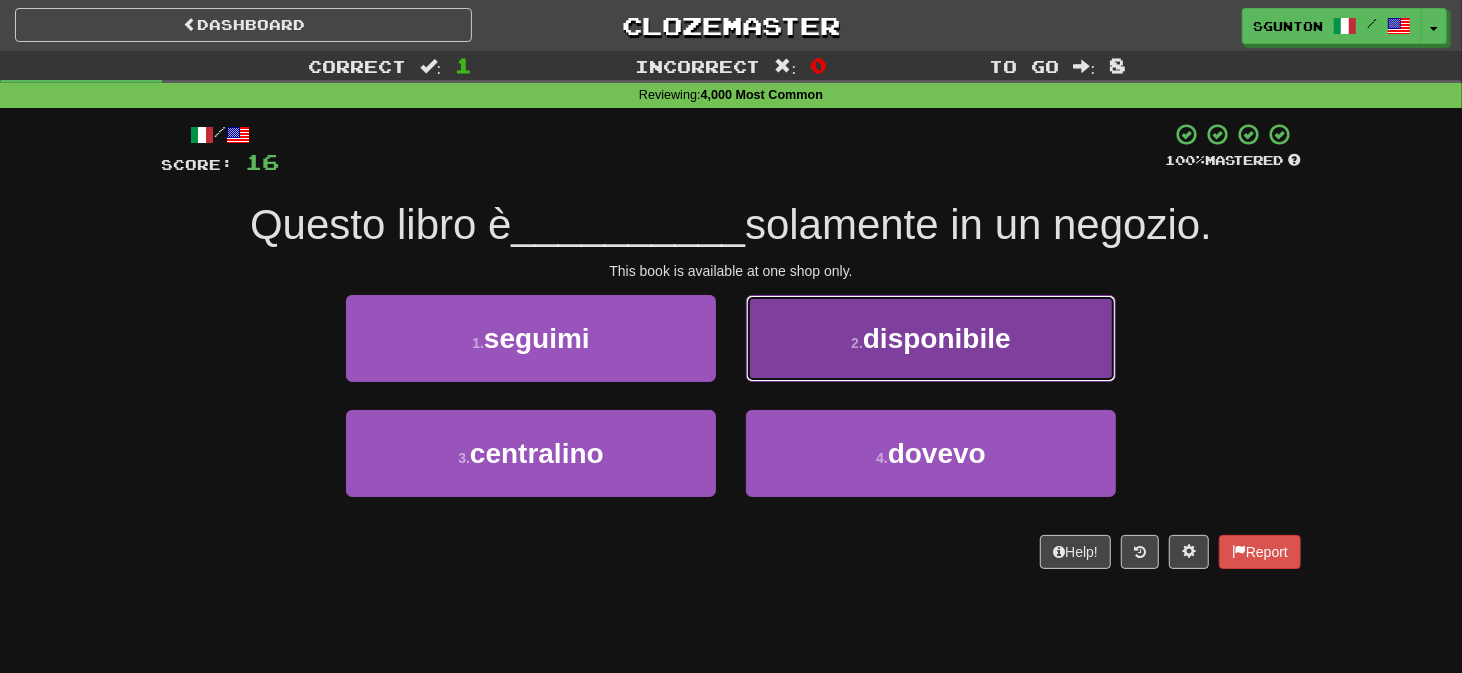 click on "2 .  disponibile" at bounding box center [931, 338] 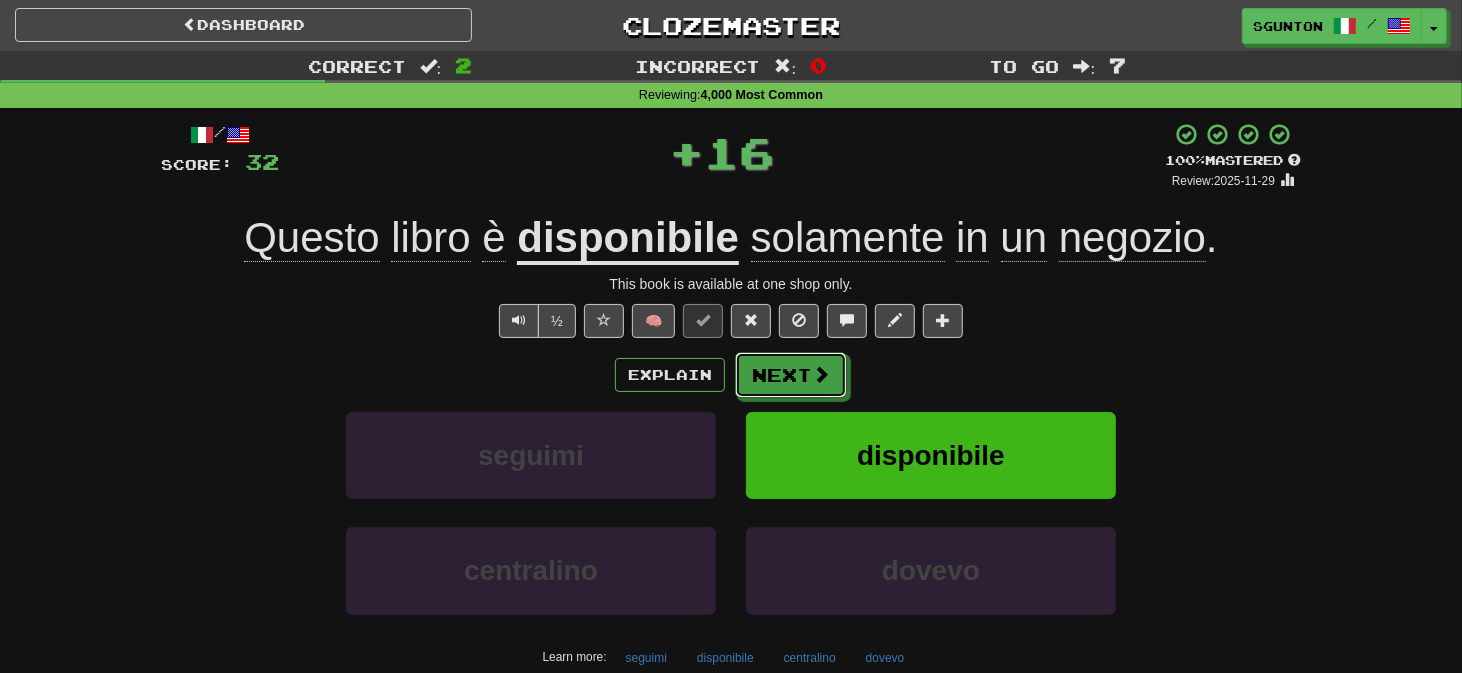 click on "Next" at bounding box center (791, 375) 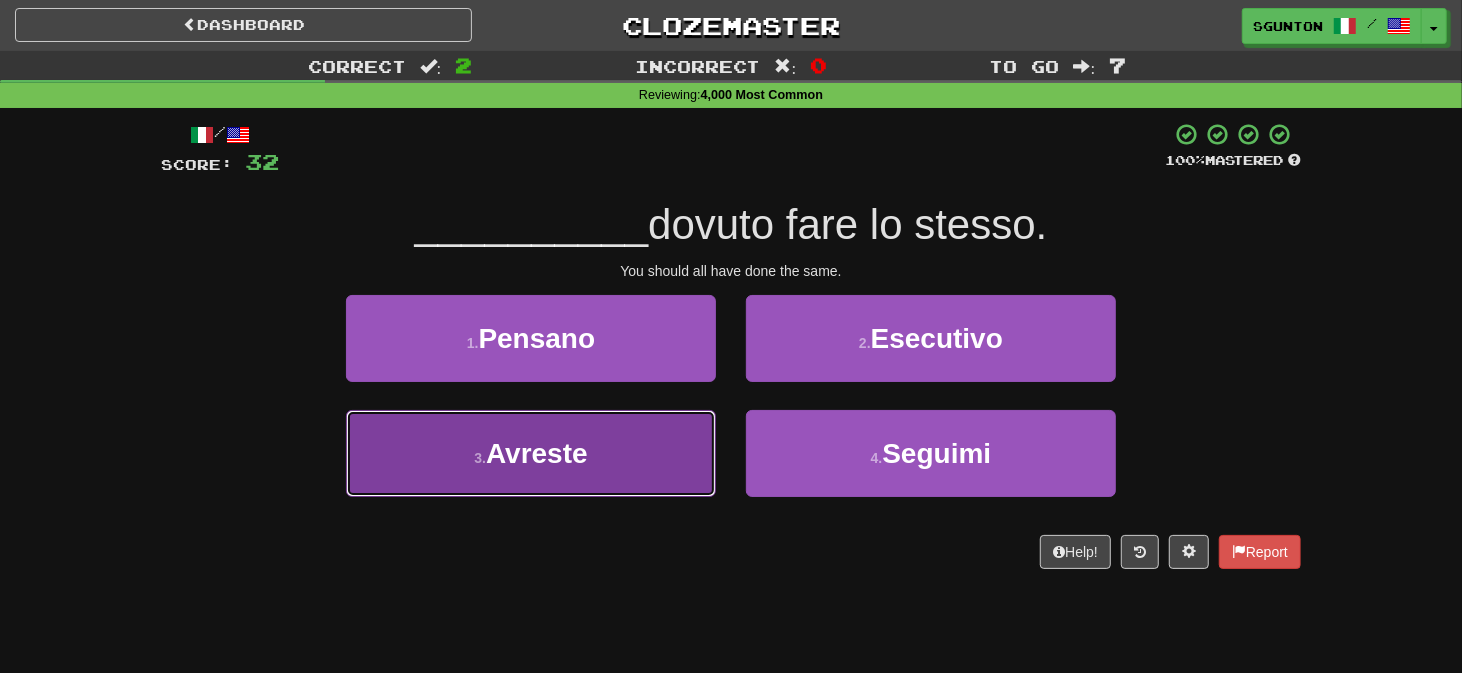 click on "3 .  Avreste" at bounding box center (531, 453) 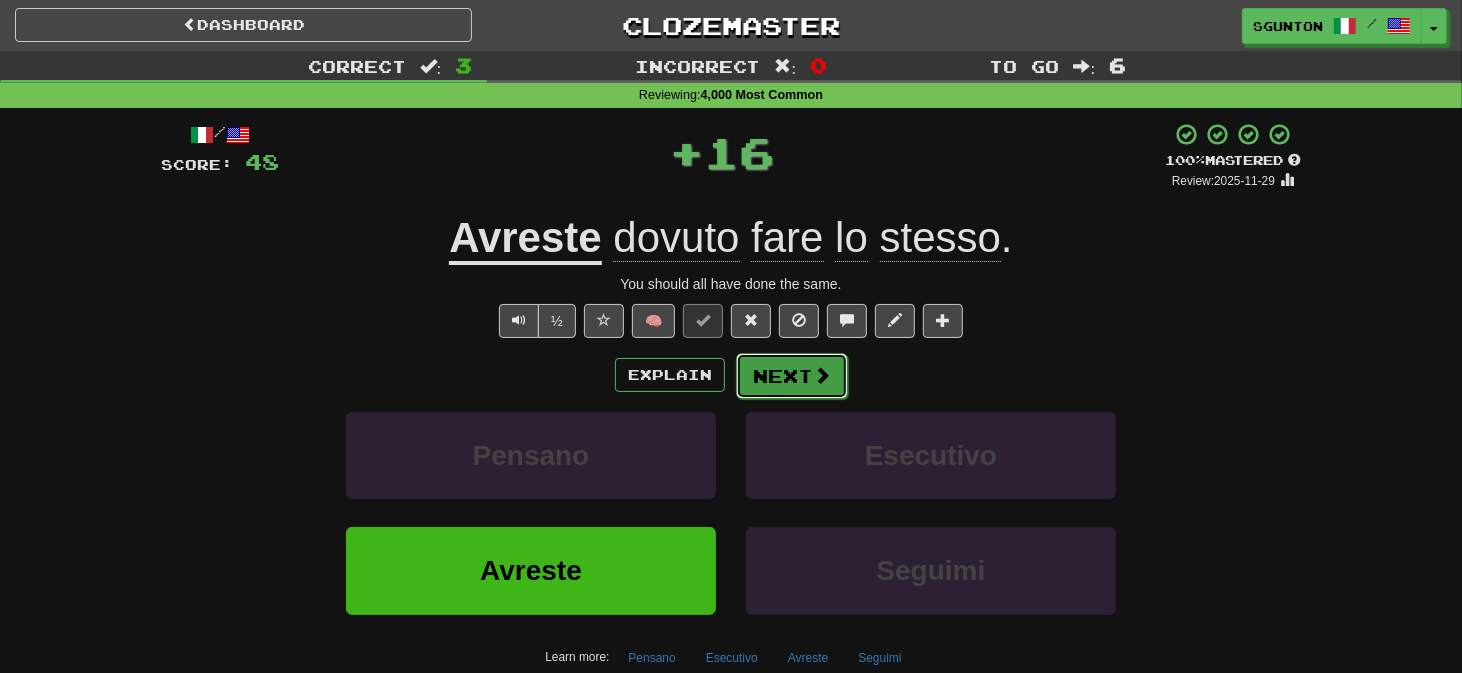 click on "Next" at bounding box center [792, 376] 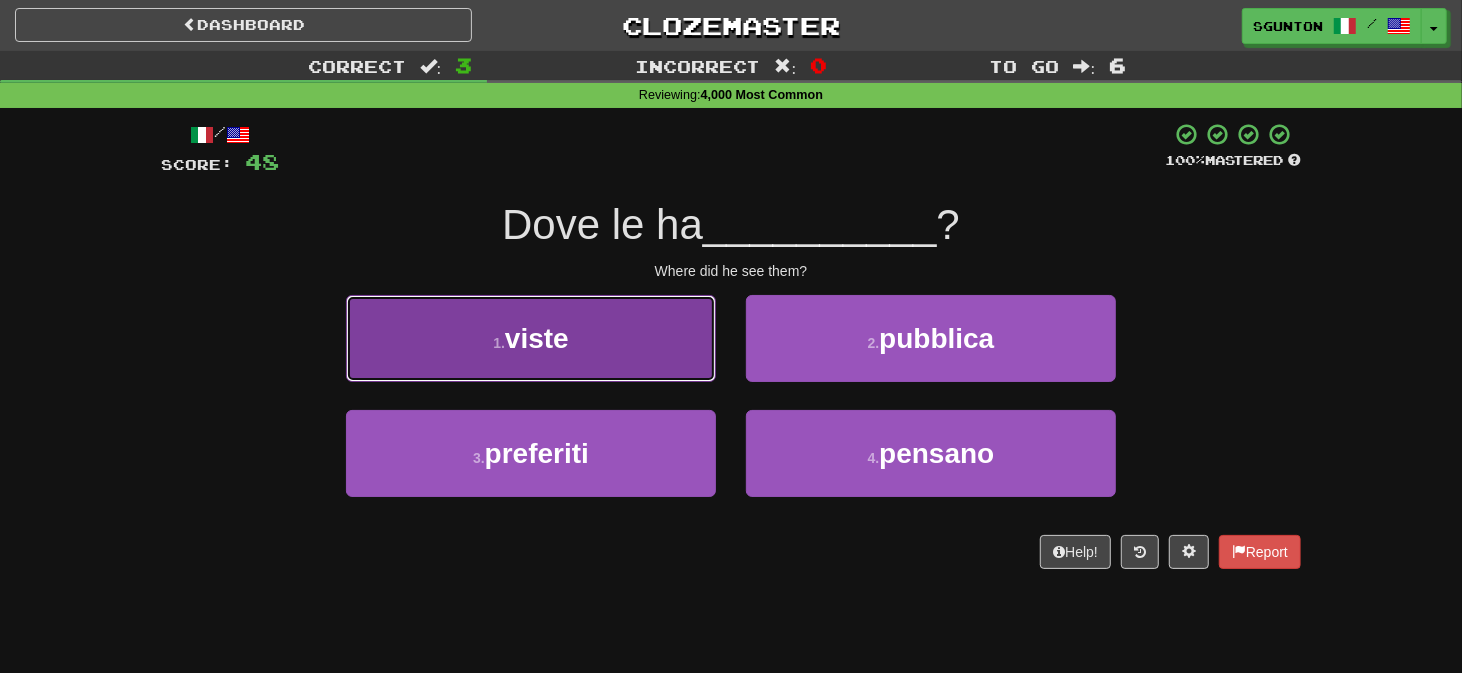 click on "1 .  viste" at bounding box center [531, 338] 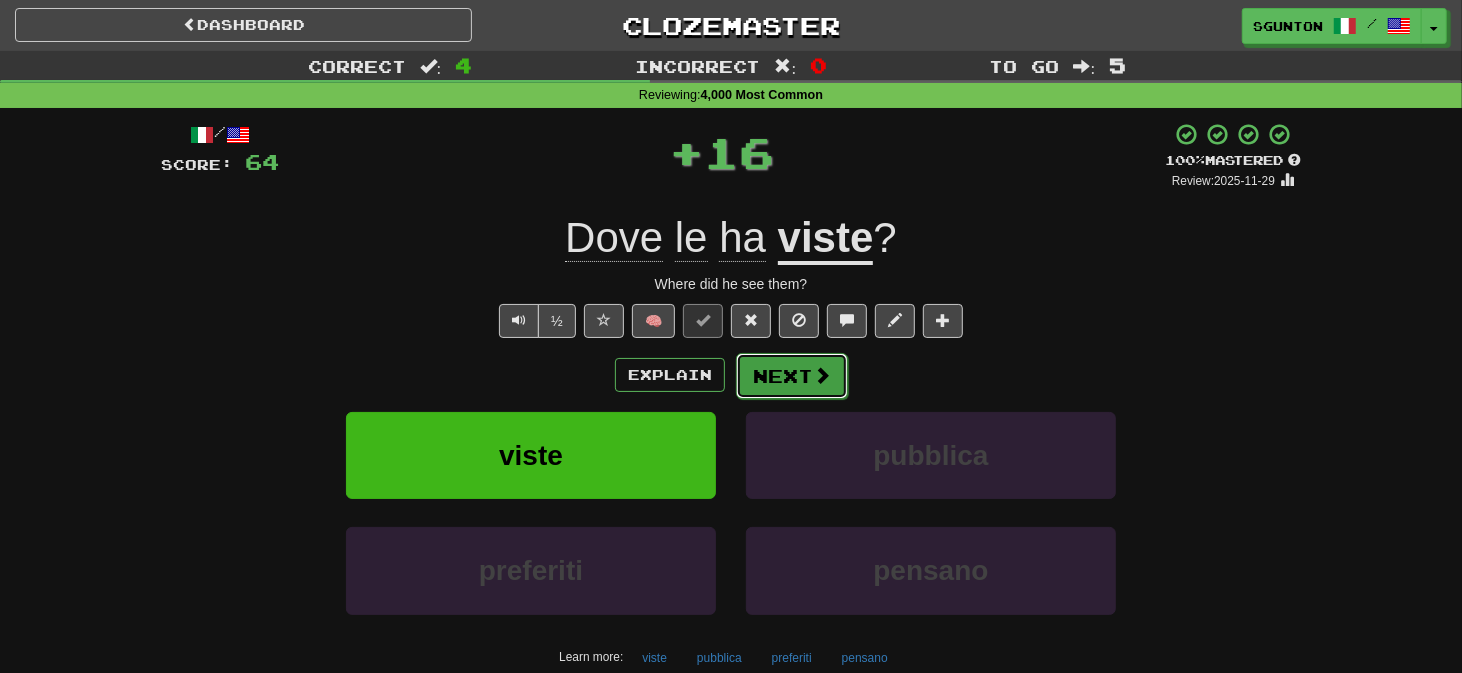click on "Next" at bounding box center (792, 376) 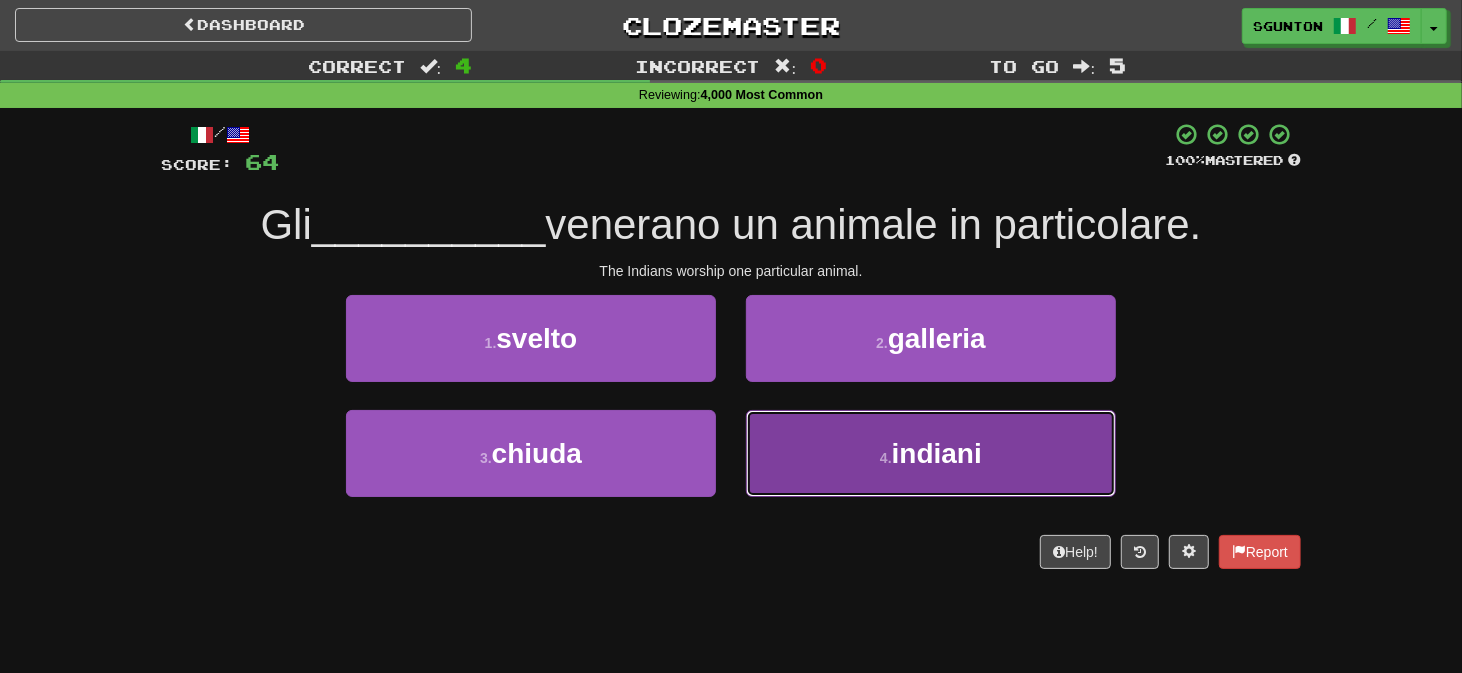 click on "4 .  indiani" at bounding box center [931, 453] 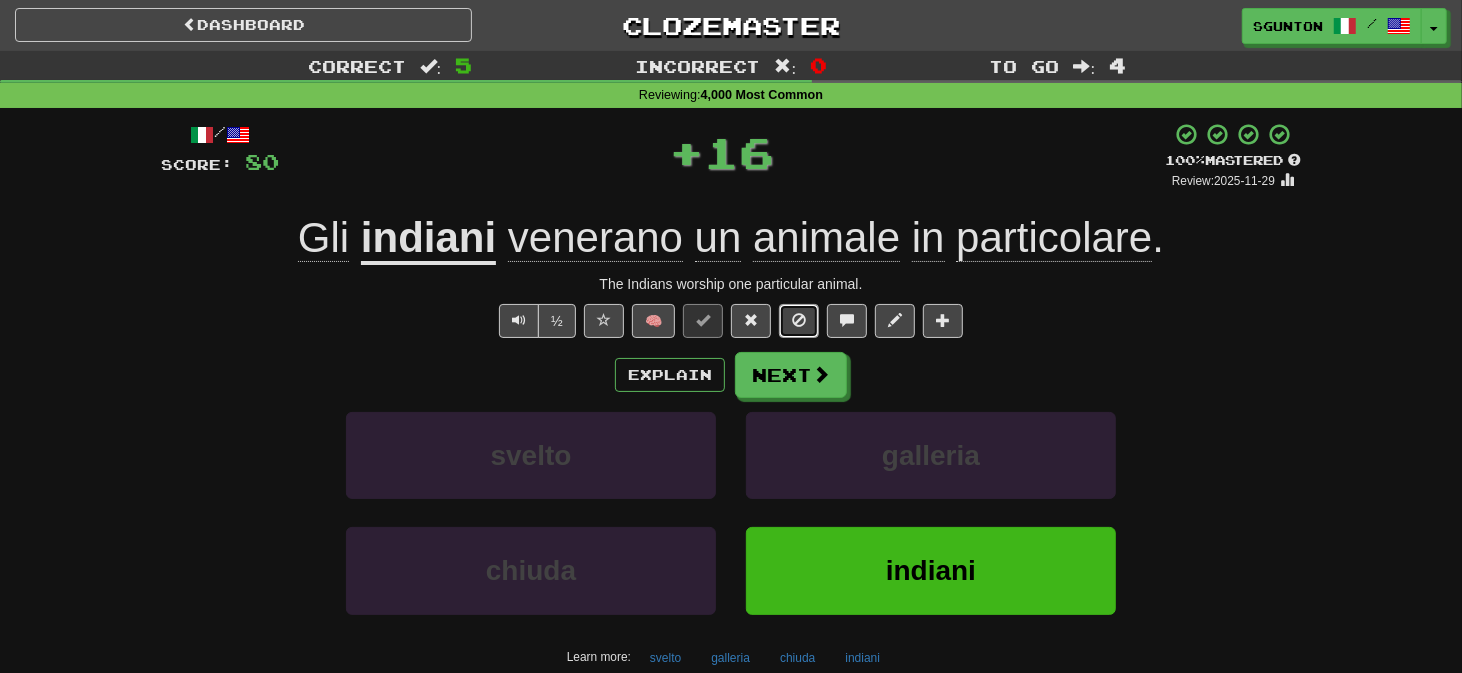 click at bounding box center (799, 321) 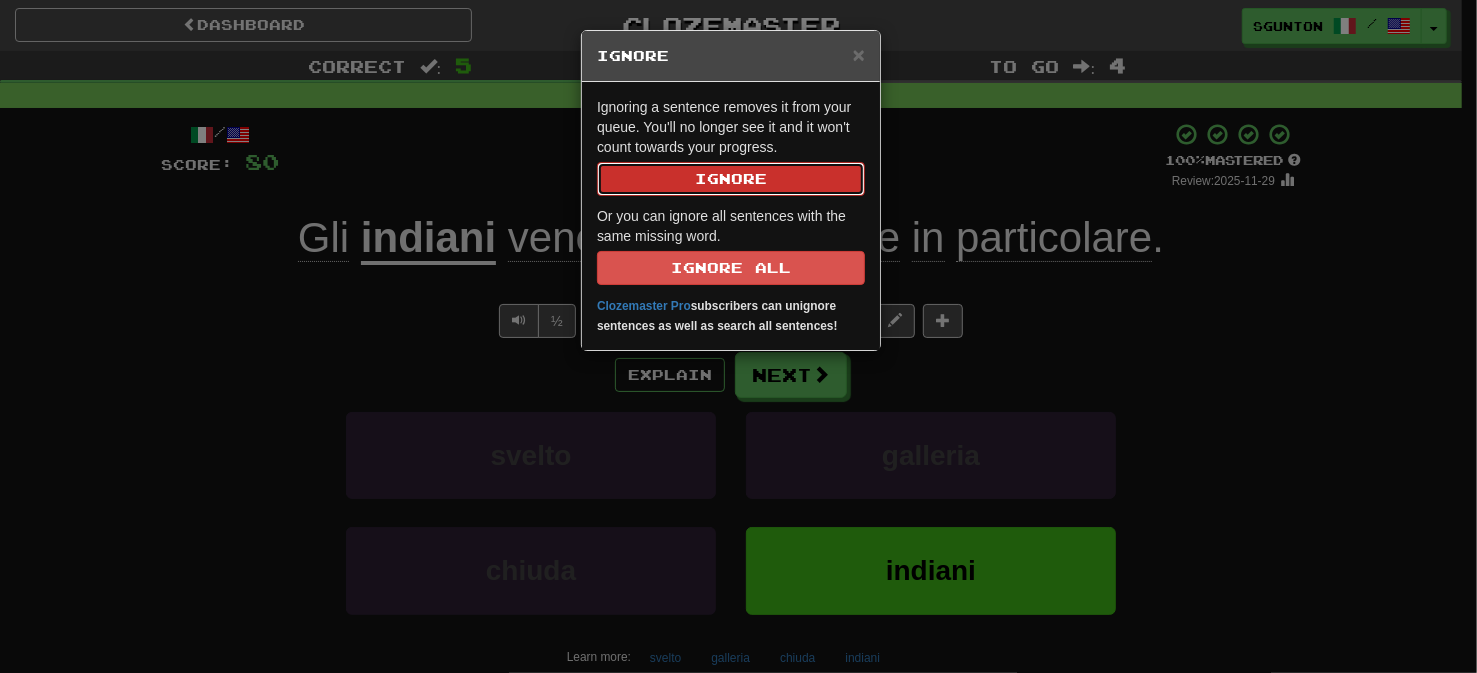 click on "Ignore" at bounding box center (731, 179) 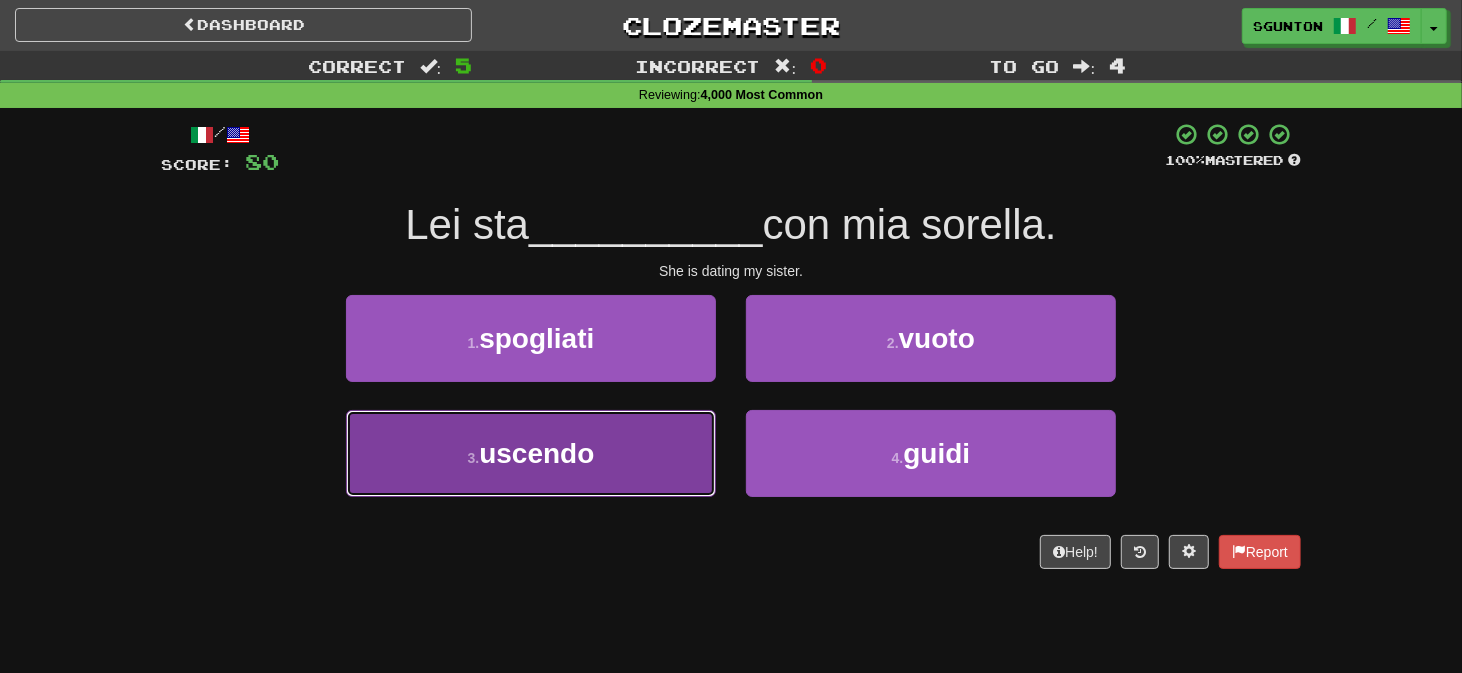 click on "3 .  uscendo" at bounding box center [531, 453] 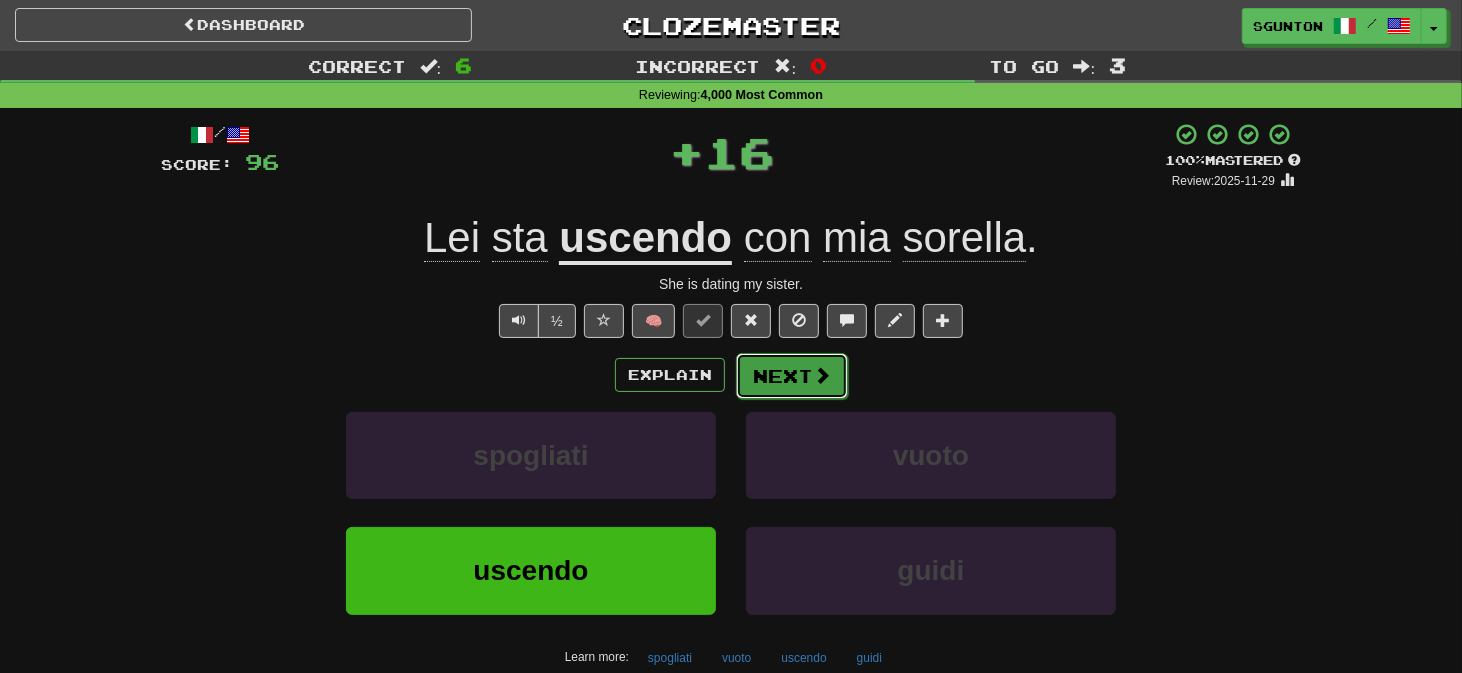 click on "Next" at bounding box center [792, 376] 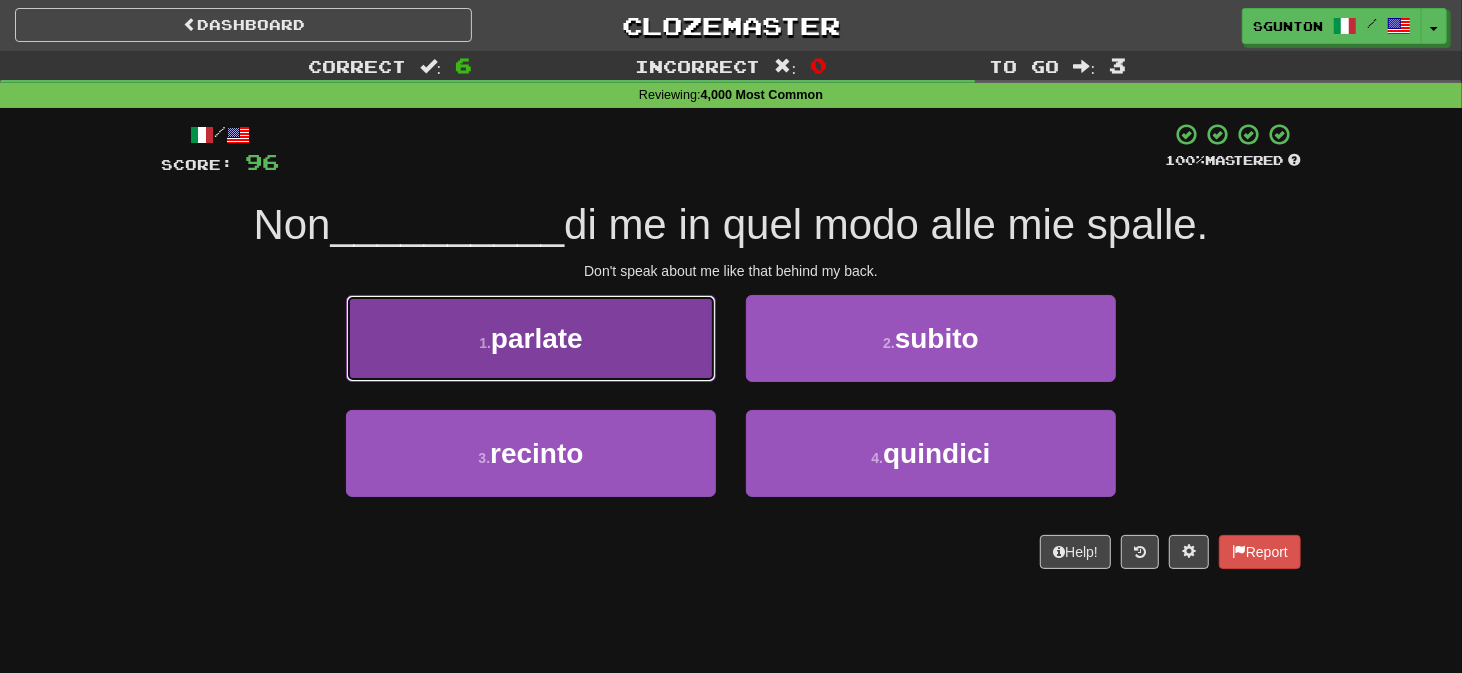 click on "1 .  parlate" at bounding box center (531, 338) 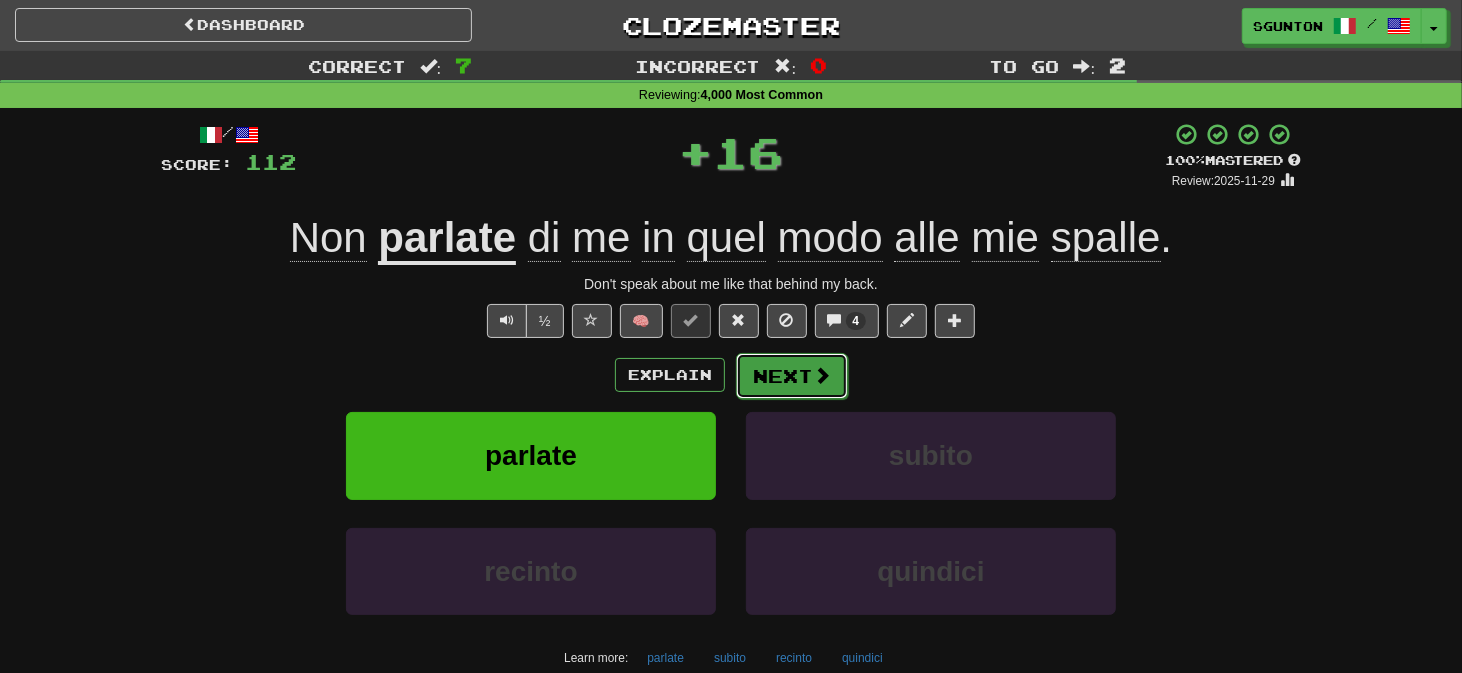 click on "Next" at bounding box center (792, 376) 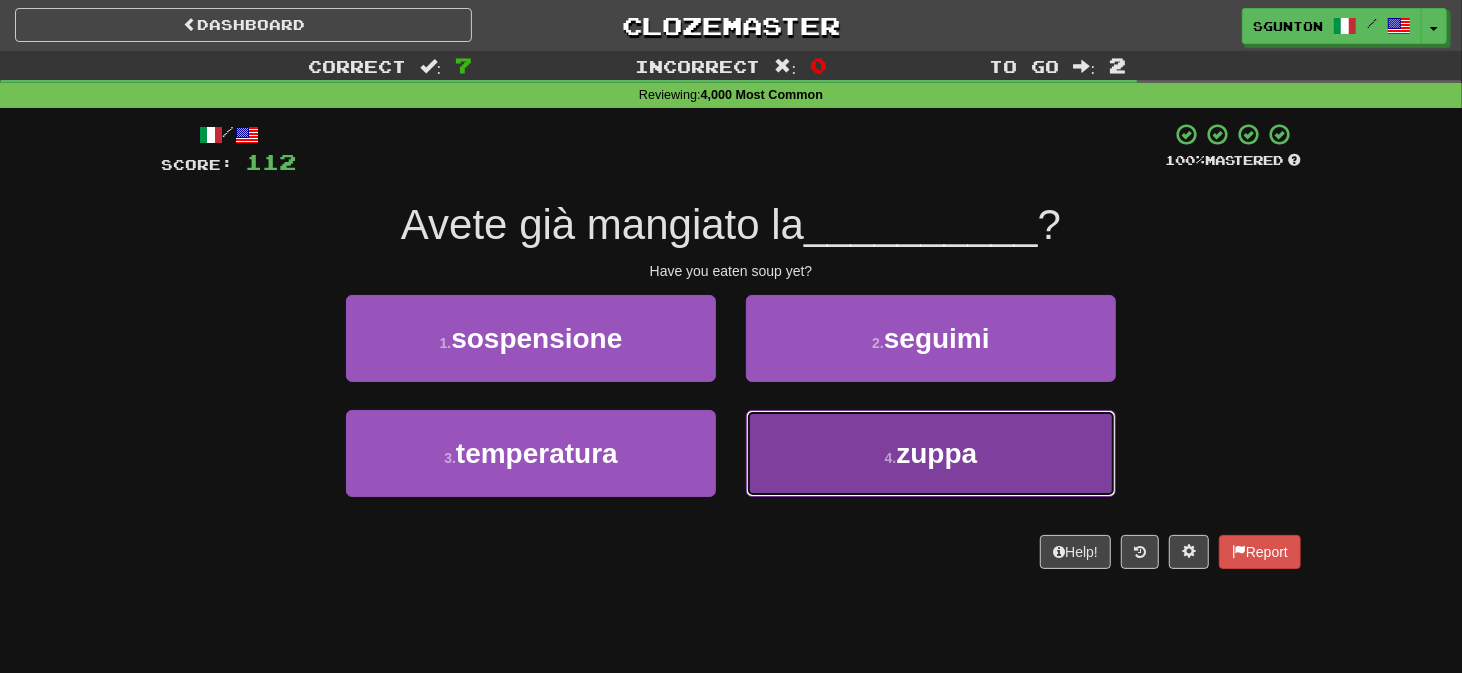 click on "4 .  zuppa" at bounding box center (931, 453) 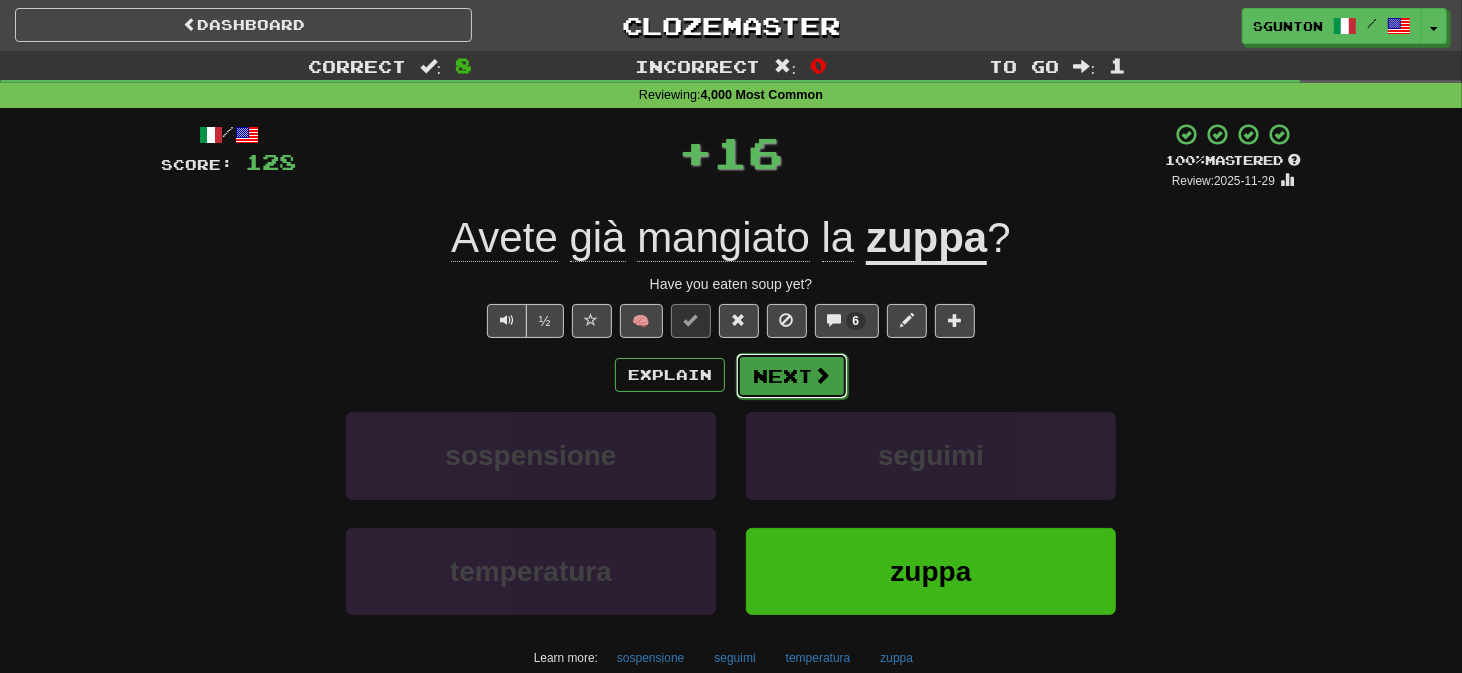 click on "Next" at bounding box center (792, 376) 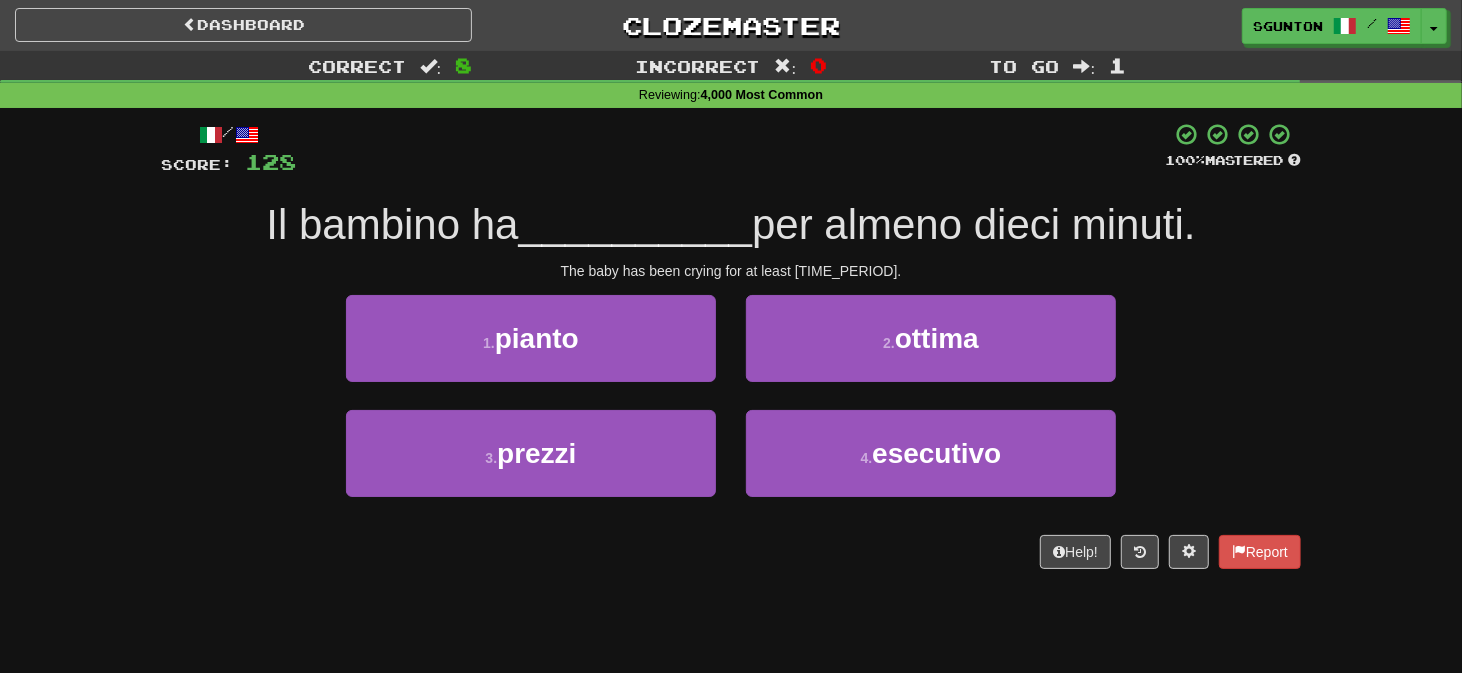 click on "1 .  pianto" at bounding box center (531, 352) 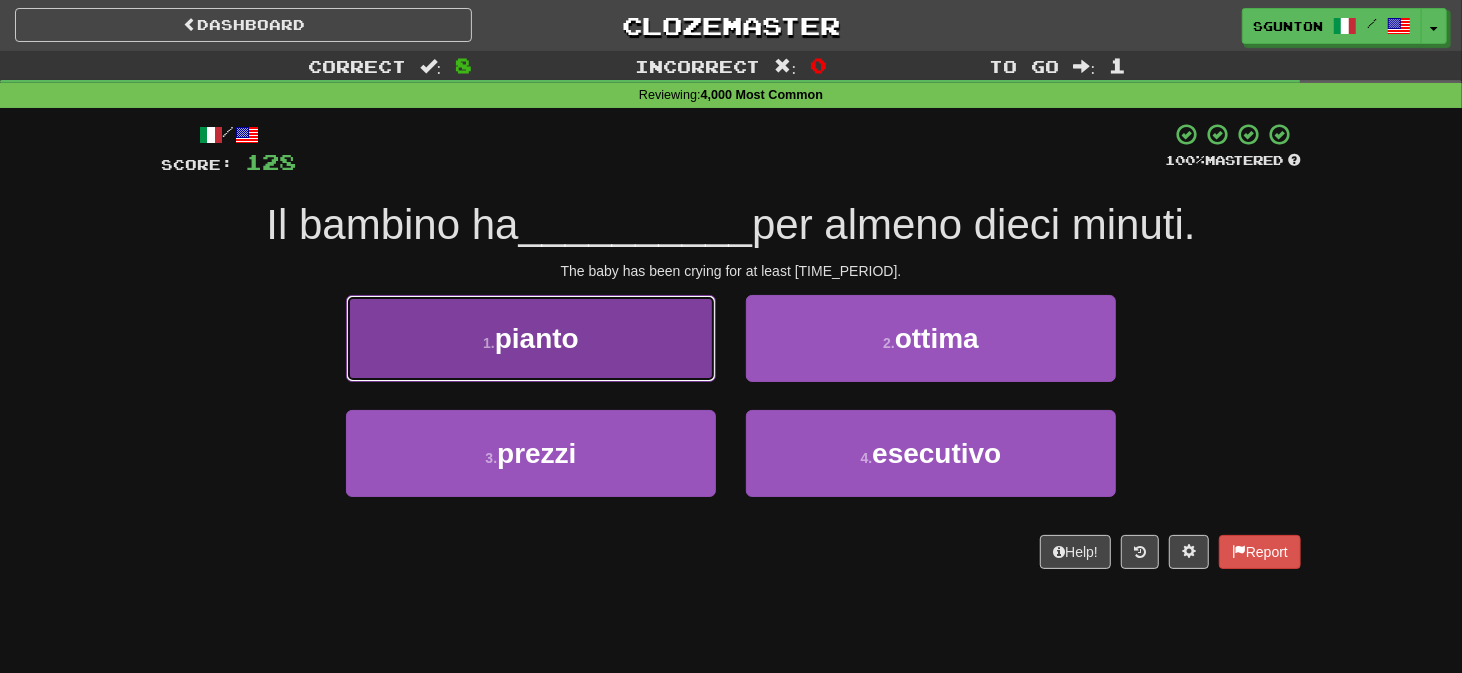 click on "1 .  pianto" at bounding box center [531, 338] 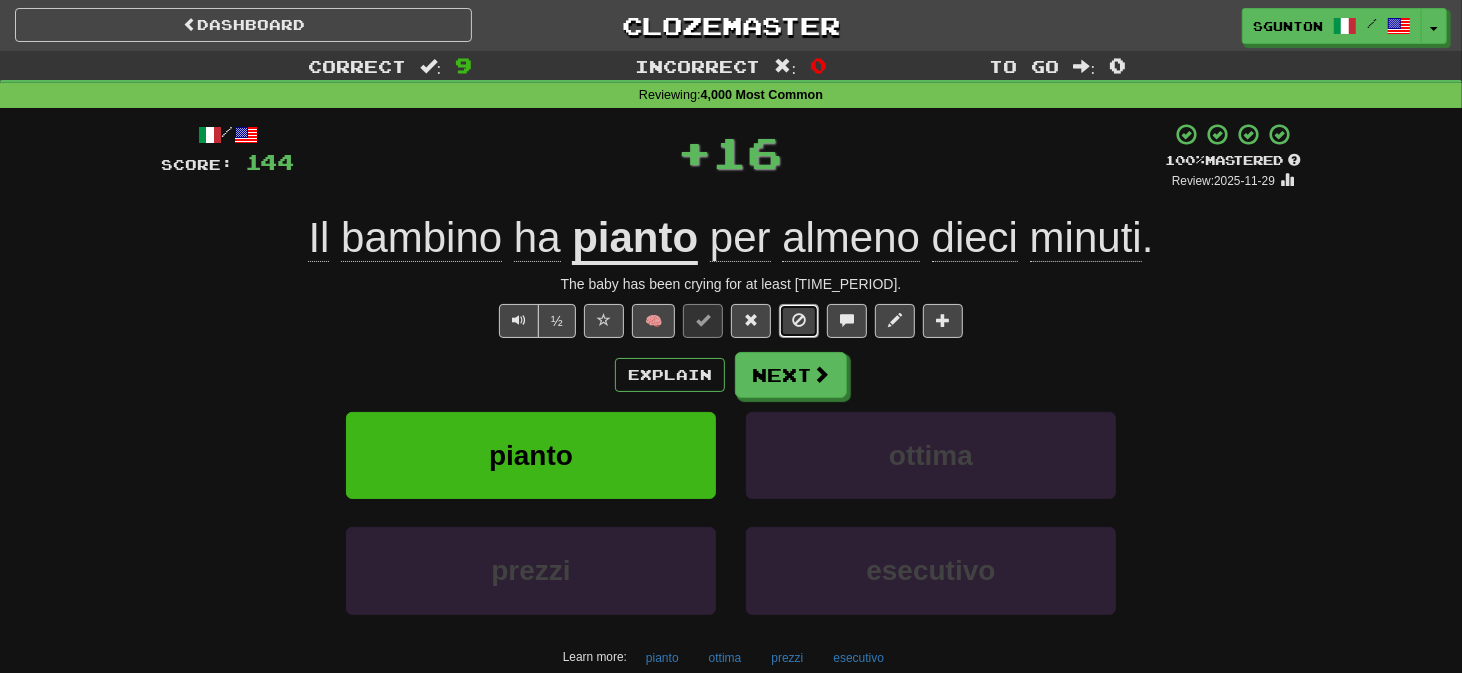 click at bounding box center (799, 320) 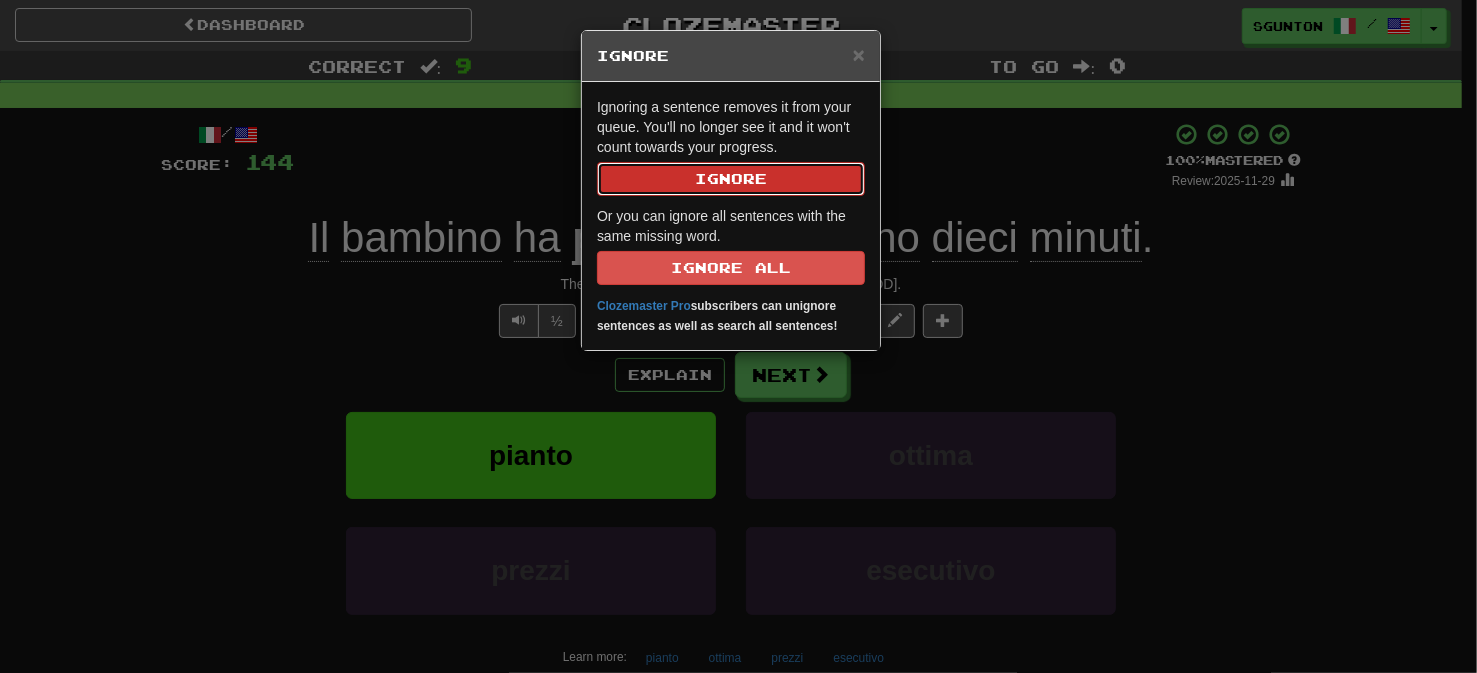 click on "Ignore" at bounding box center [731, 179] 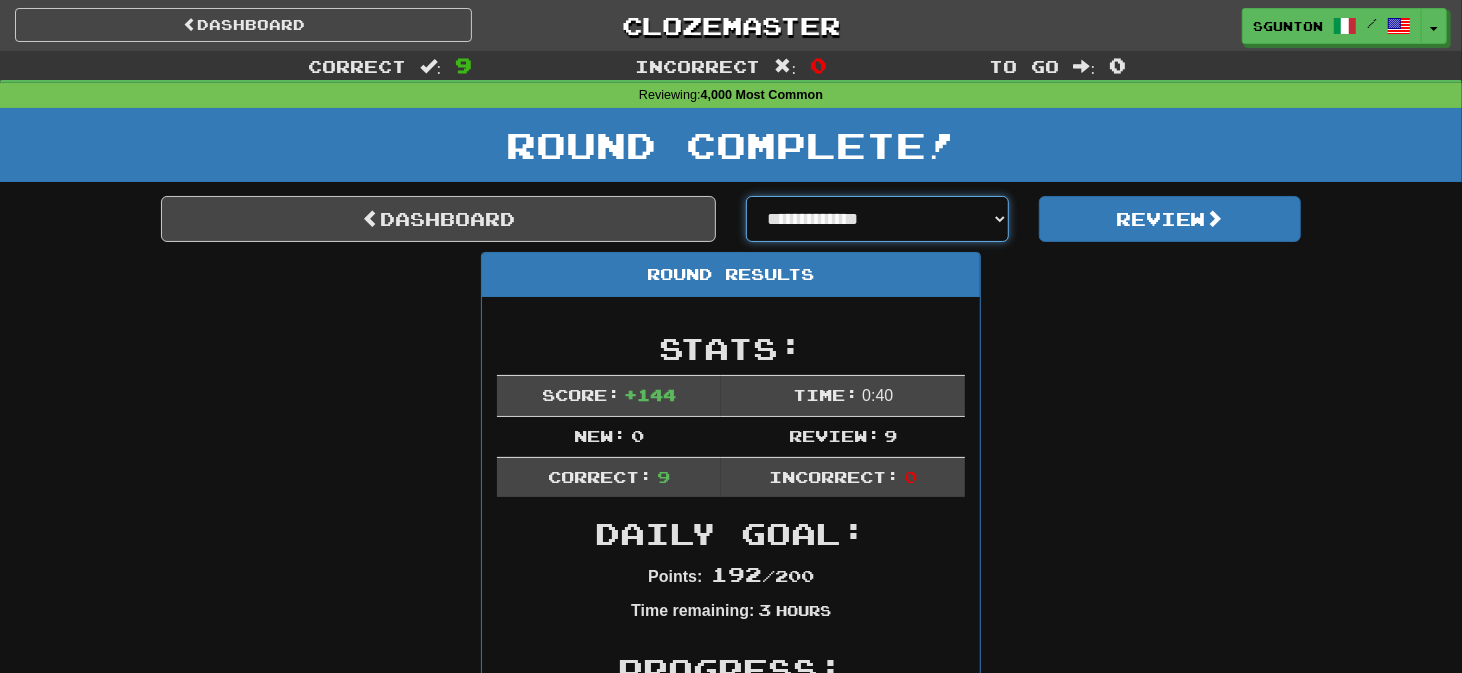 click on "**********" at bounding box center (877, 219) 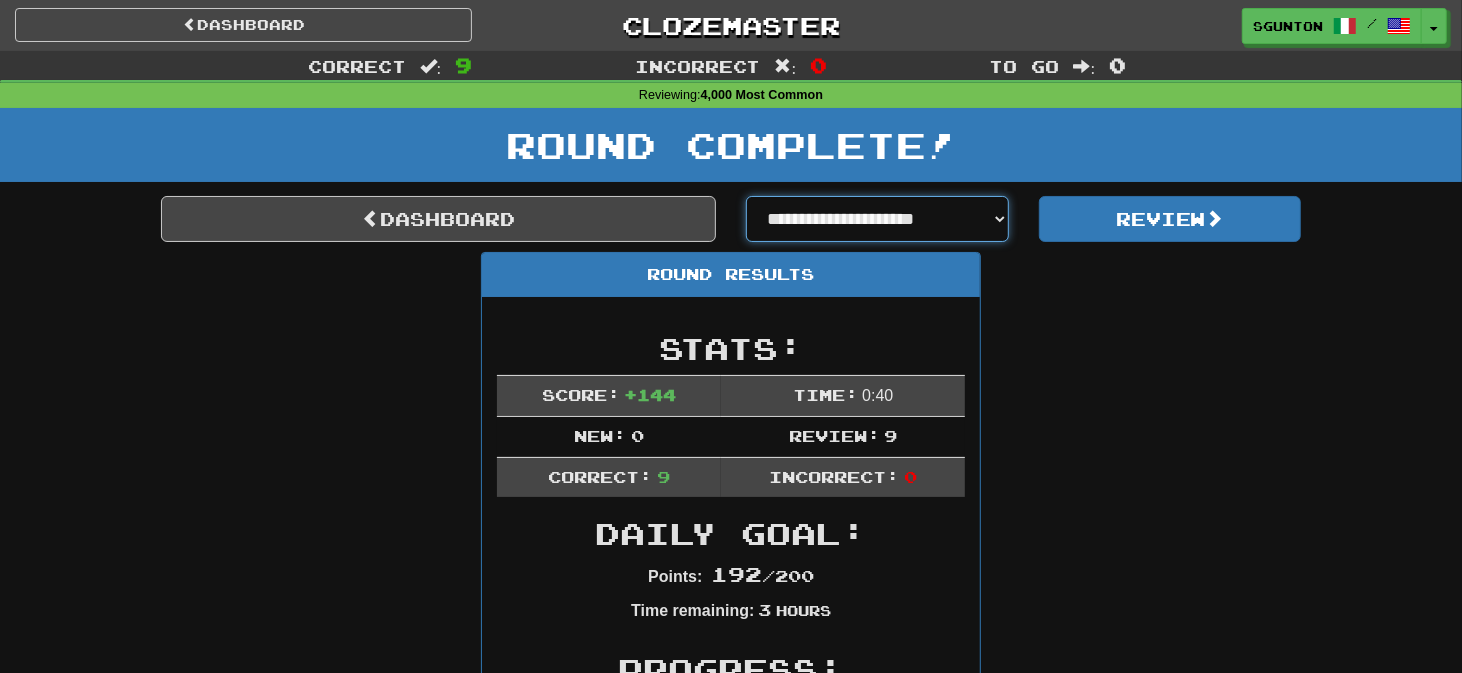 click on "**********" at bounding box center [877, 219] 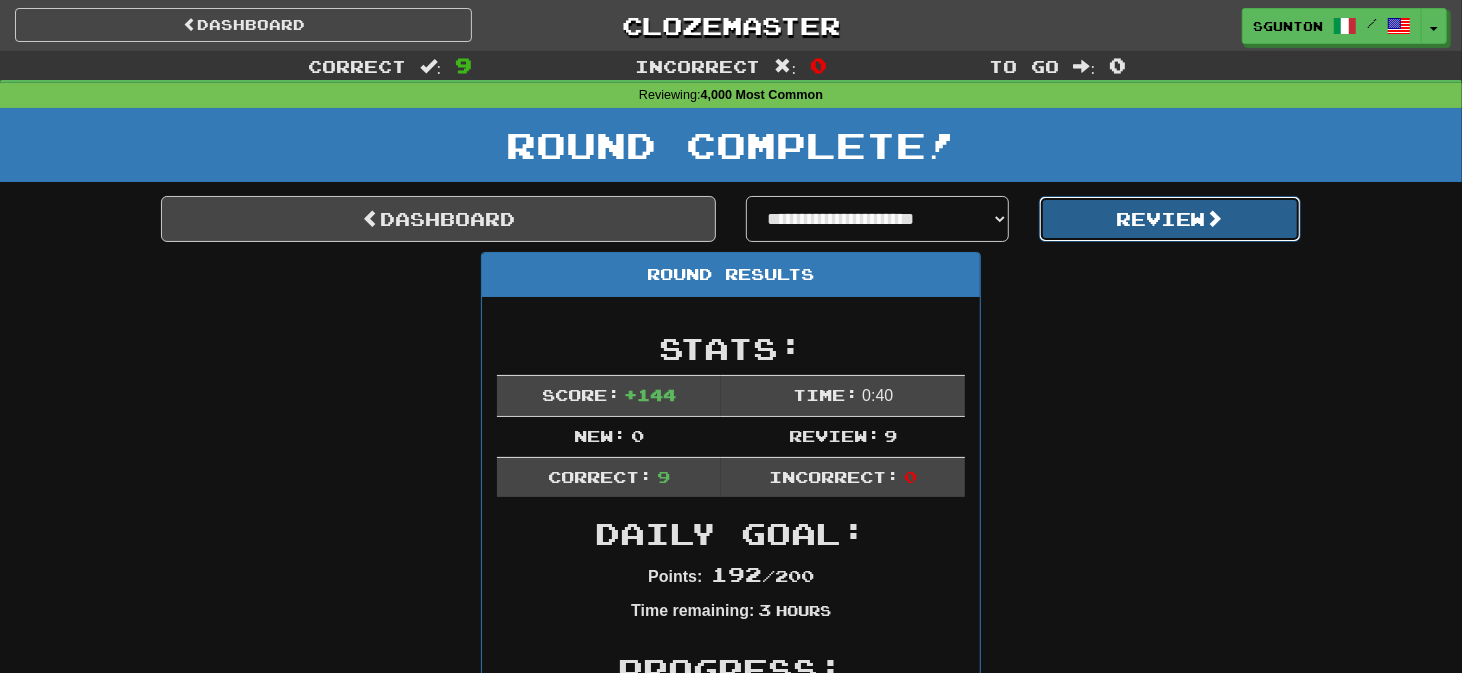 click on "Review" at bounding box center (1170, 219) 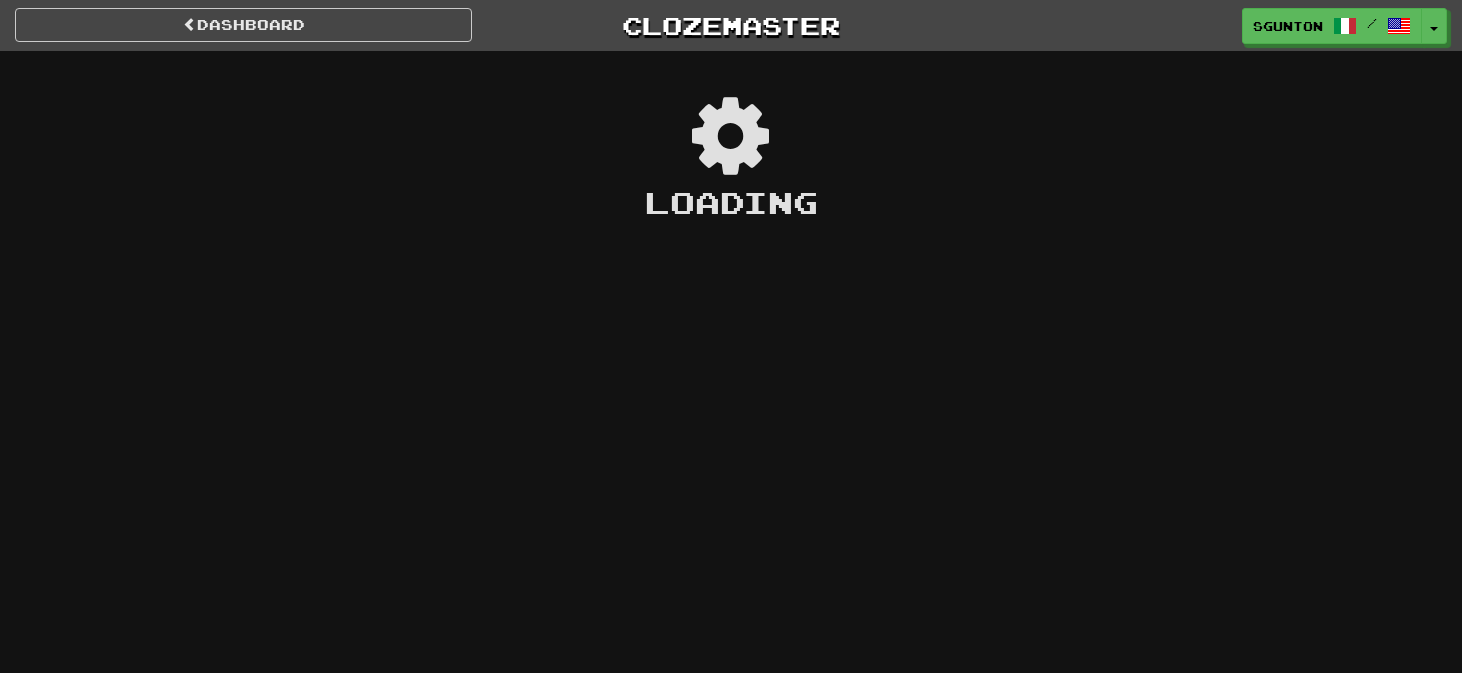 scroll, scrollTop: 0, scrollLeft: 0, axis: both 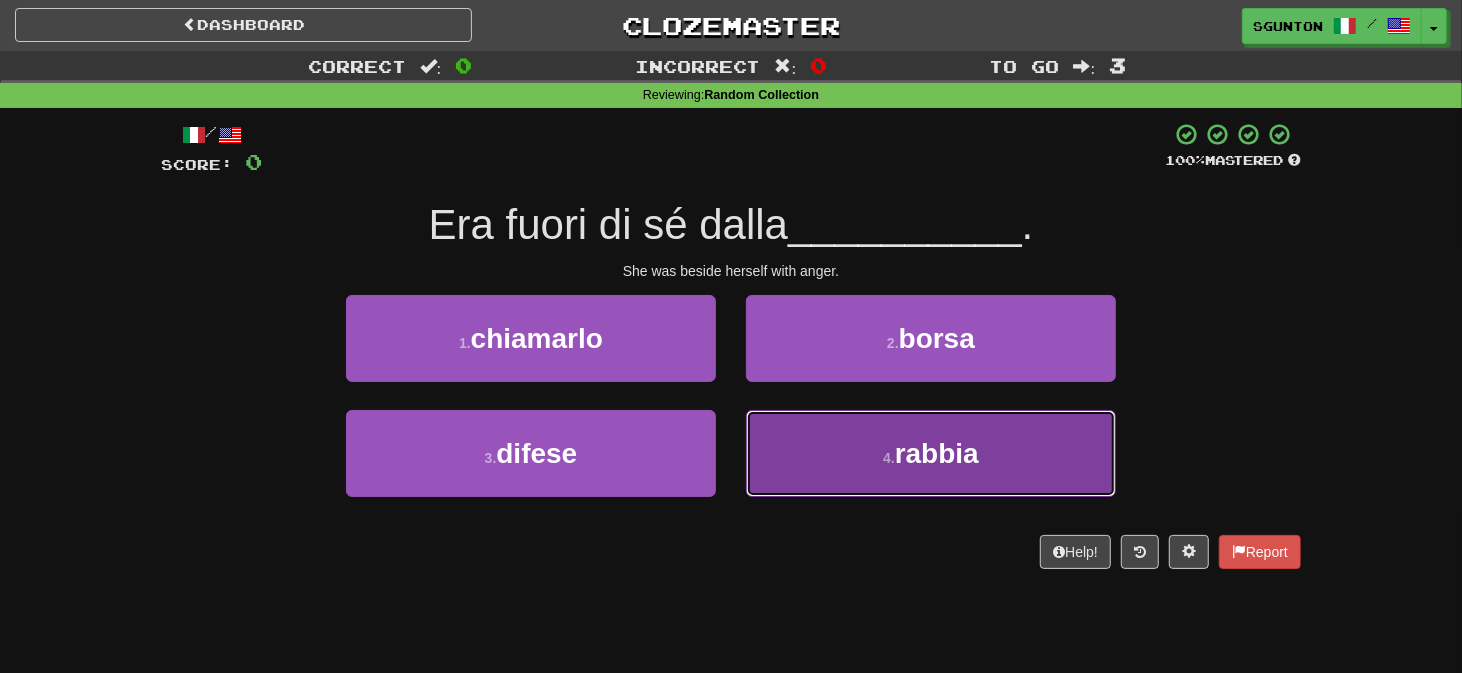 click on "4 .  rabbia" at bounding box center (931, 453) 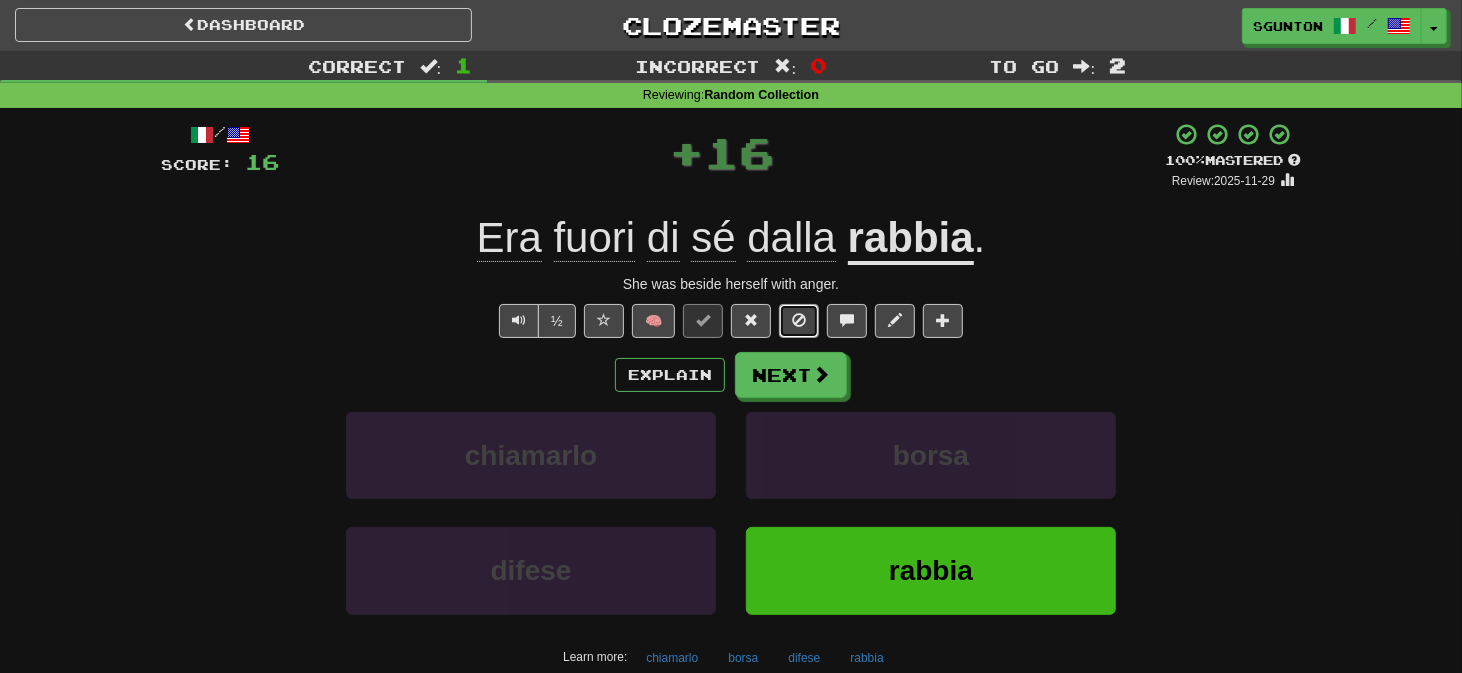 click at bounding box center [799, 320] 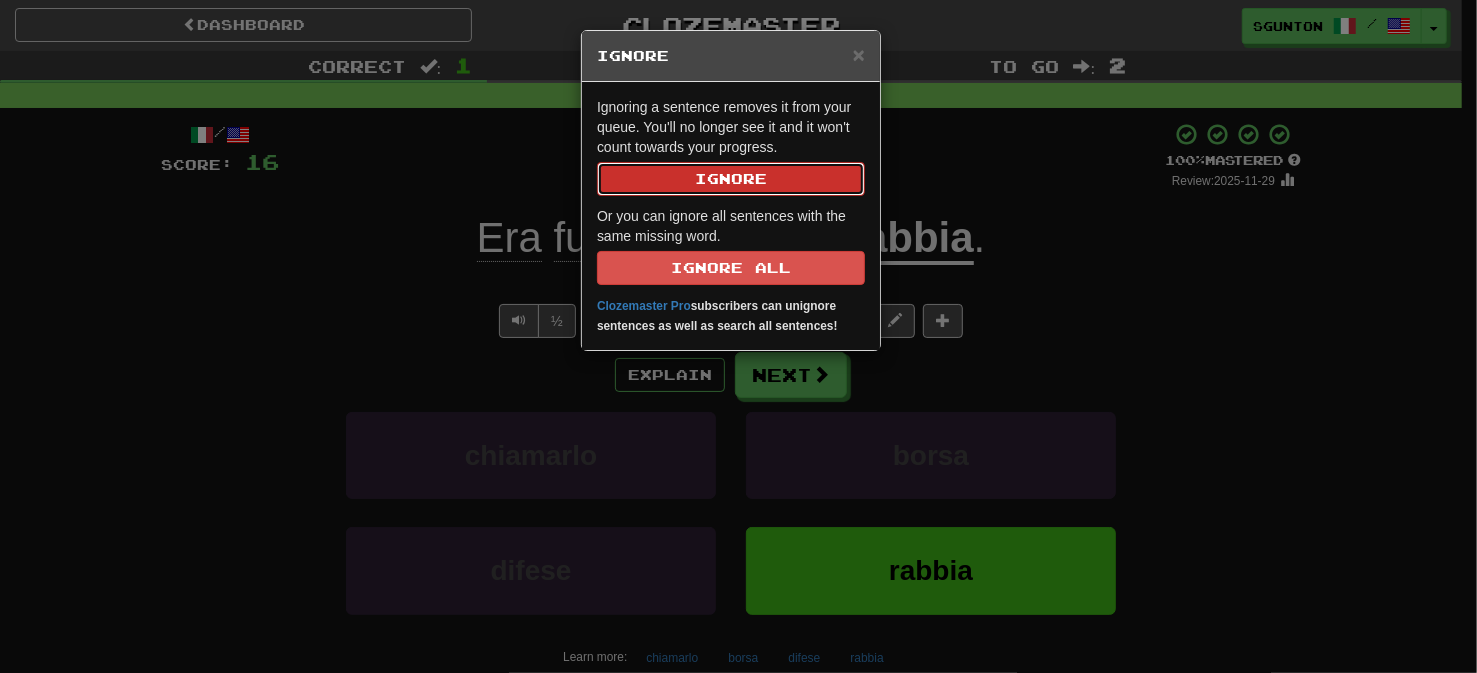 click on "Ignore" at bounding box center (731, 179) 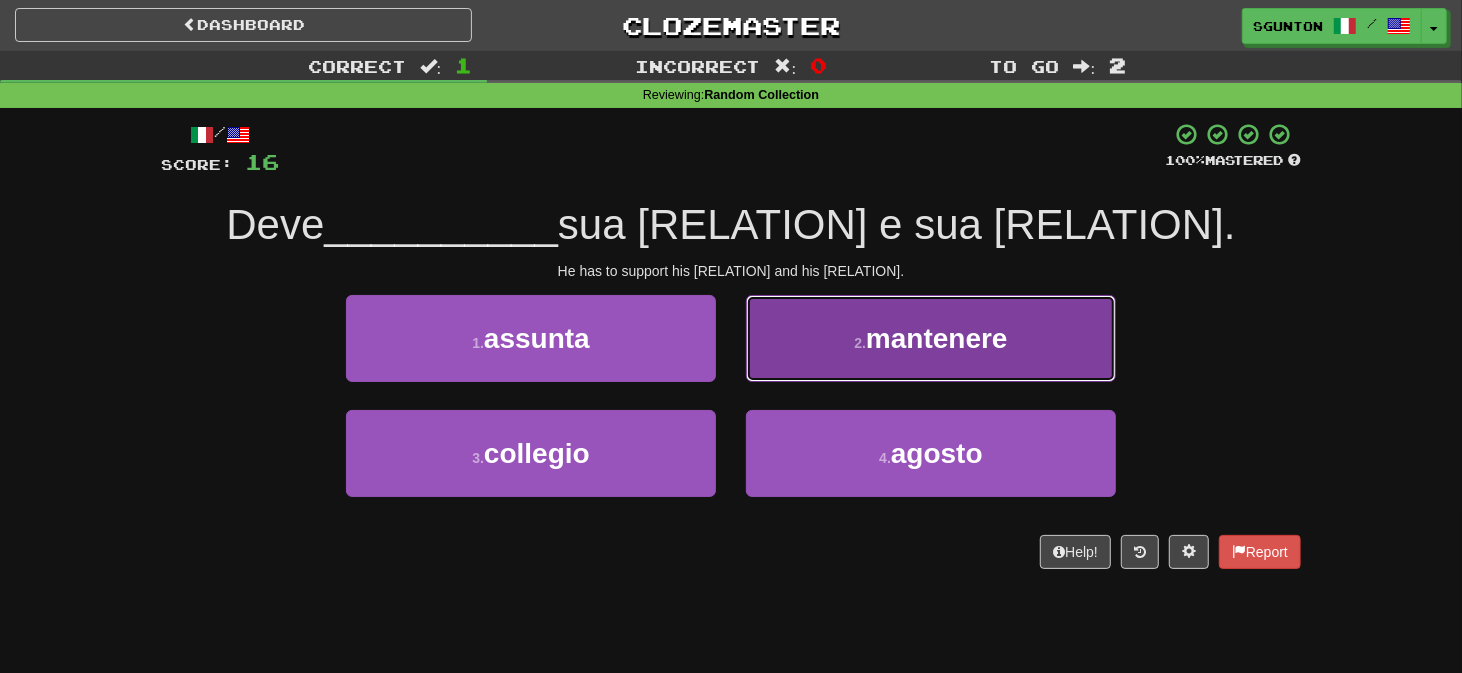 click on "2 .  mantenere" at bounding box center (931, 338) 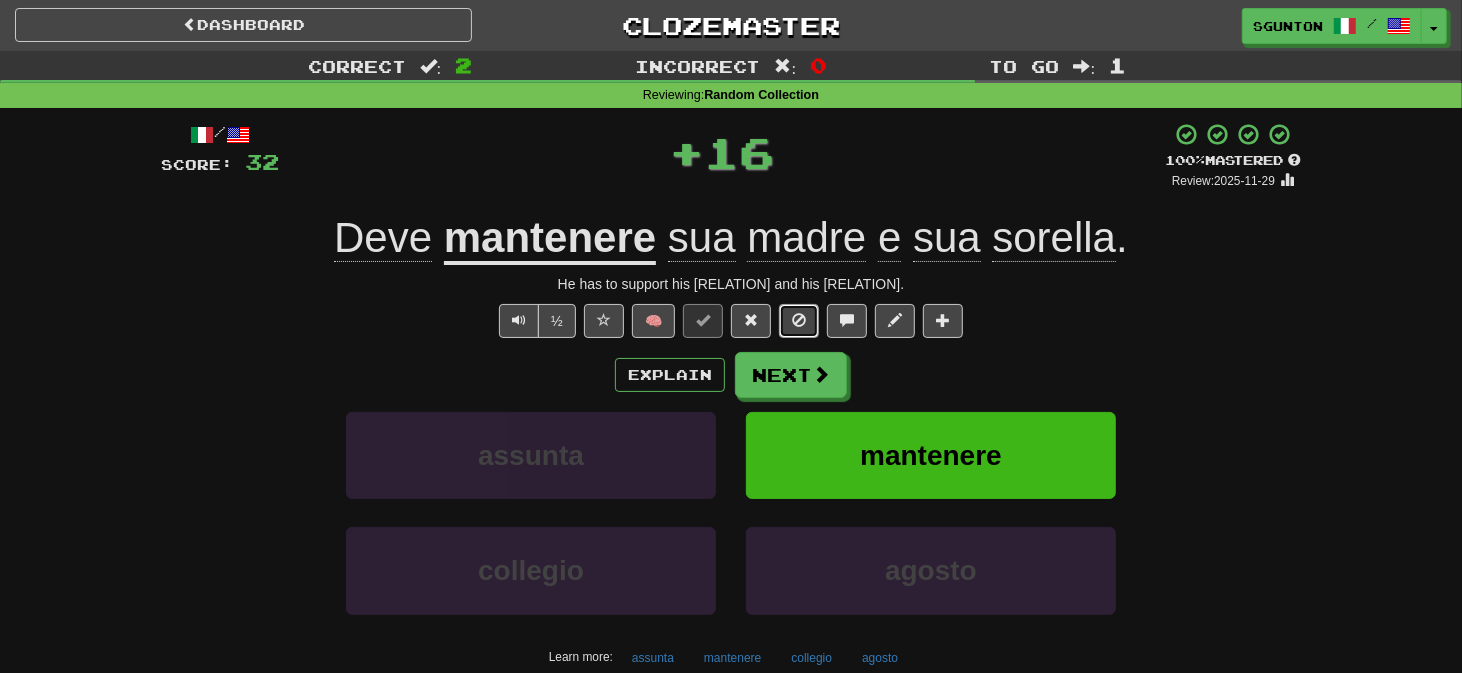 click at bounding box center [799, 321] 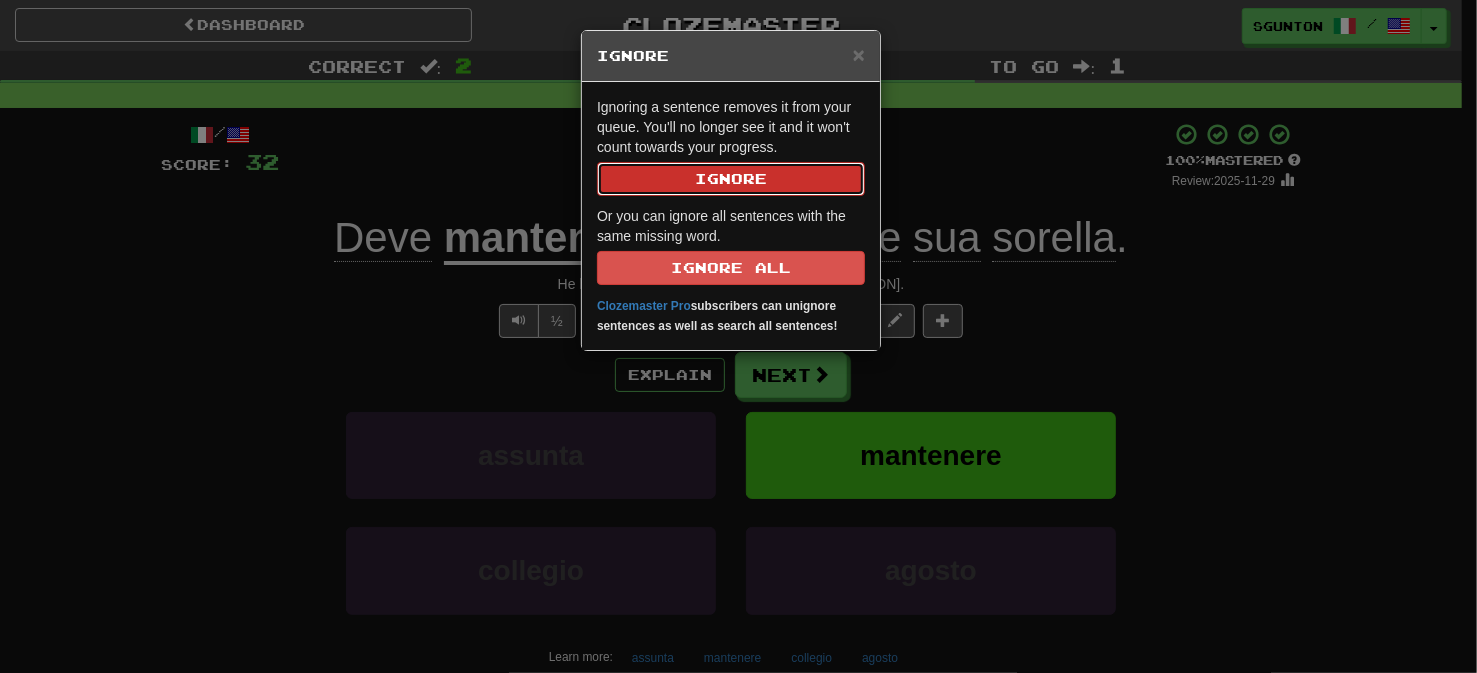 click on "Ignore" at bounding box center (731, 179) 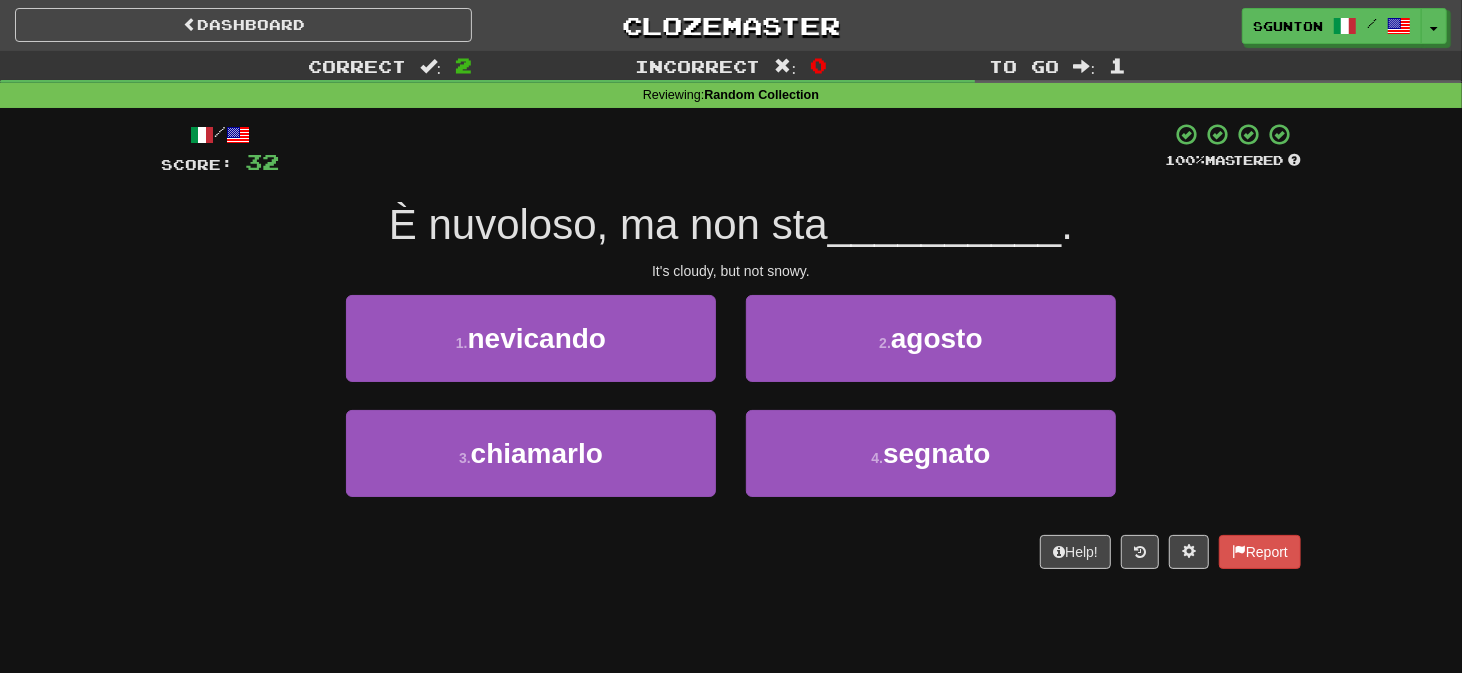 click on "1 .  nevicando" at bounding box center [531, 352] 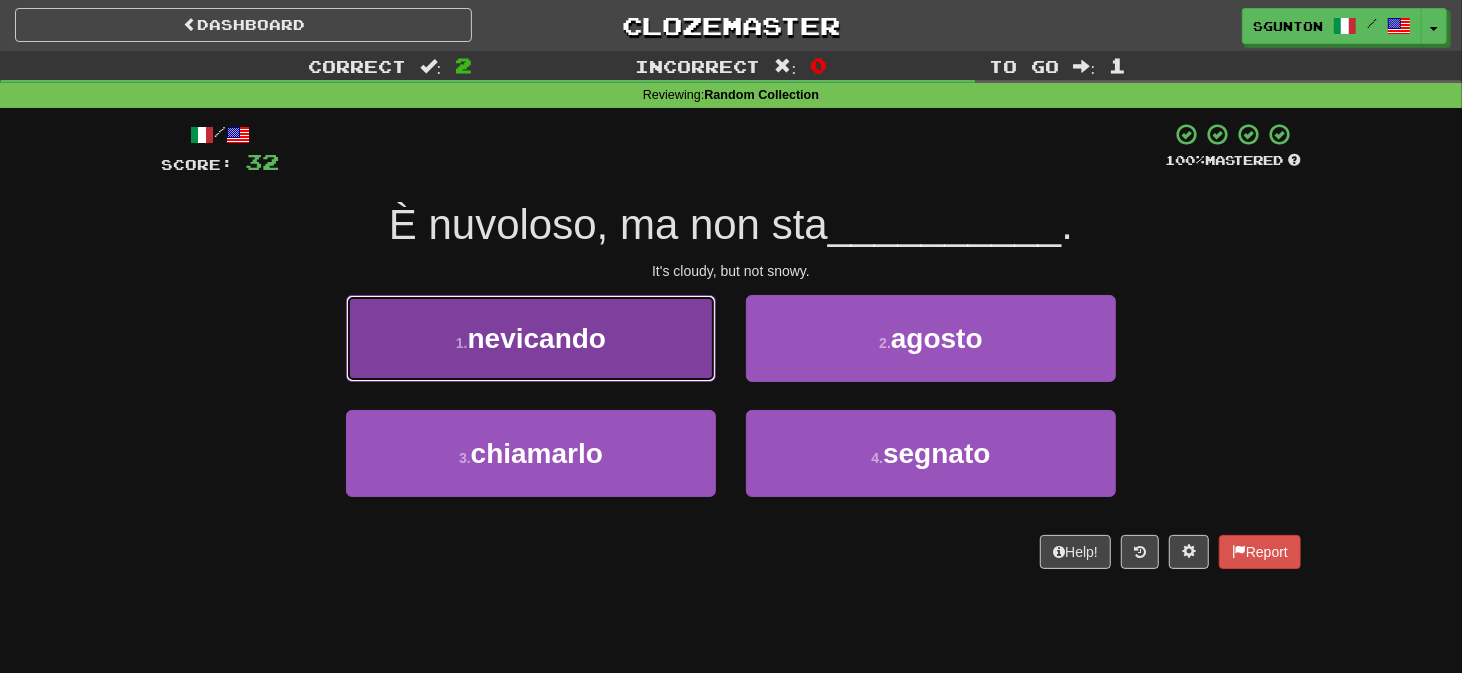click on "1 .  nevicando" at bounding box center [531, 338] 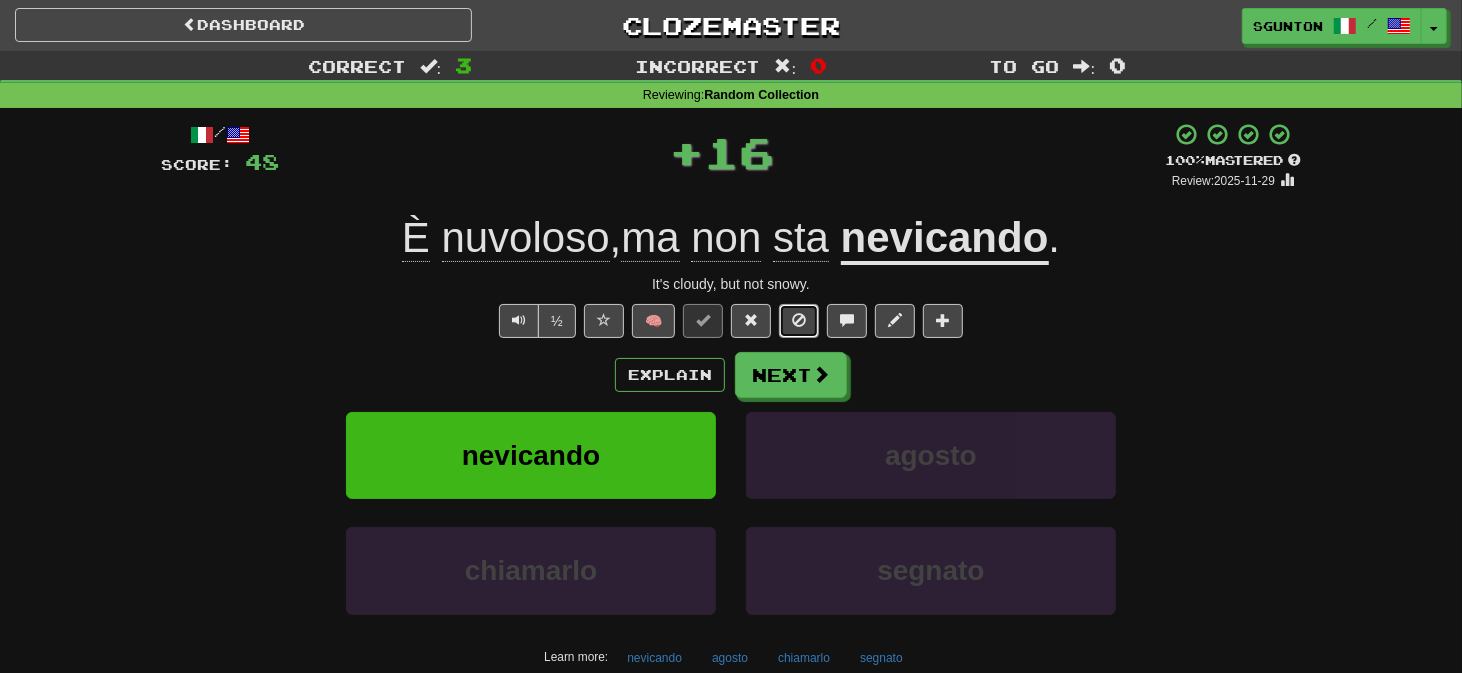 click at bounding box center (799, 320) 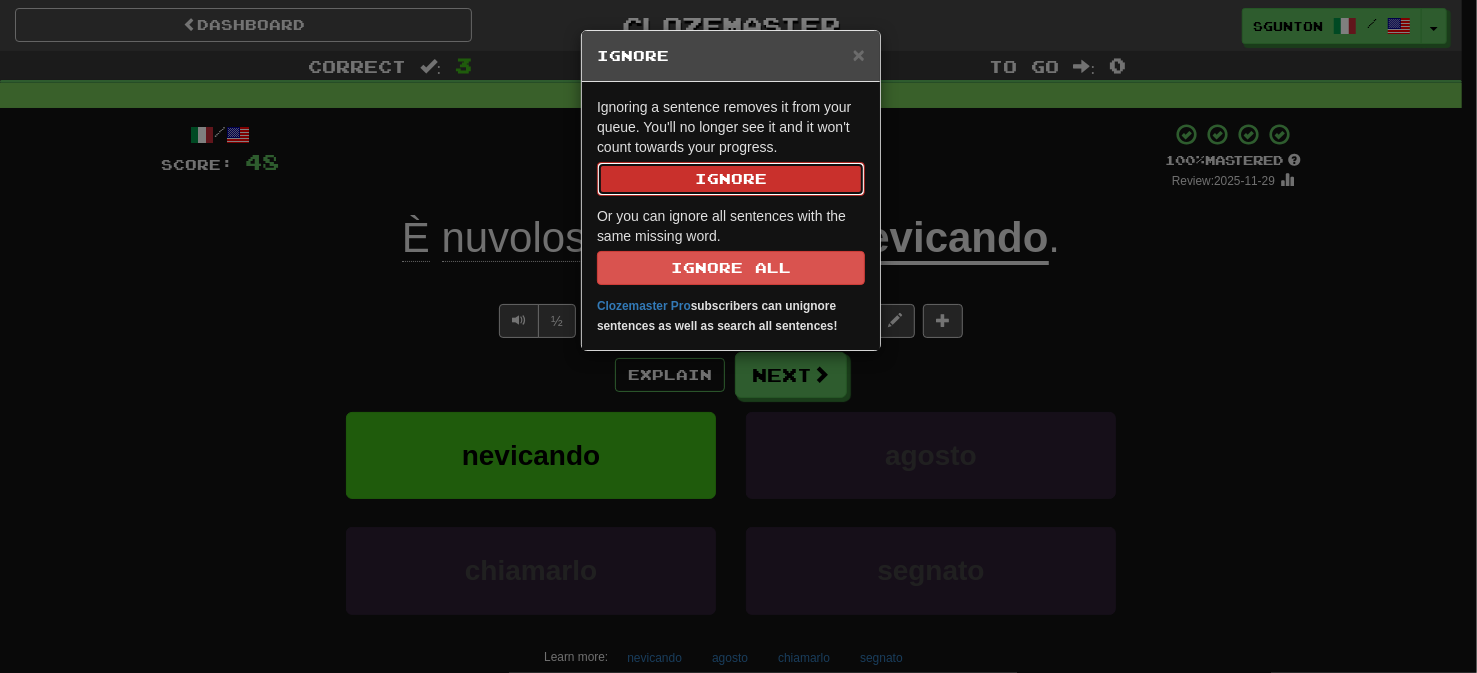 click on "Ignore" at bounding box center [731, 179] 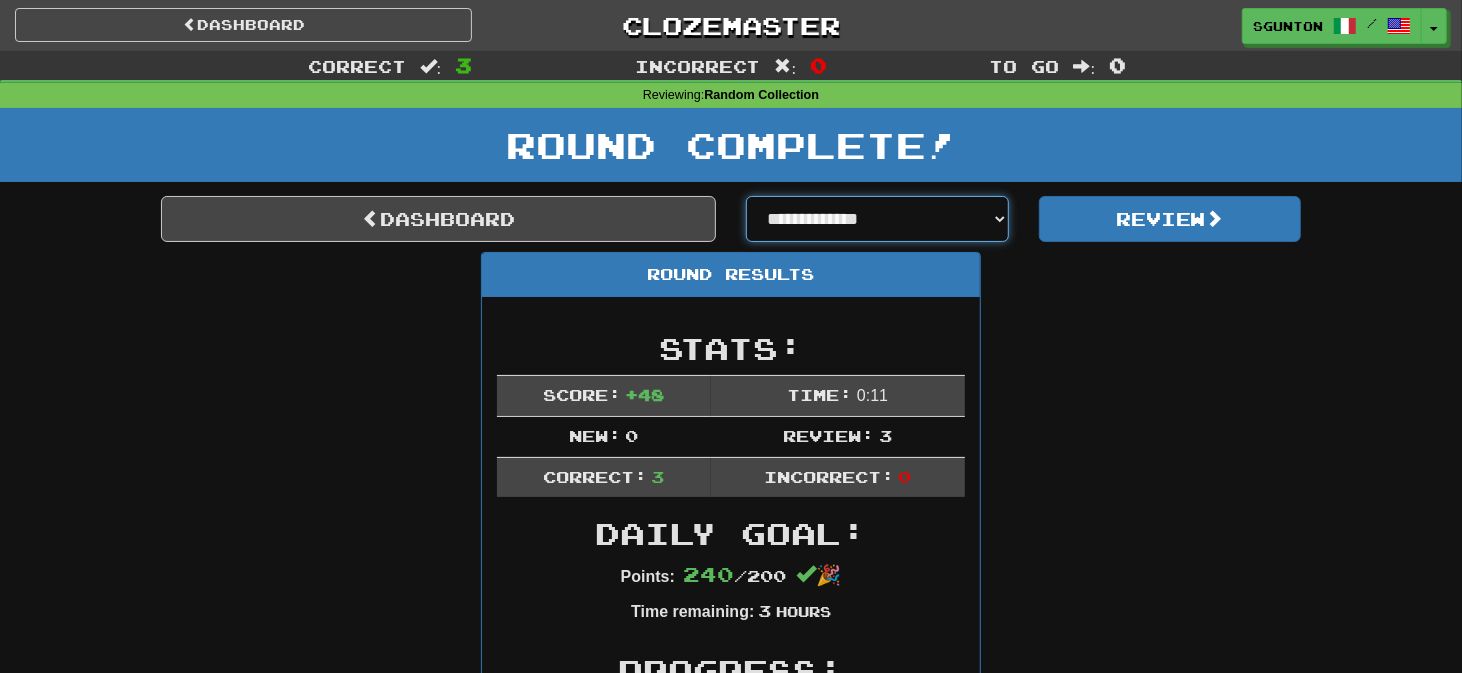 click on "**********" at bounding box center (877, 219) 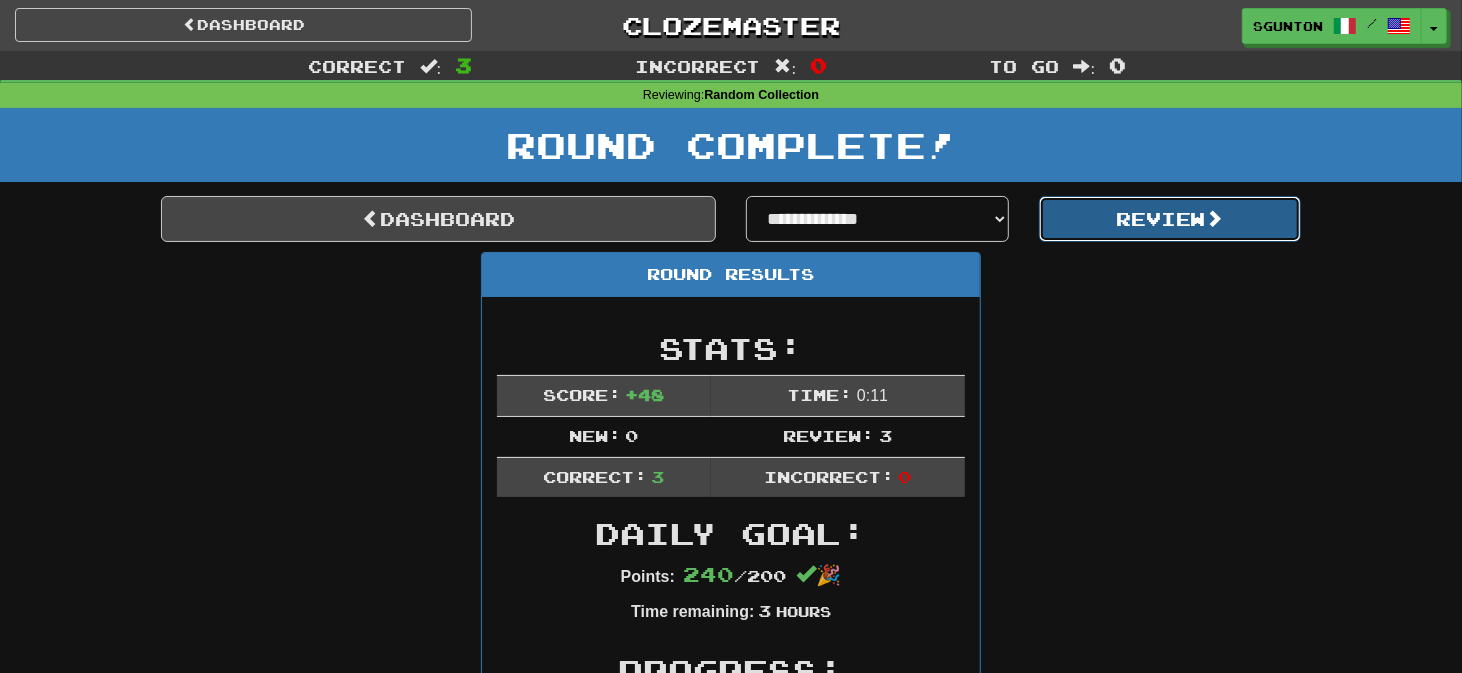 click on "Review" at bounding box center [1170, 219] 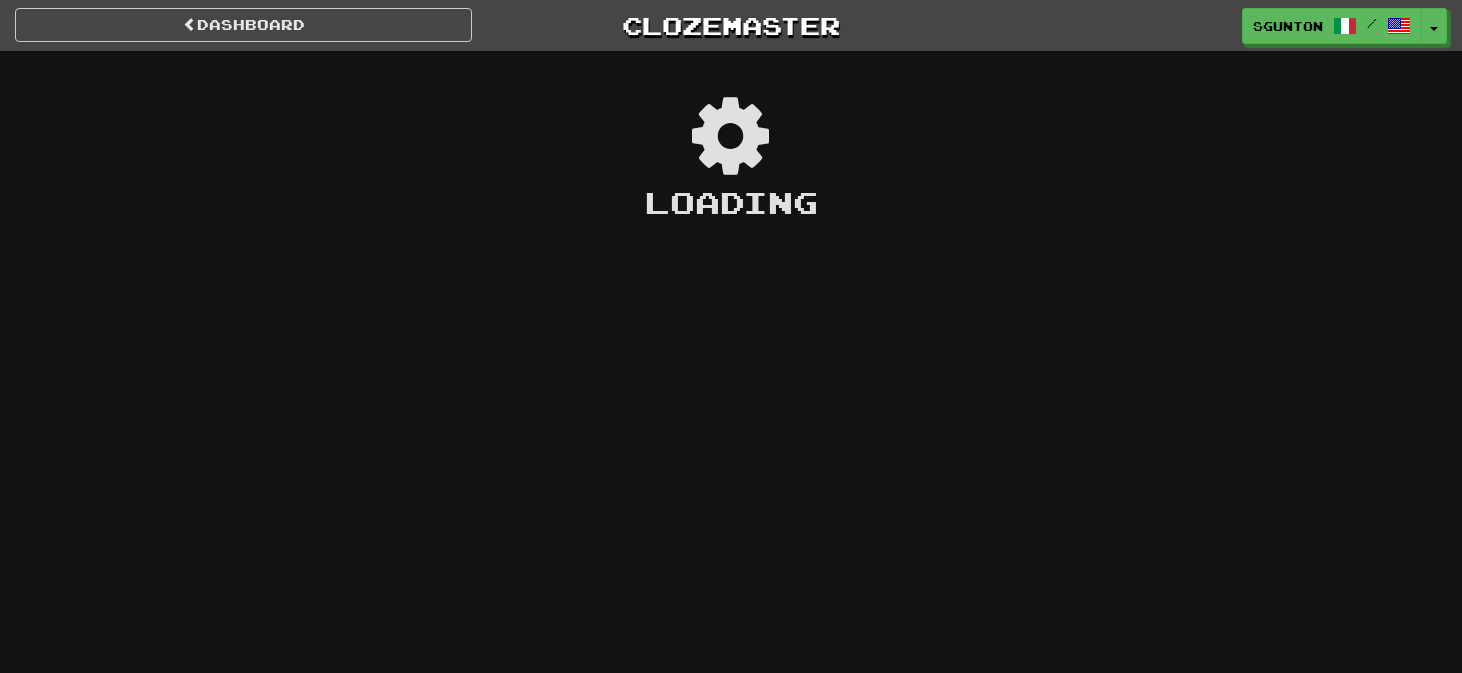 scroll, scrollTop: 0, scrollLeft: 0, axis: both 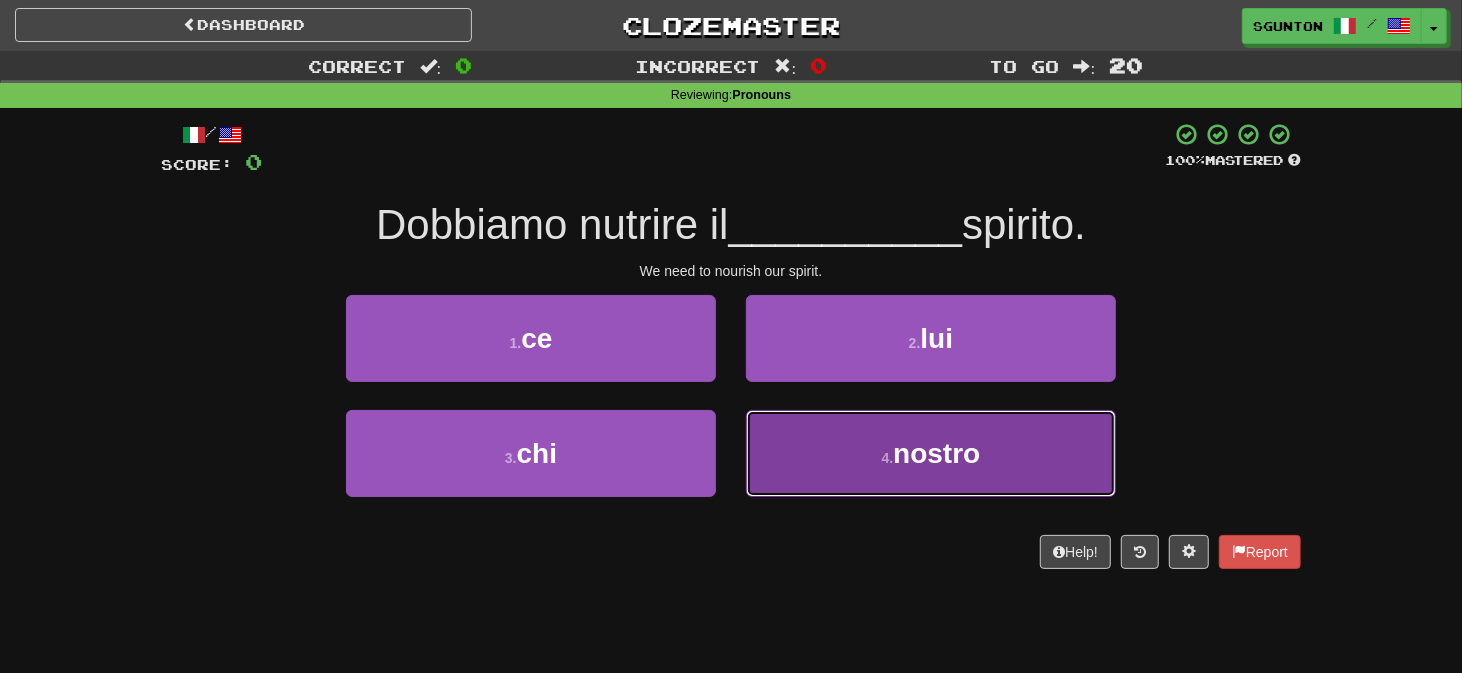 click on "4 .  nostro" at bounding box center [931, 453] 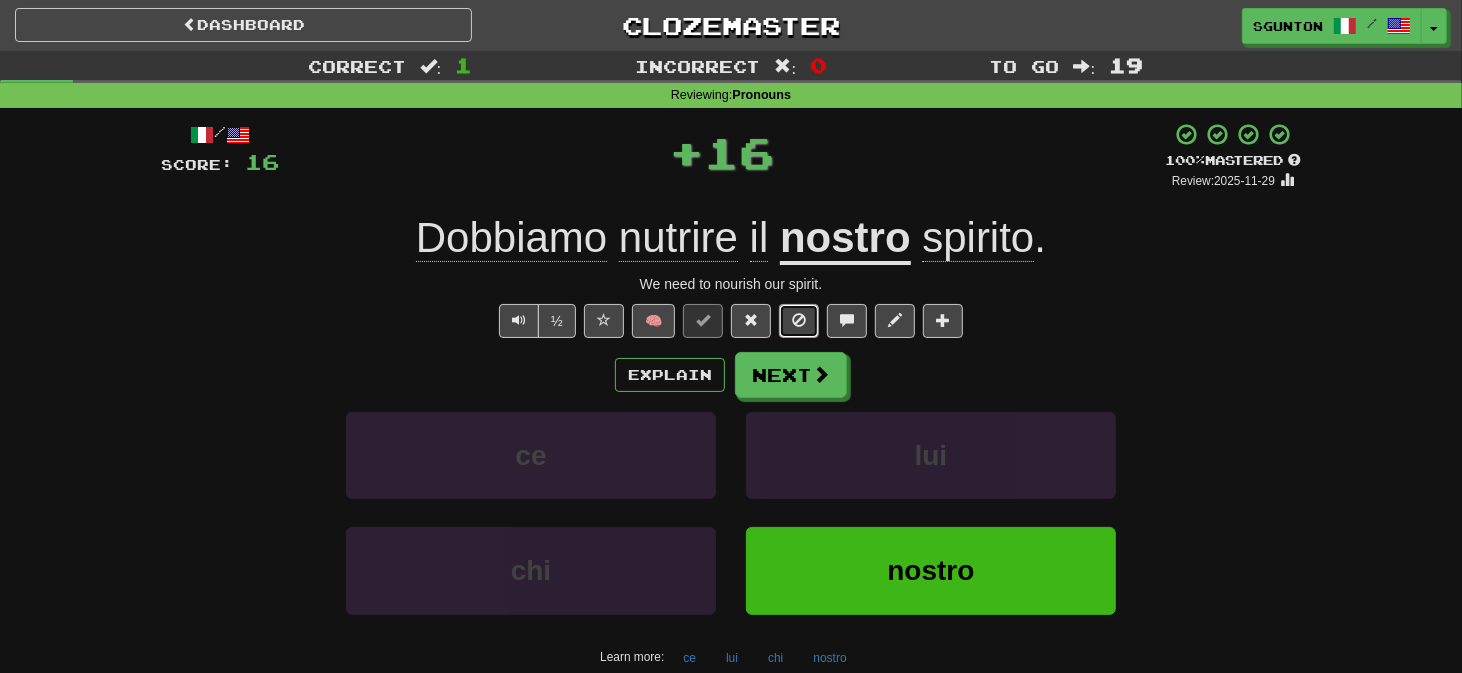 click at bounding box center (799, 321) 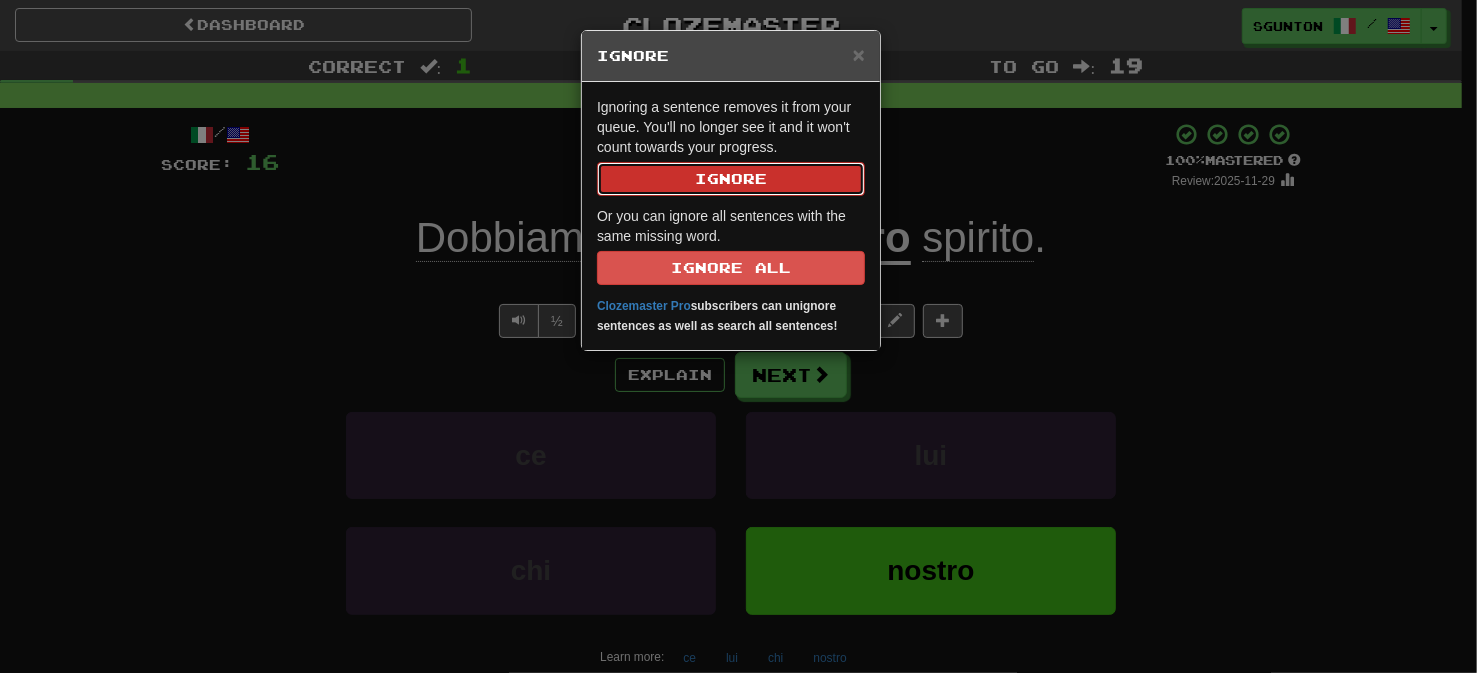 click on "Ignore" at bounding box center [731, 179] 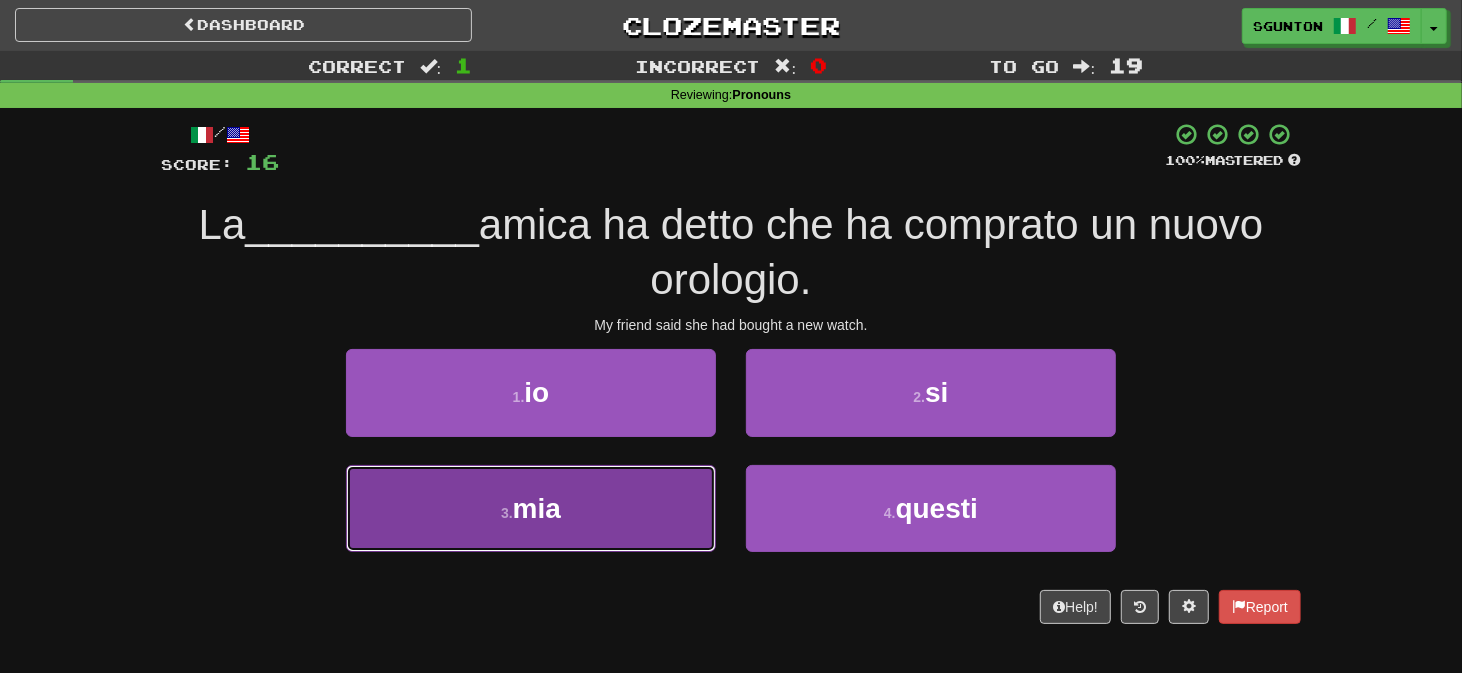 click on "3 .  mia" at bounding box center (531, 508) 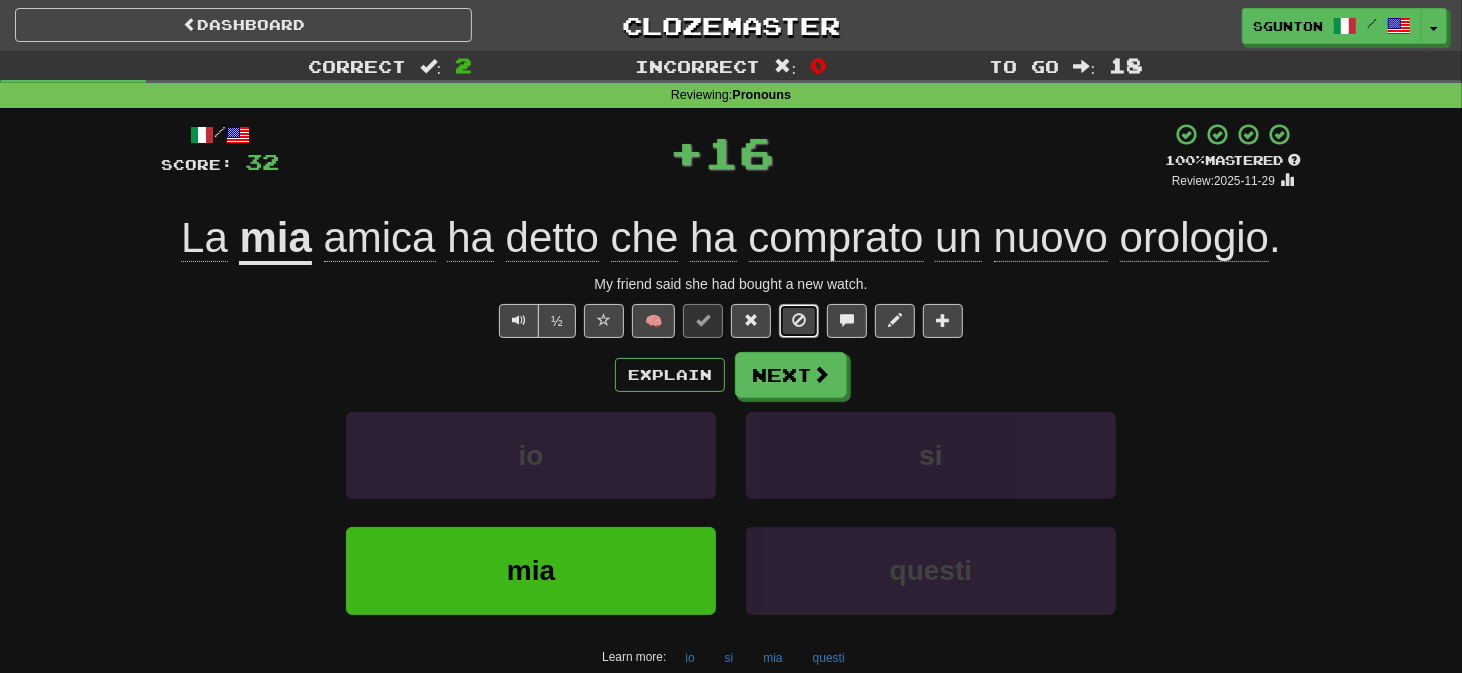 click at bounding box center (799, 320) 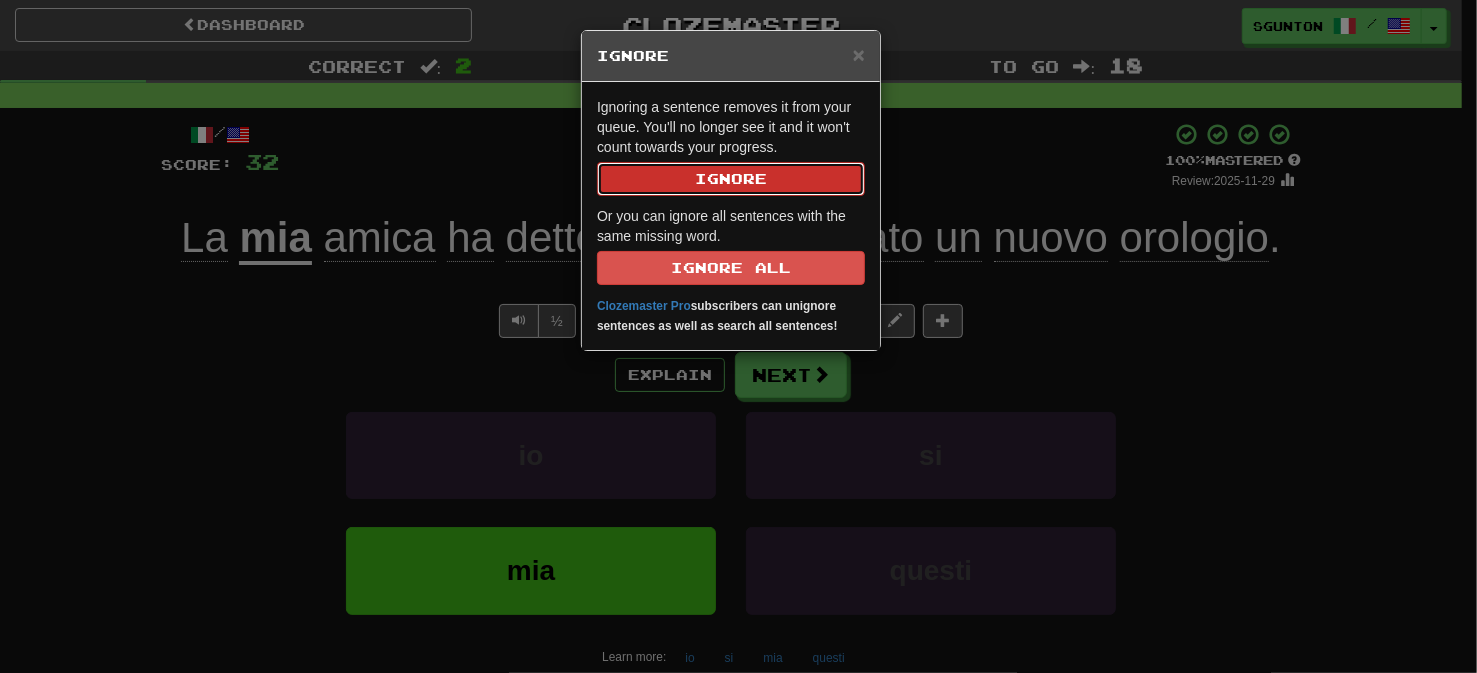 click on "Ignore" at bounding box center (731, 179) 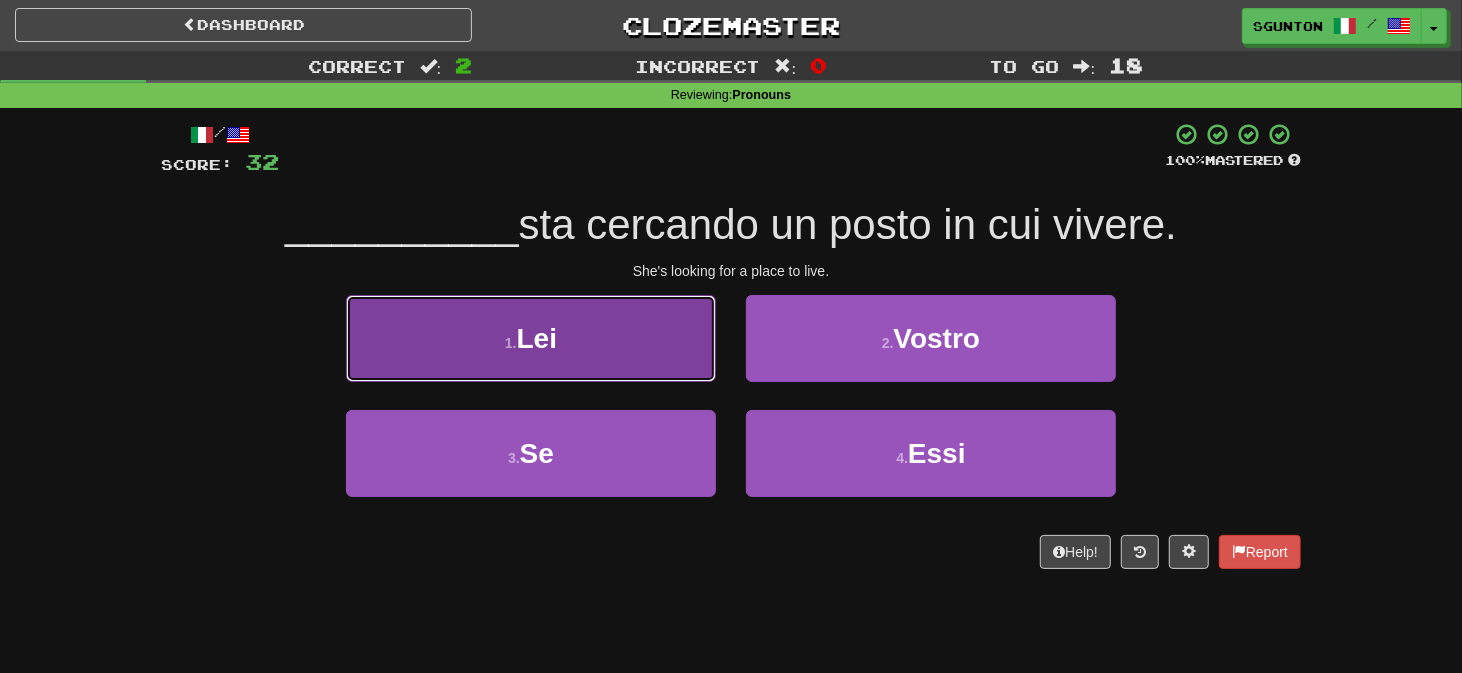 click on "1 .  Lei" at bounding box center [531, 338] 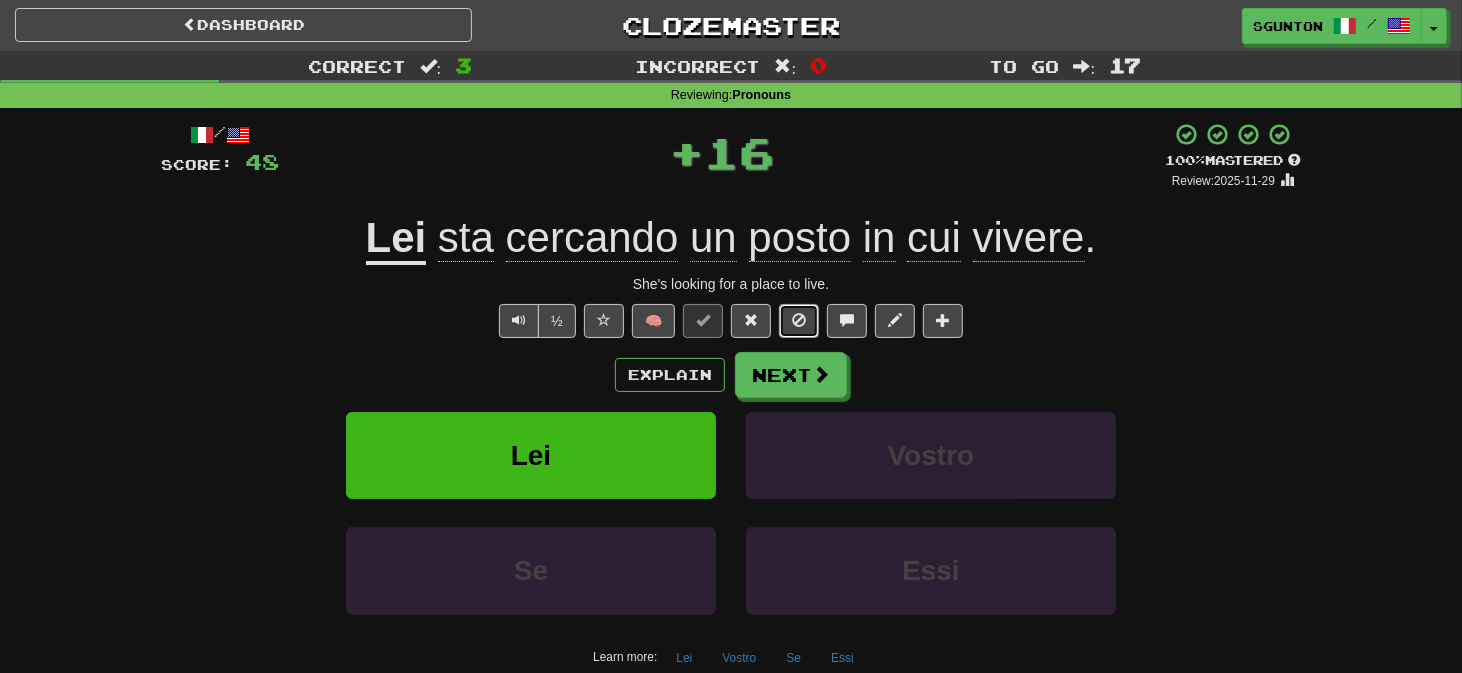 click at bounding box center [799, 321] 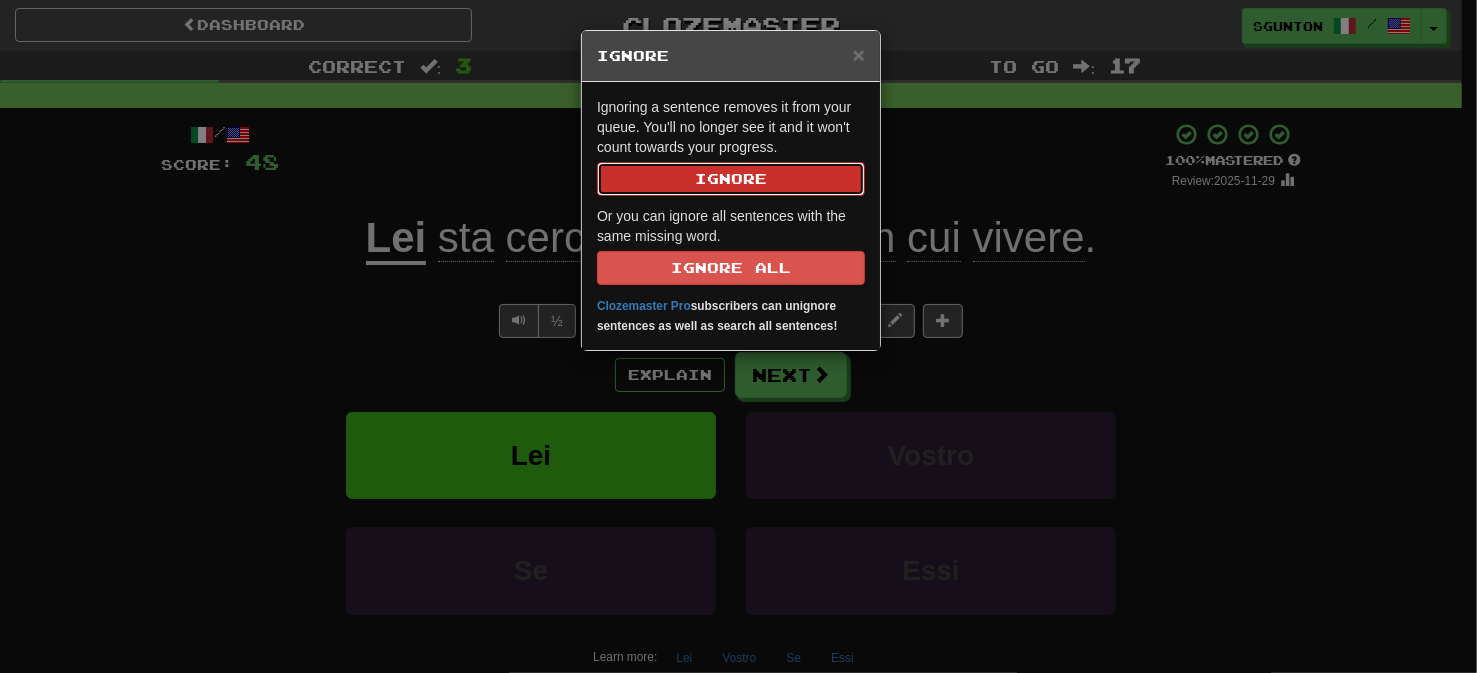click on "Ignore" at bounding box center (731, 179) 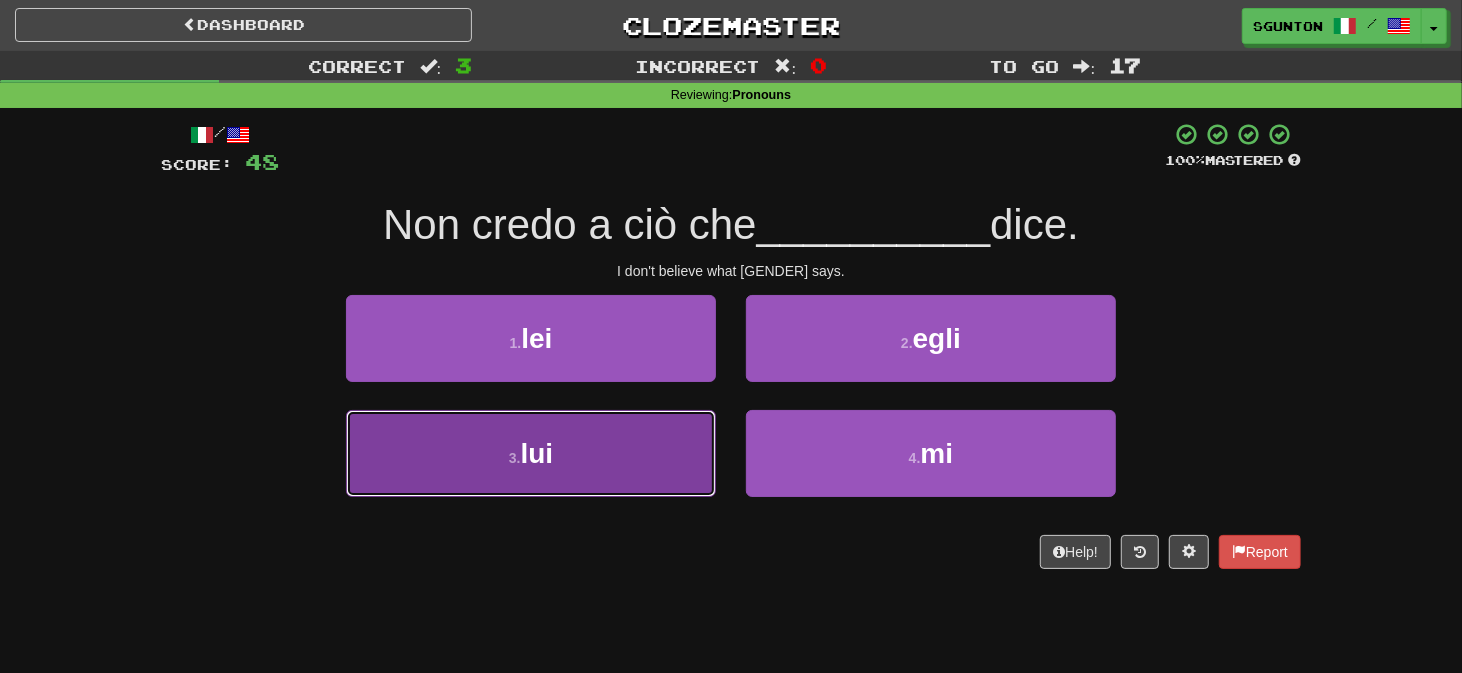 click on "3 .  lui" at bounding box center [531, 453] 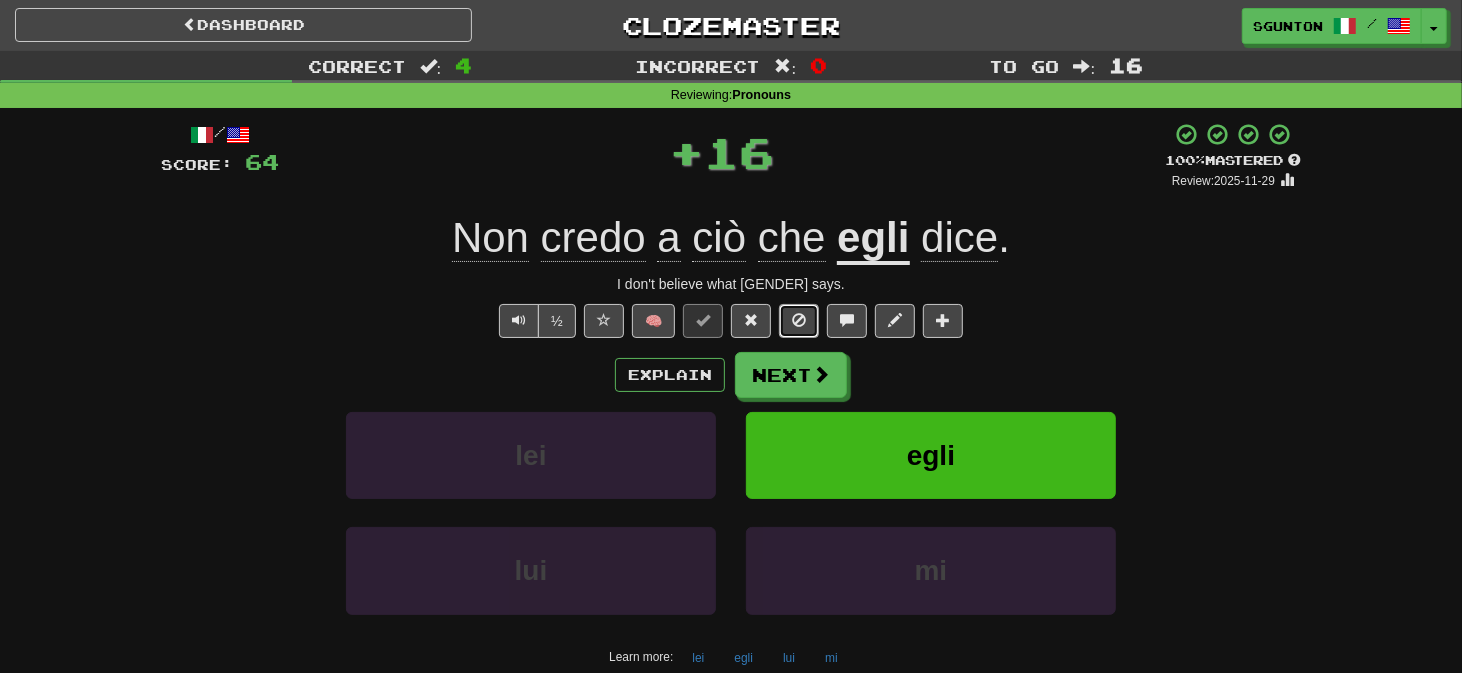 click at bounding box center [799, 320] 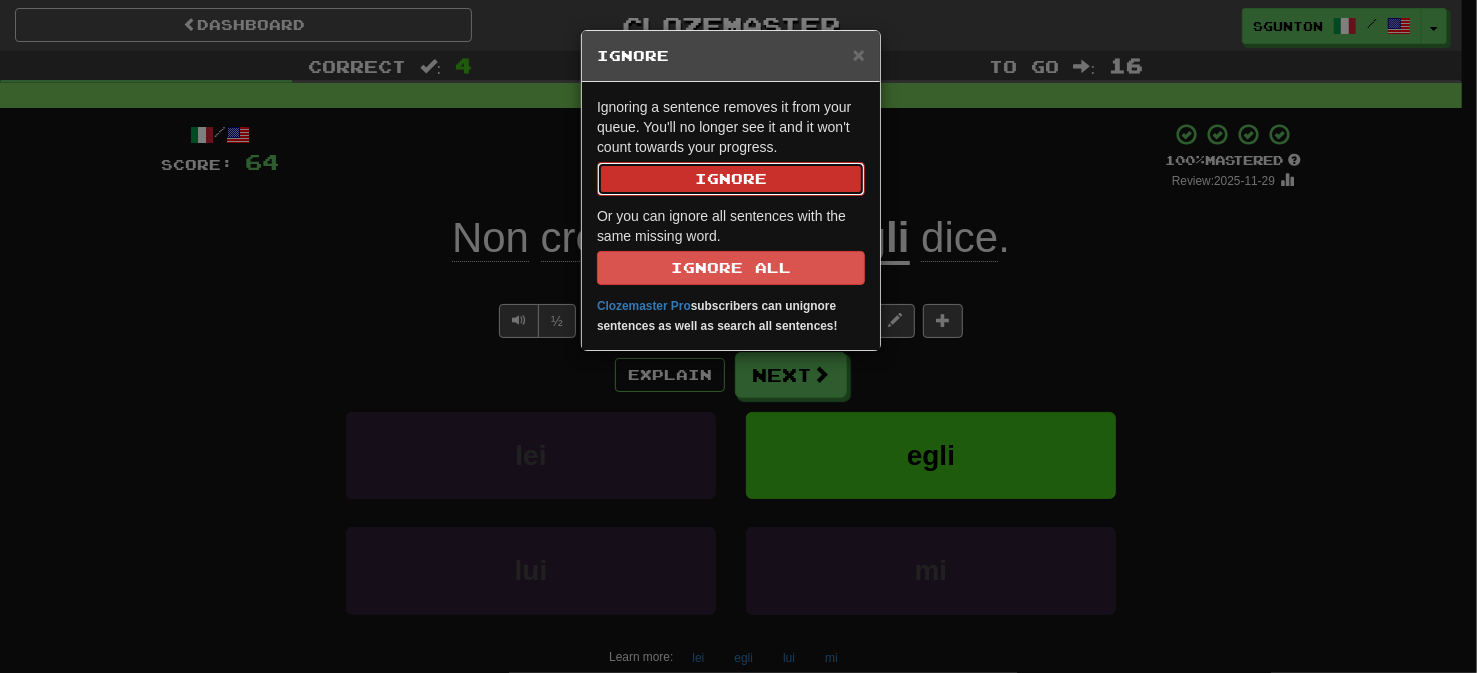 click on "Ignore" at bounding box center (731, 179) 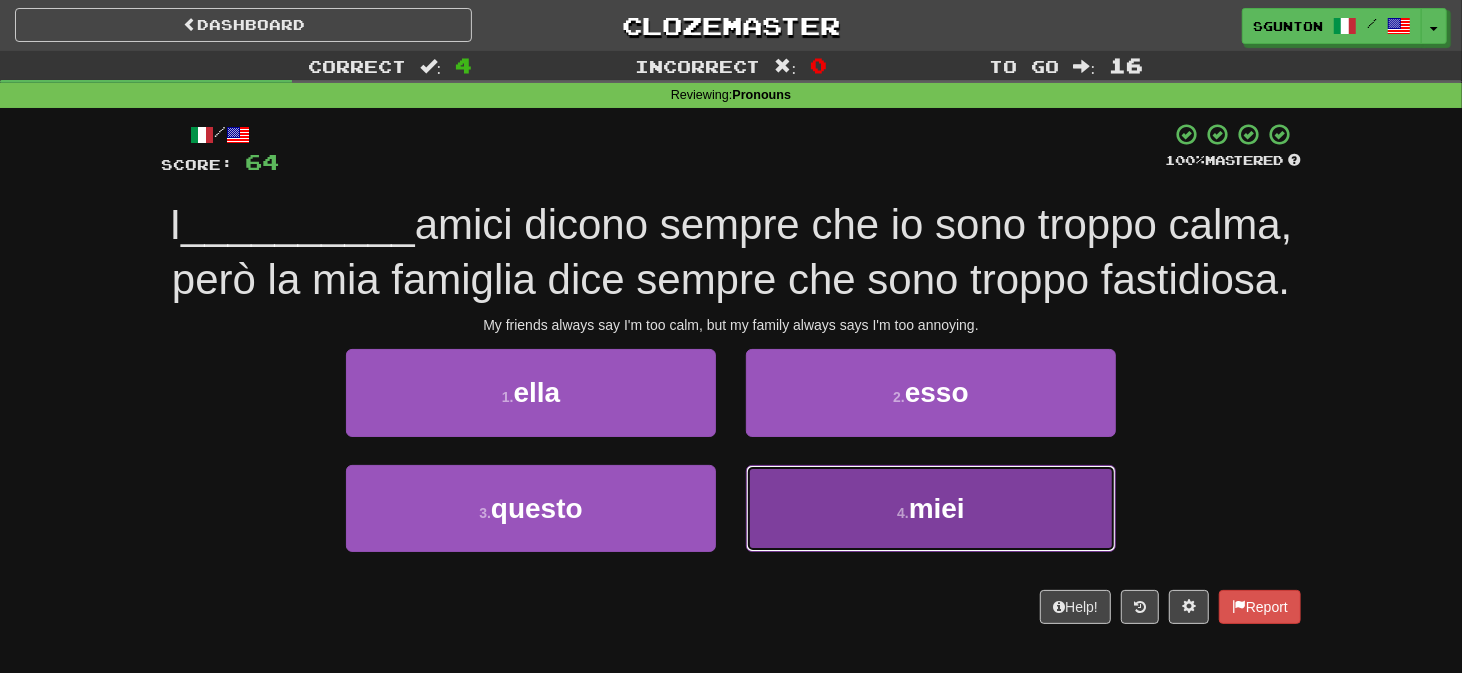 click on "4 .  miei" at bounding box center [931, 508] 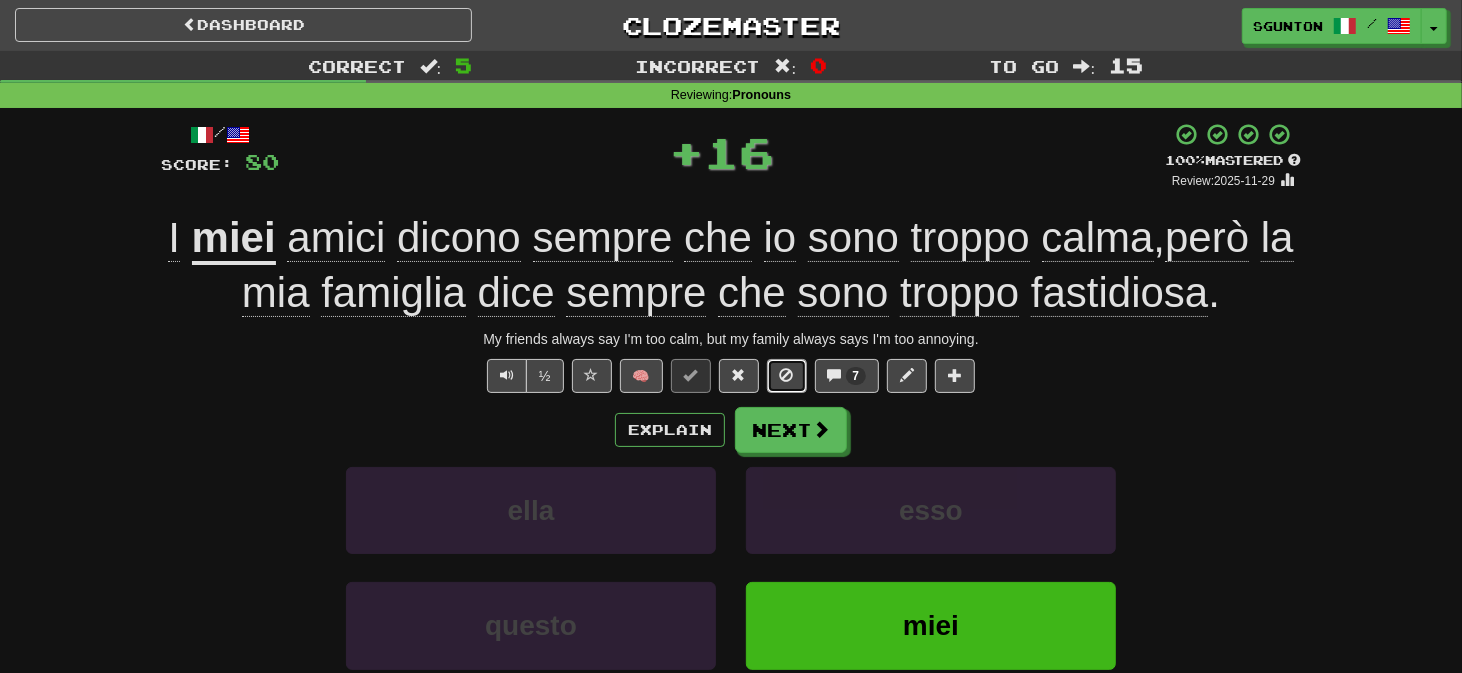 click at bounding box center (787, 376) 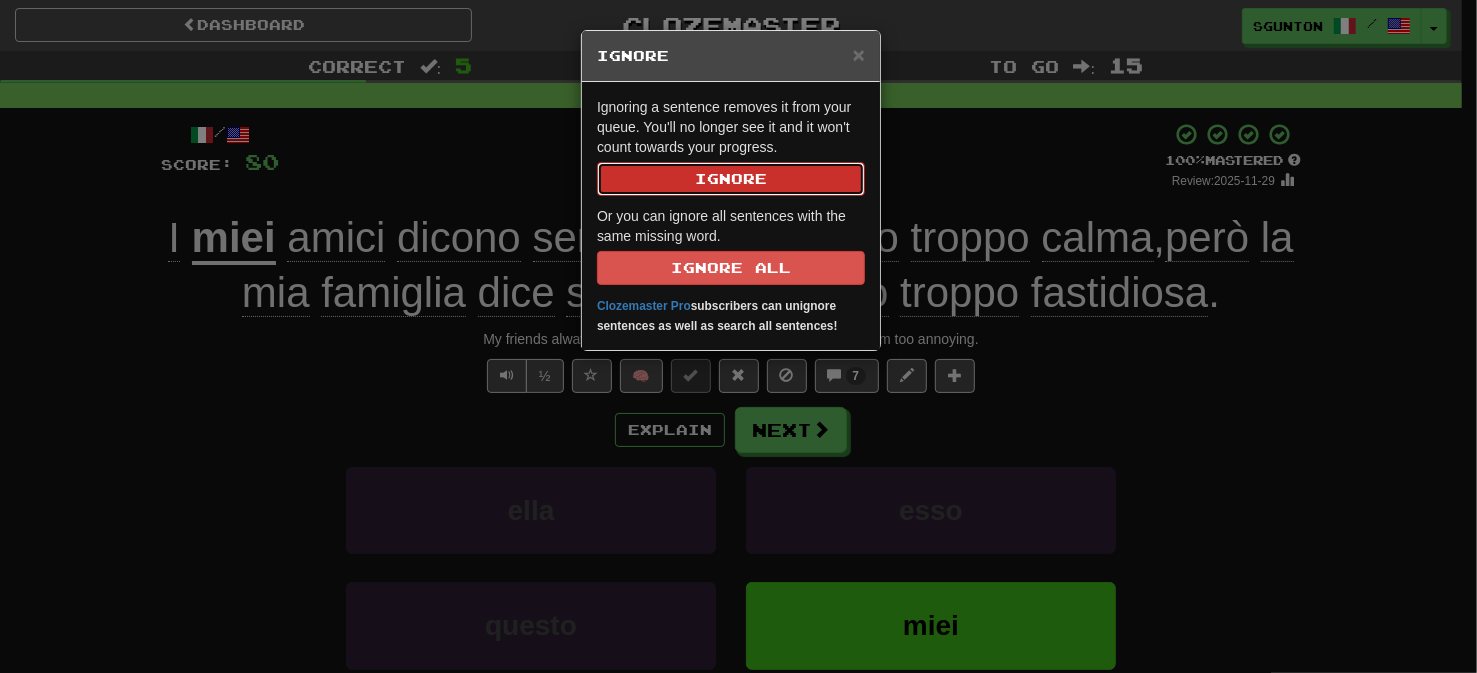 click on "Ignore" at bounding box center [731, 179] 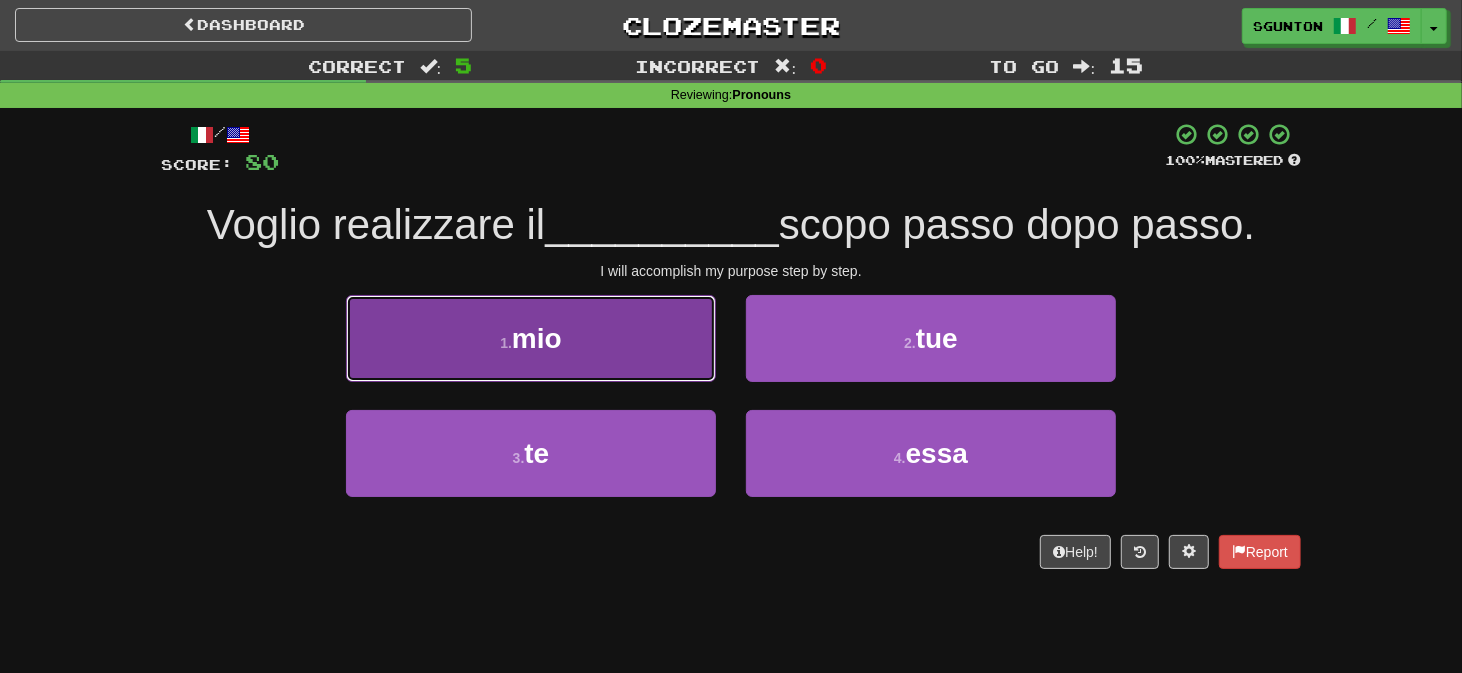 click on "1 .  mio" at bounding box center (531, 338) 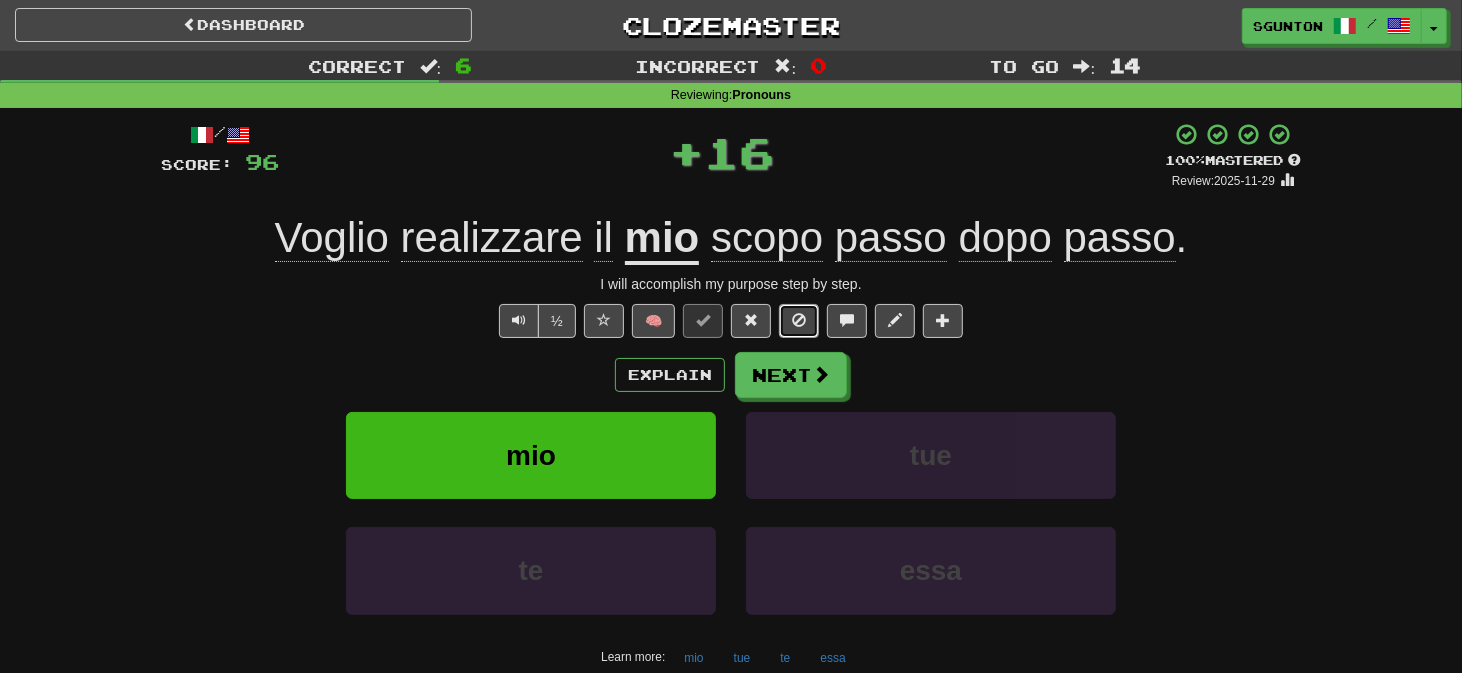 click at bounding box center [799, 320] 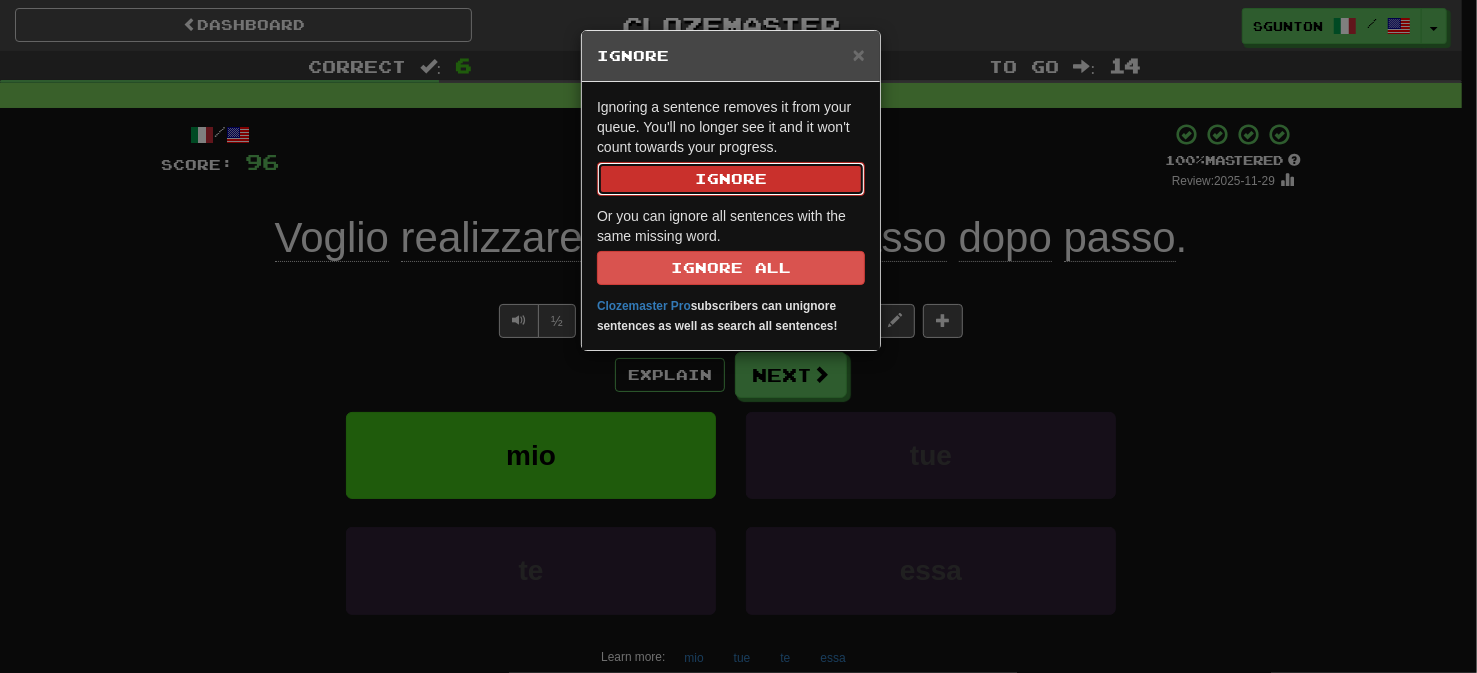 click on "Ignore" at bounding box center (731, 179) 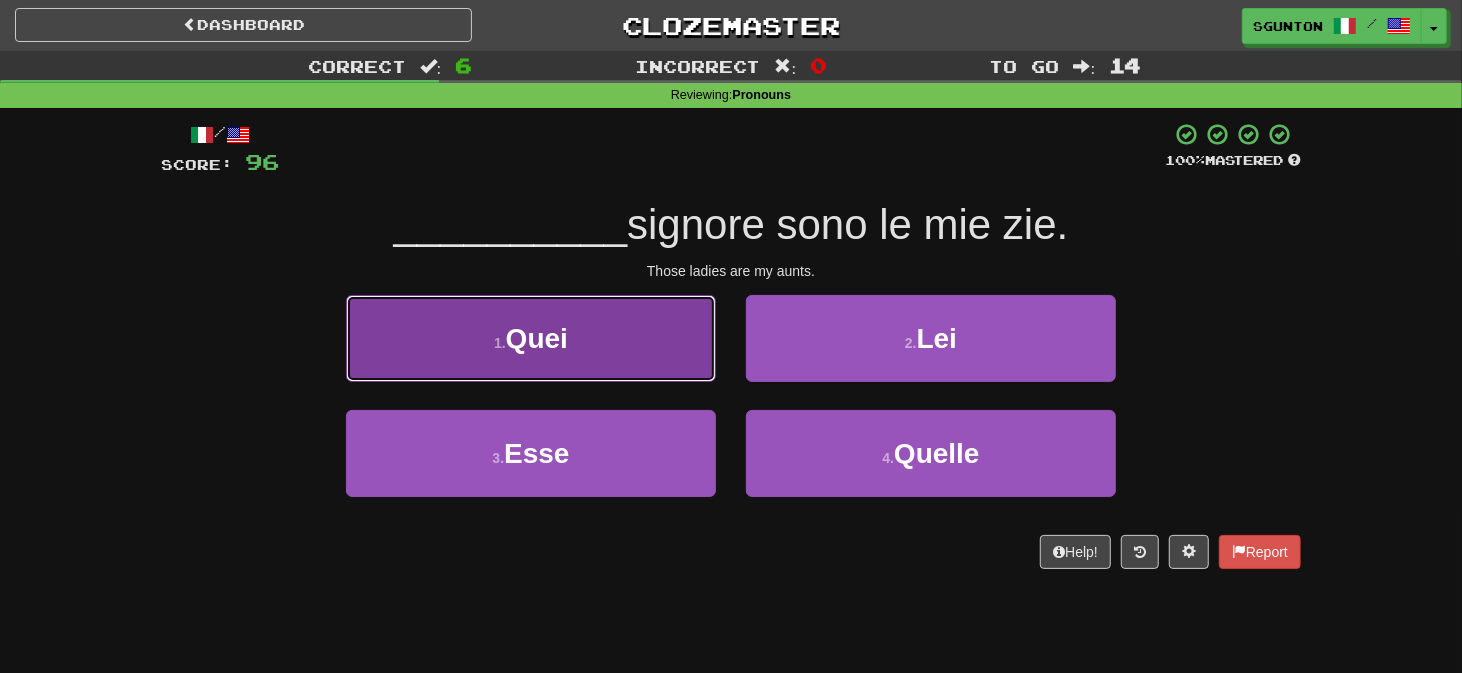 click on "1 .  Quei" at bounding box center [531, 338] 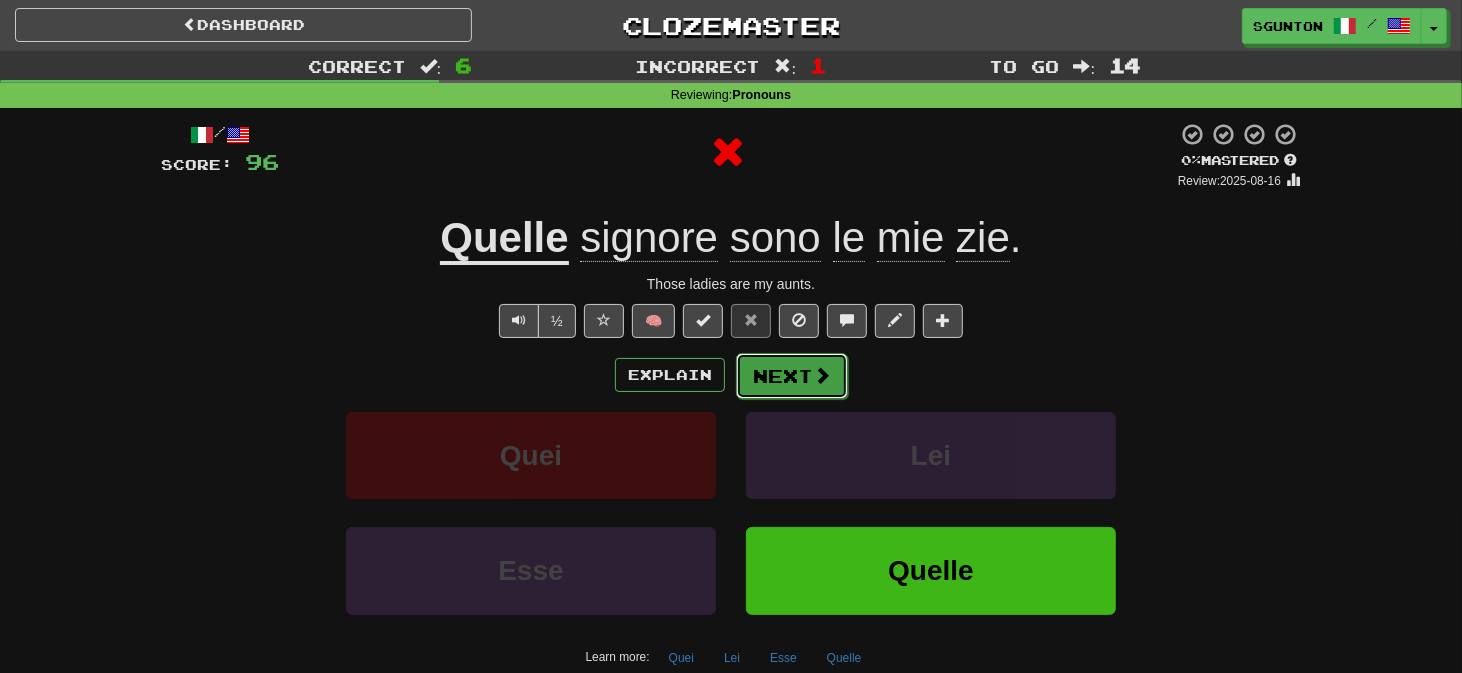 click on "Next" at bounding box center [792, 376] 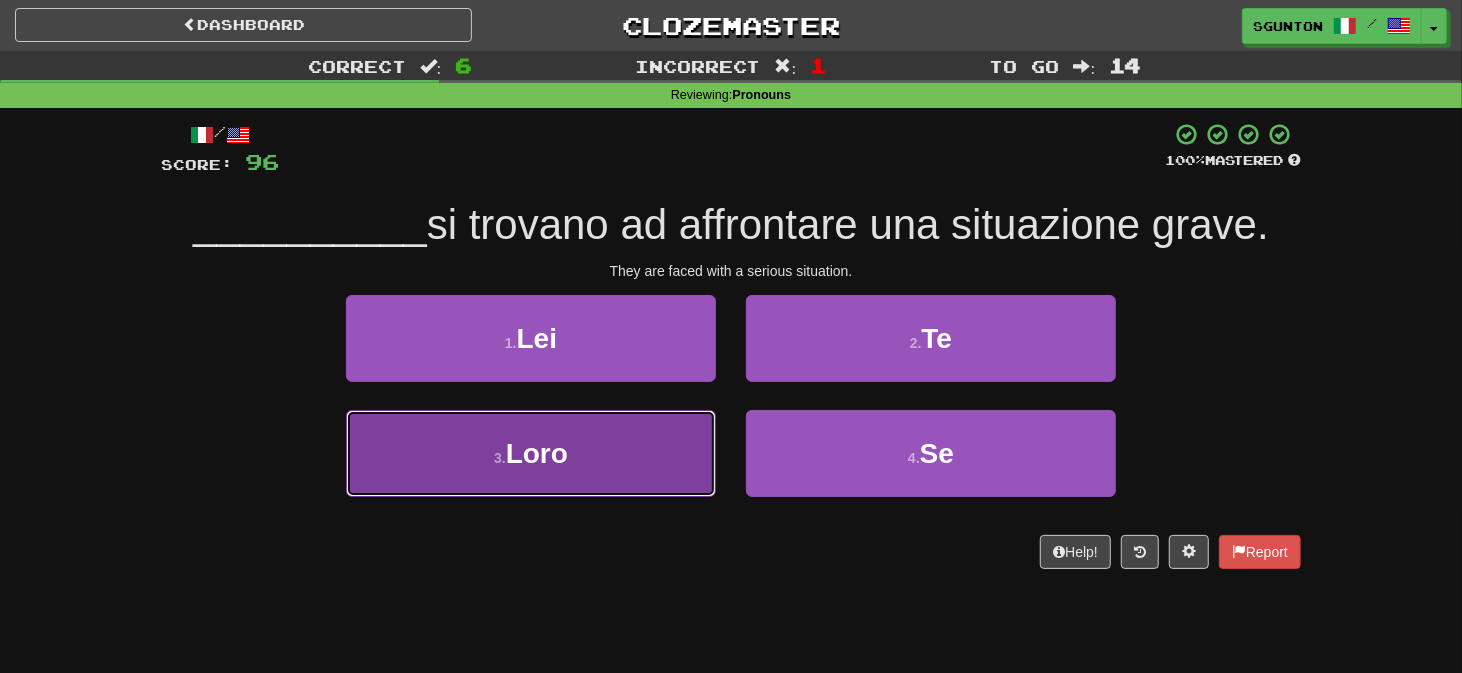 click on "3 .  Loro" at bounding box center (531, 453) 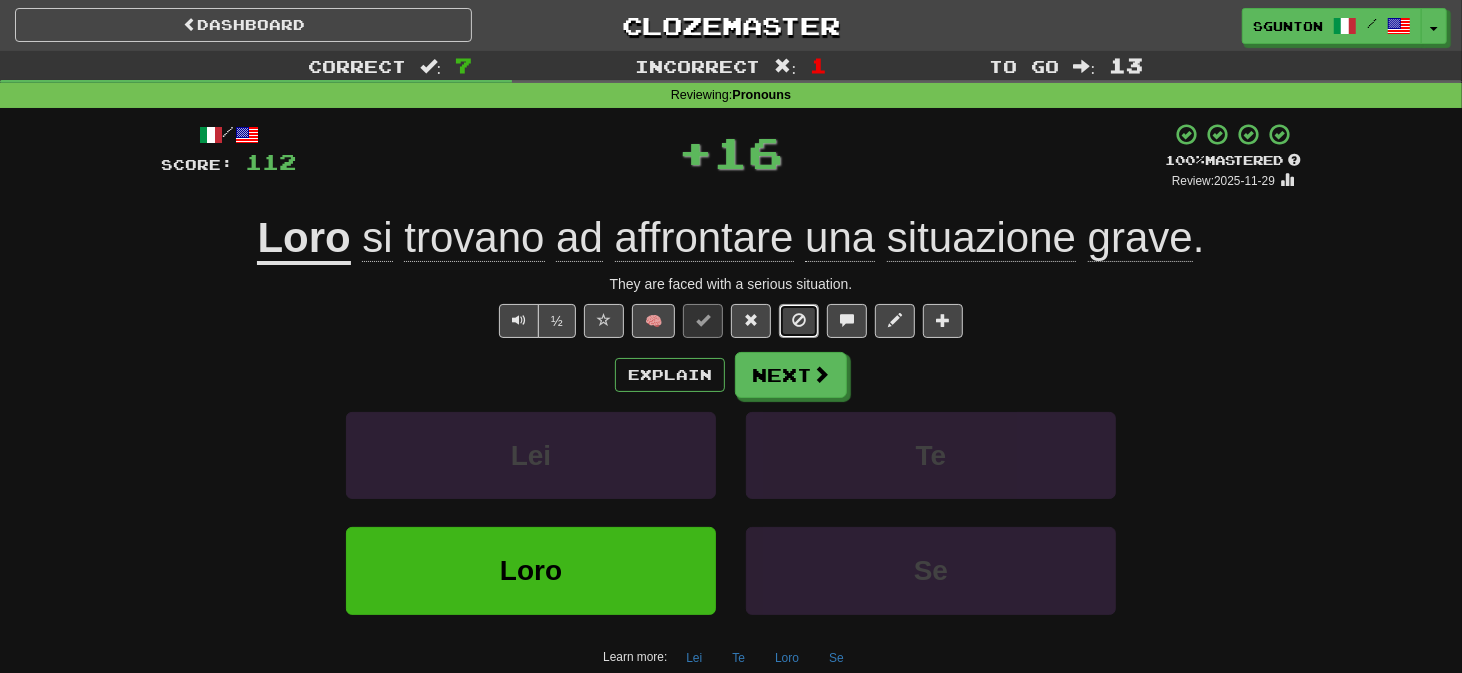 click at bounding box center (799, 320) 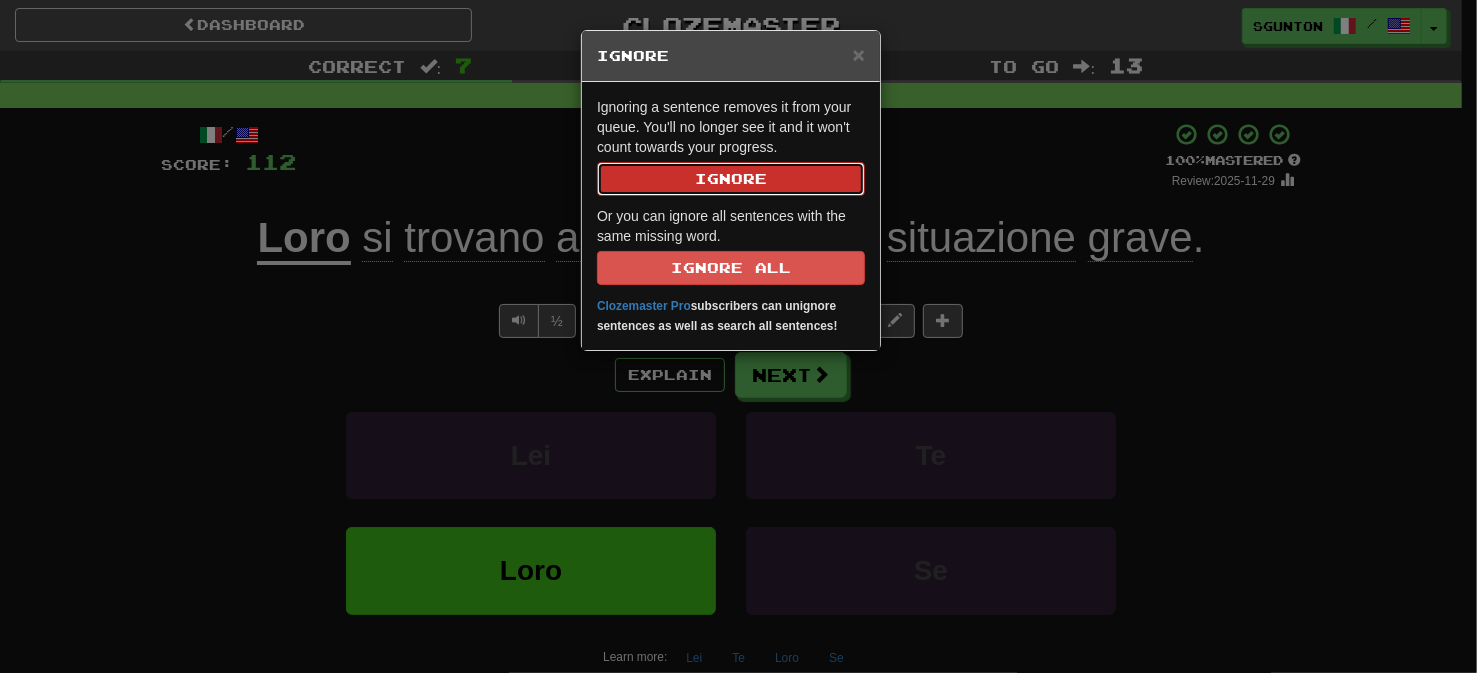 click on "Ignore" at bounding box center (731, 179) 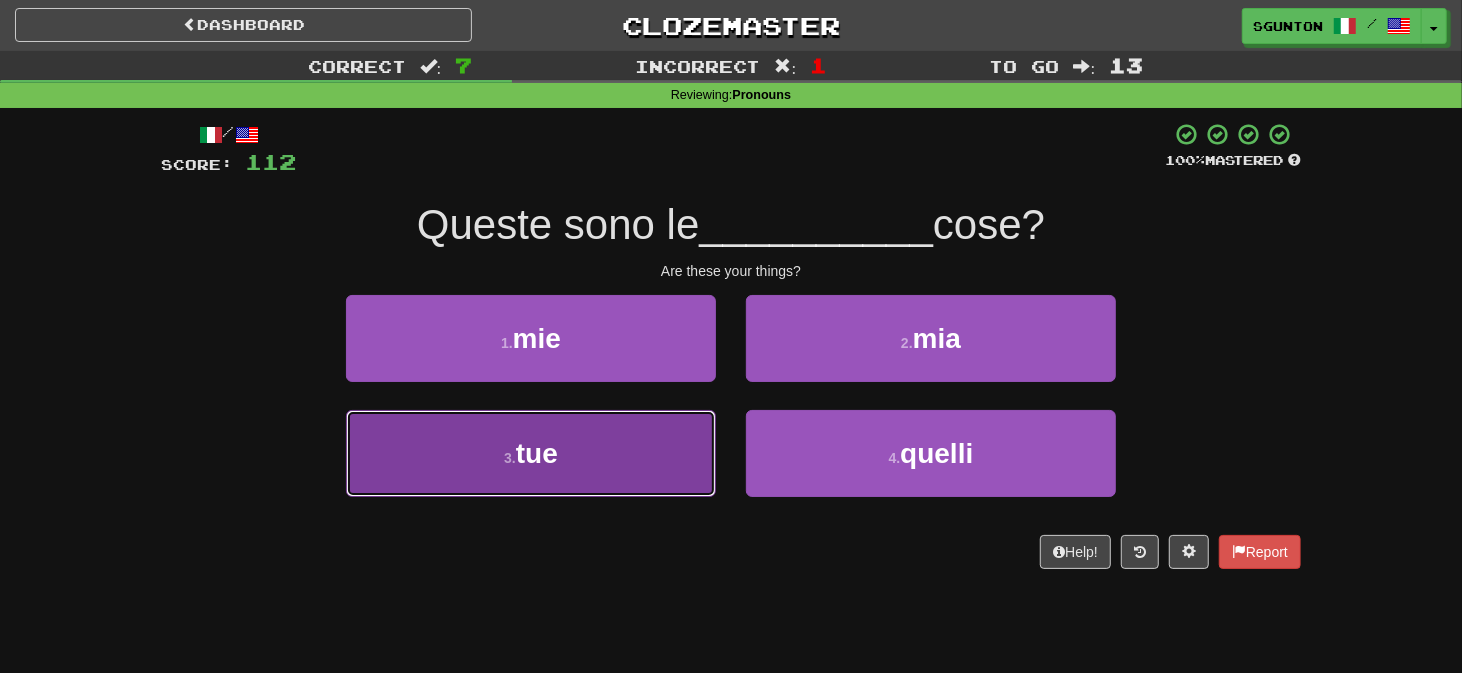 click on "3 .  tue" at bounding box center (531, 453) 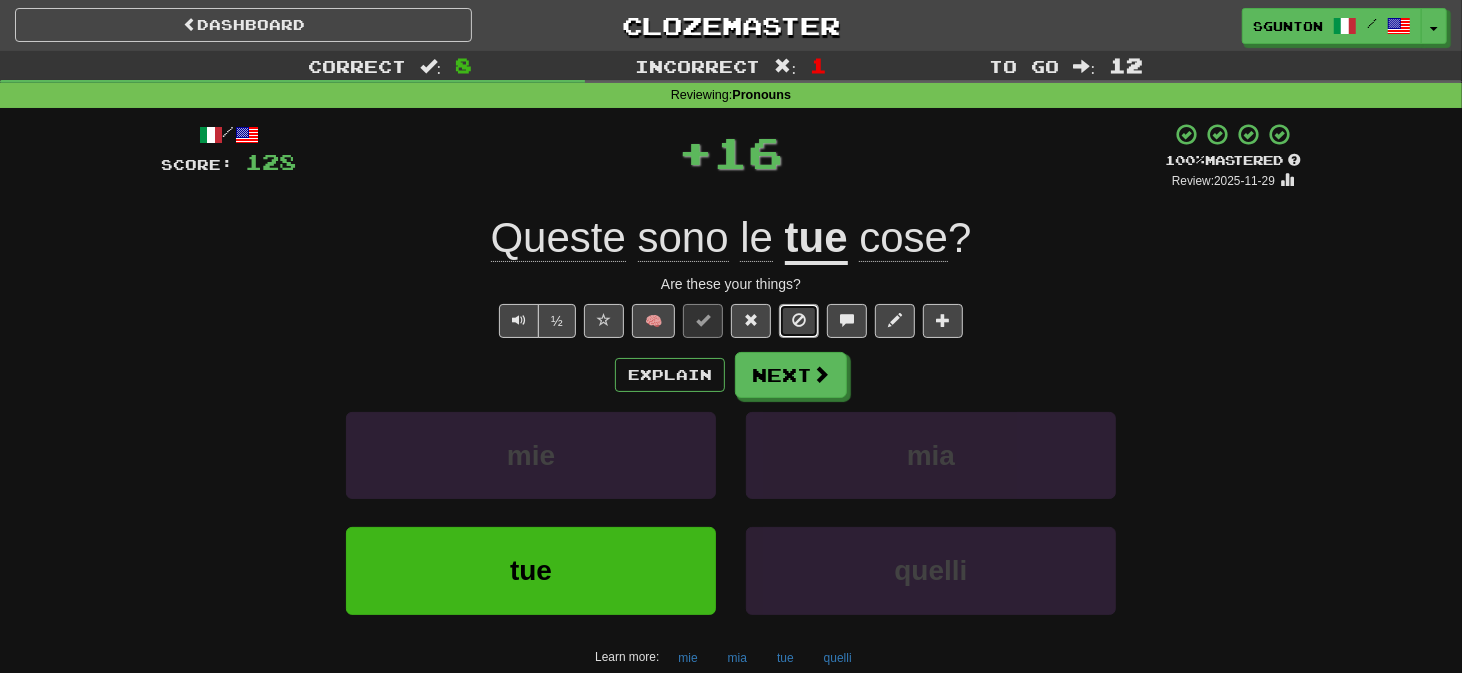 click at bounding box center (799, 320) 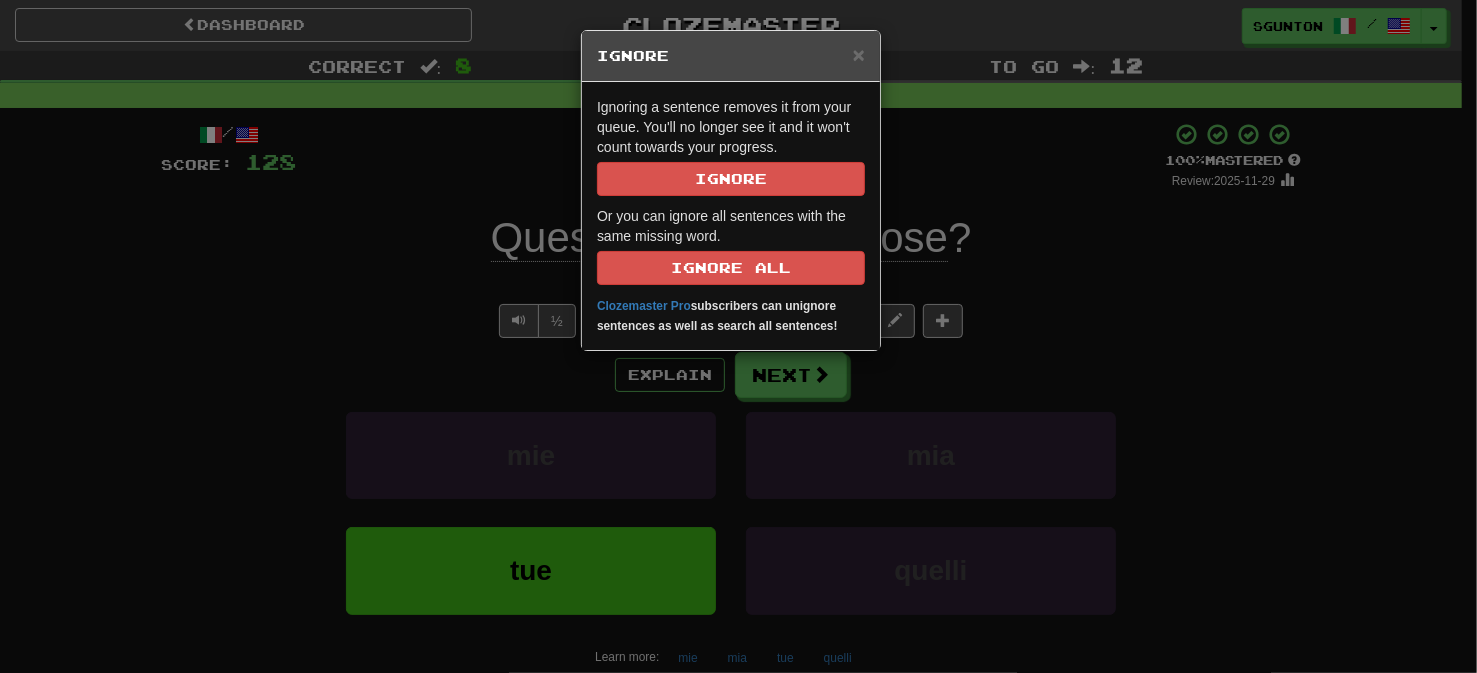 click on "Ignoring a sentence removes it from your queue. You'll no longer see it and it won't count towards your progress. Ignore" at bounding box center (731, 146) 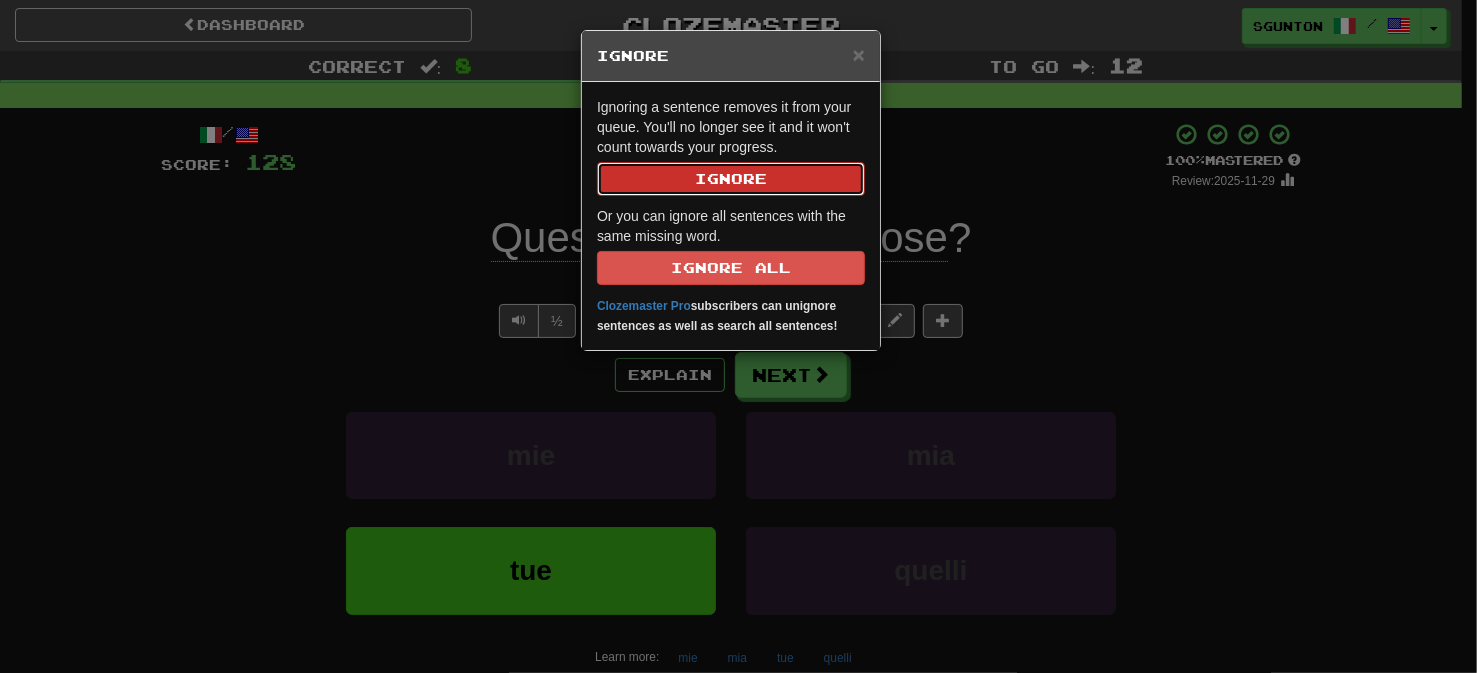 click on "Ignore" at bounding box center [731, 179] 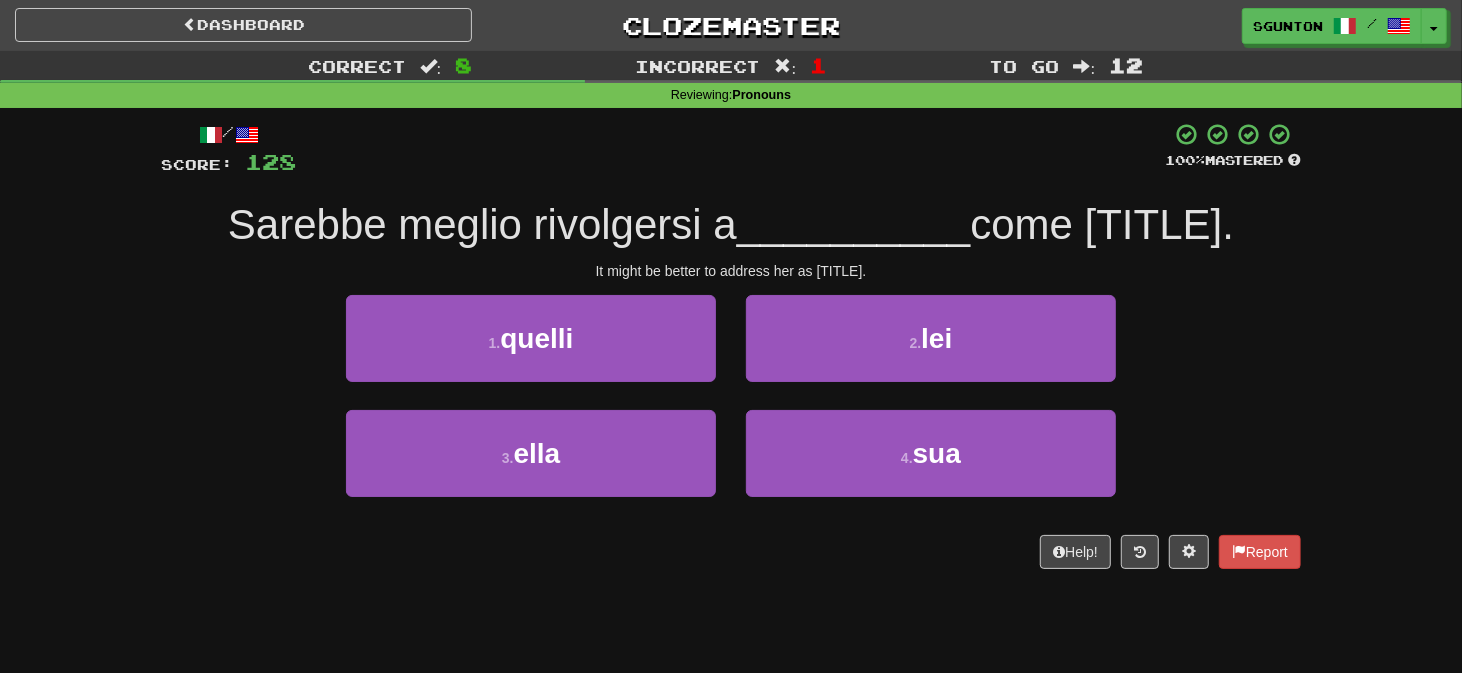 click on "2 .  lei" at bounding box center (931, 352) 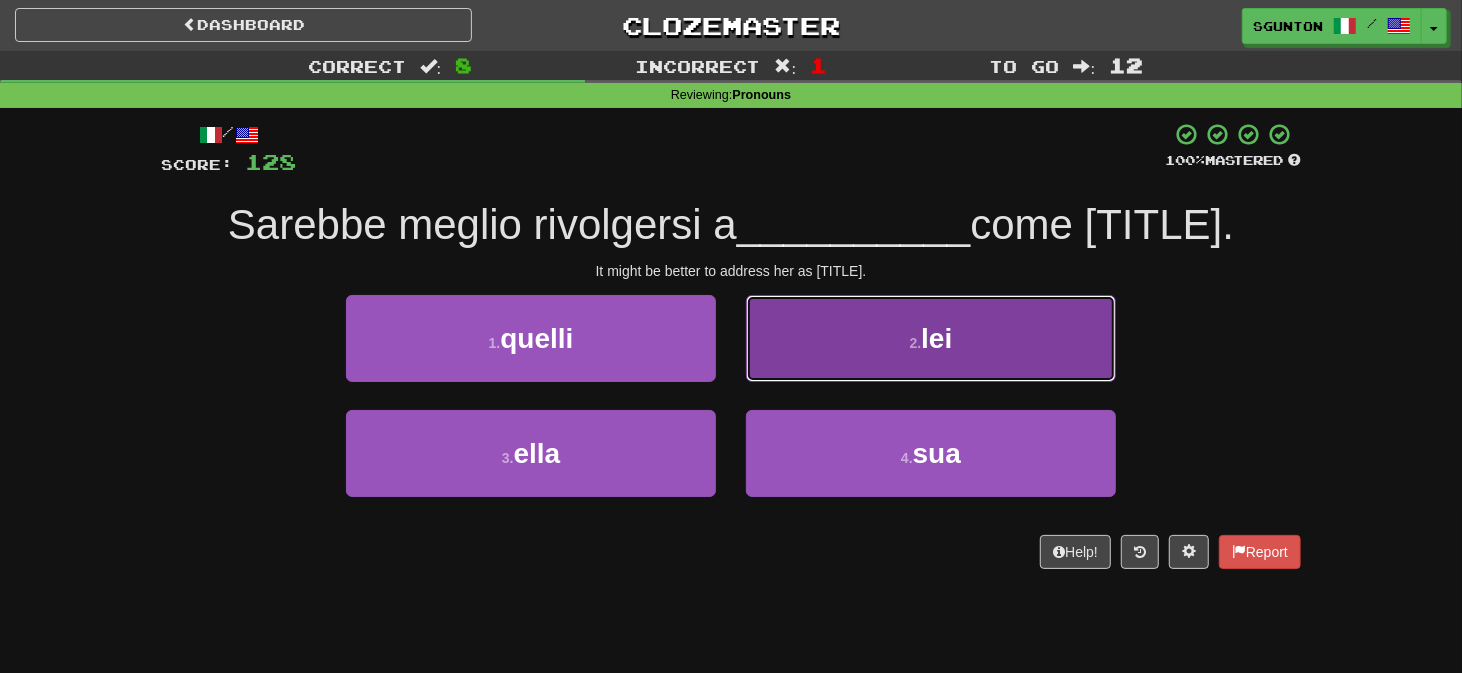click on "2 .  lei" at bounding box center [931, 338] 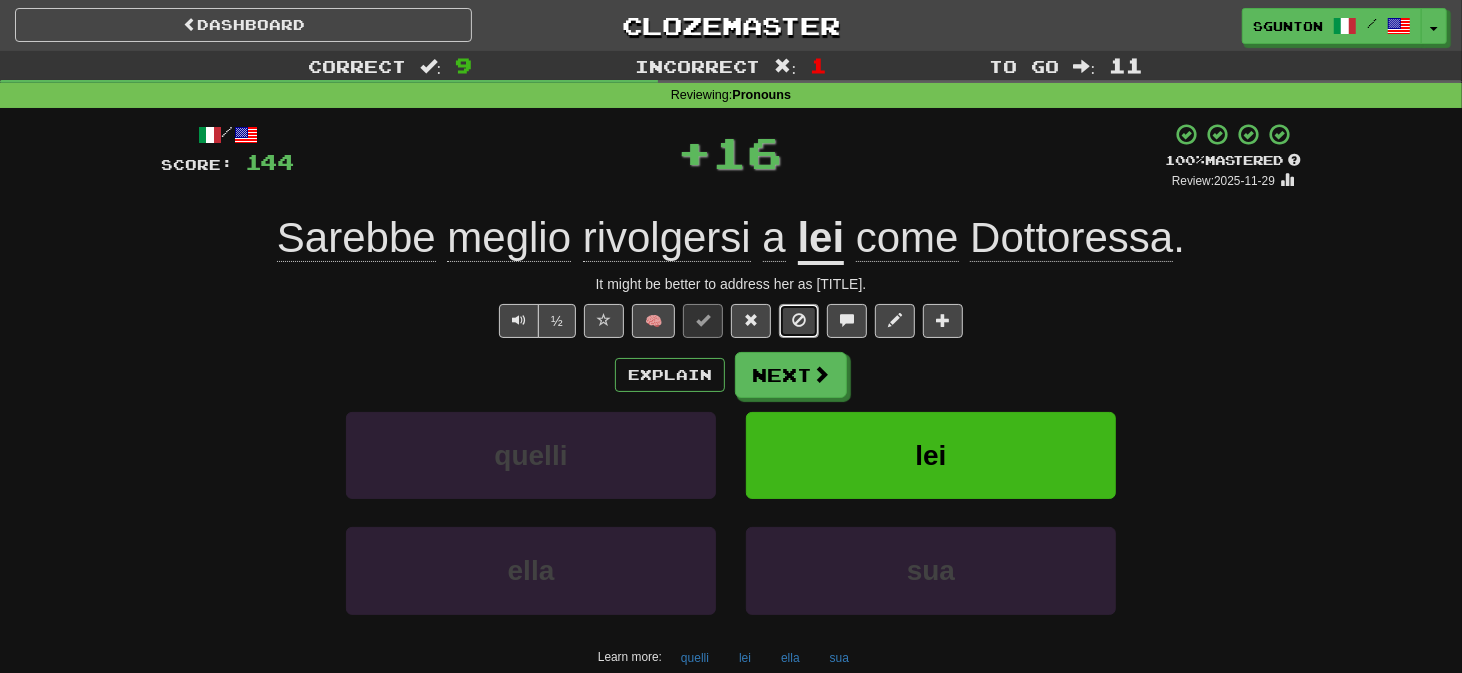 click at bounding box center (799, 320) 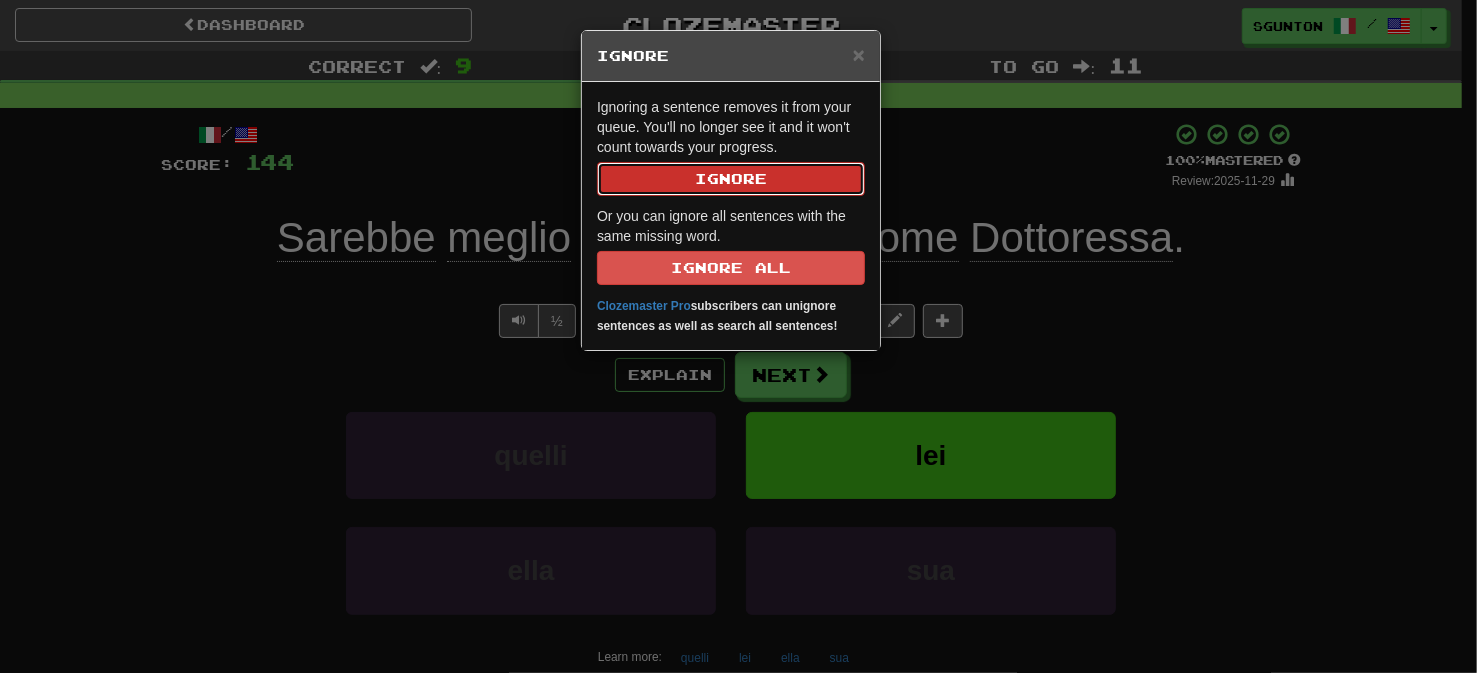 click on "Ignore" at bounding box center (731, 179) 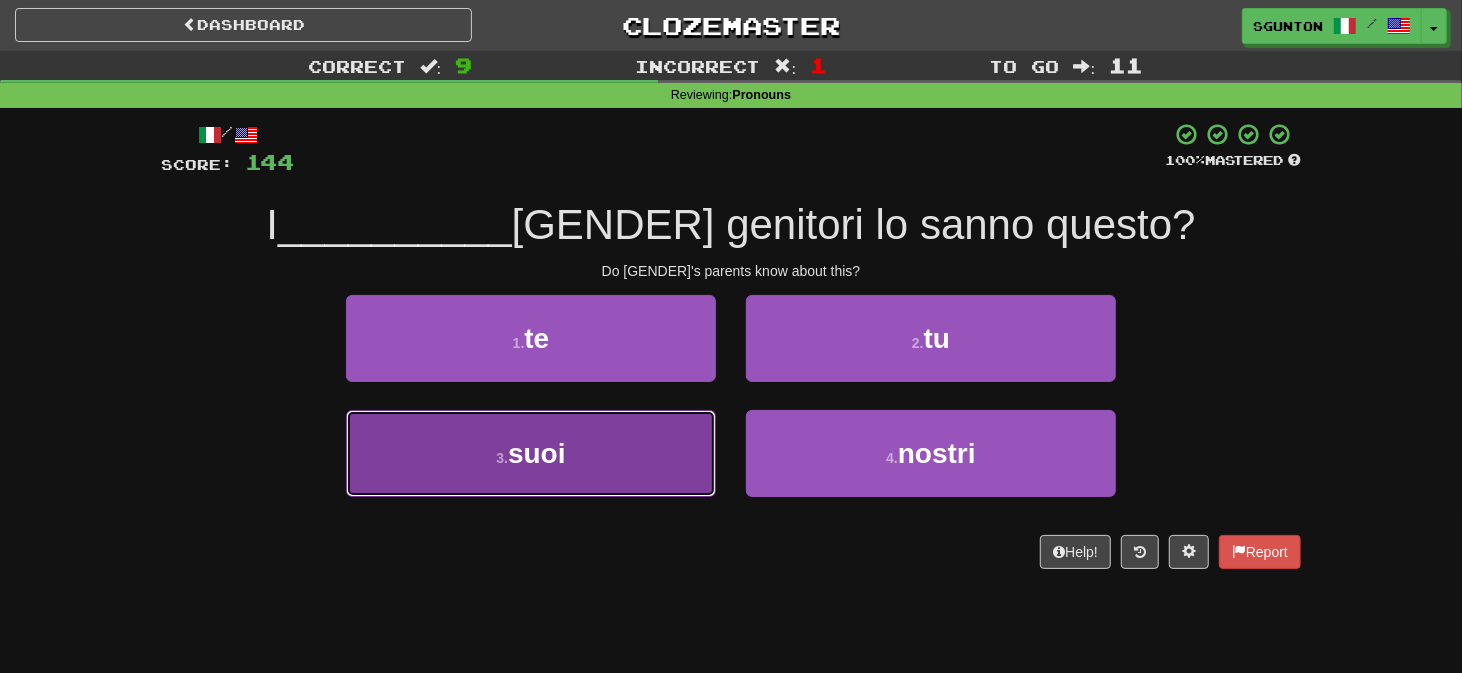 click on "3 .  suoi" at bounding box center (531, 453) 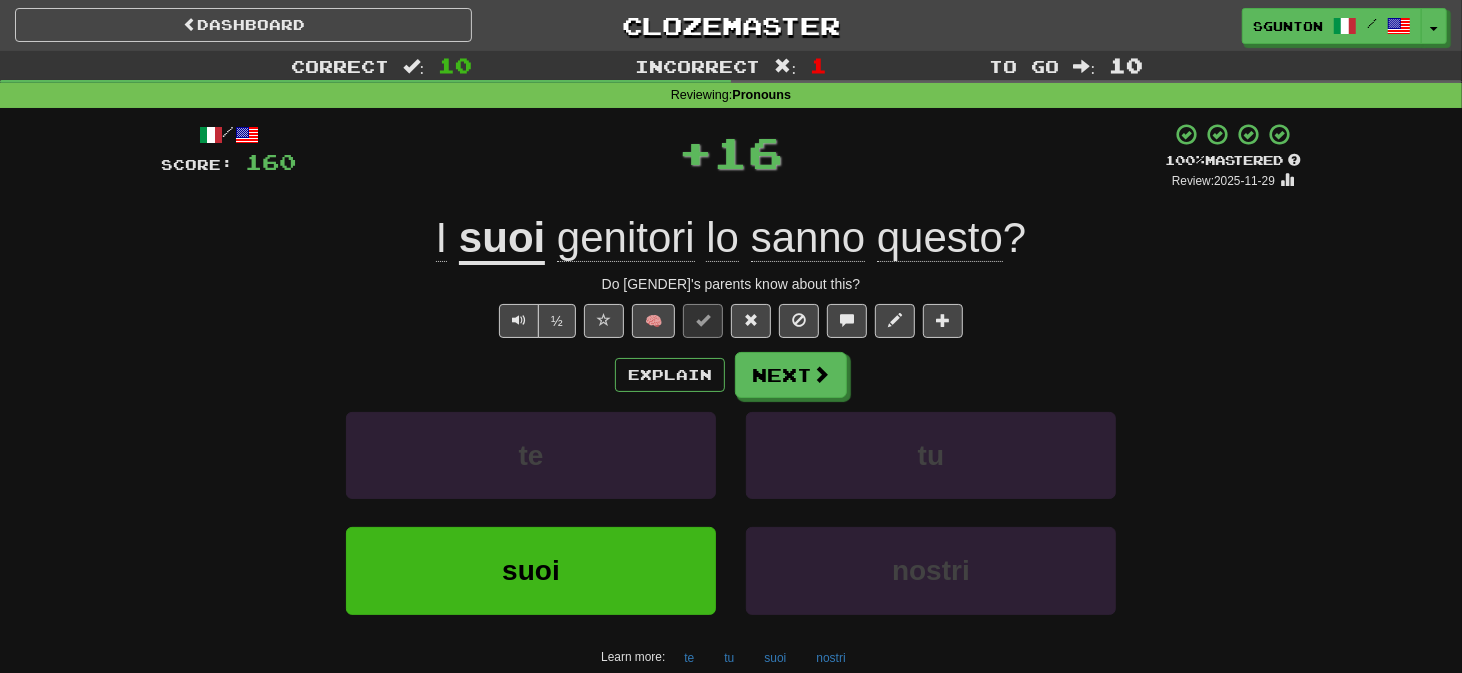 click on "/  Score:   160 + 16 100 %  Mastered Review:  2025-11-29 I   suoi   genitori   lo   sanno   questo ? Do his parents know about this? ½ 🧠 Explain Next te tu suoi nostri Learn more: te tu suoi nostri  Help!  Report Sentence Source" at bounding box center [731, 435] 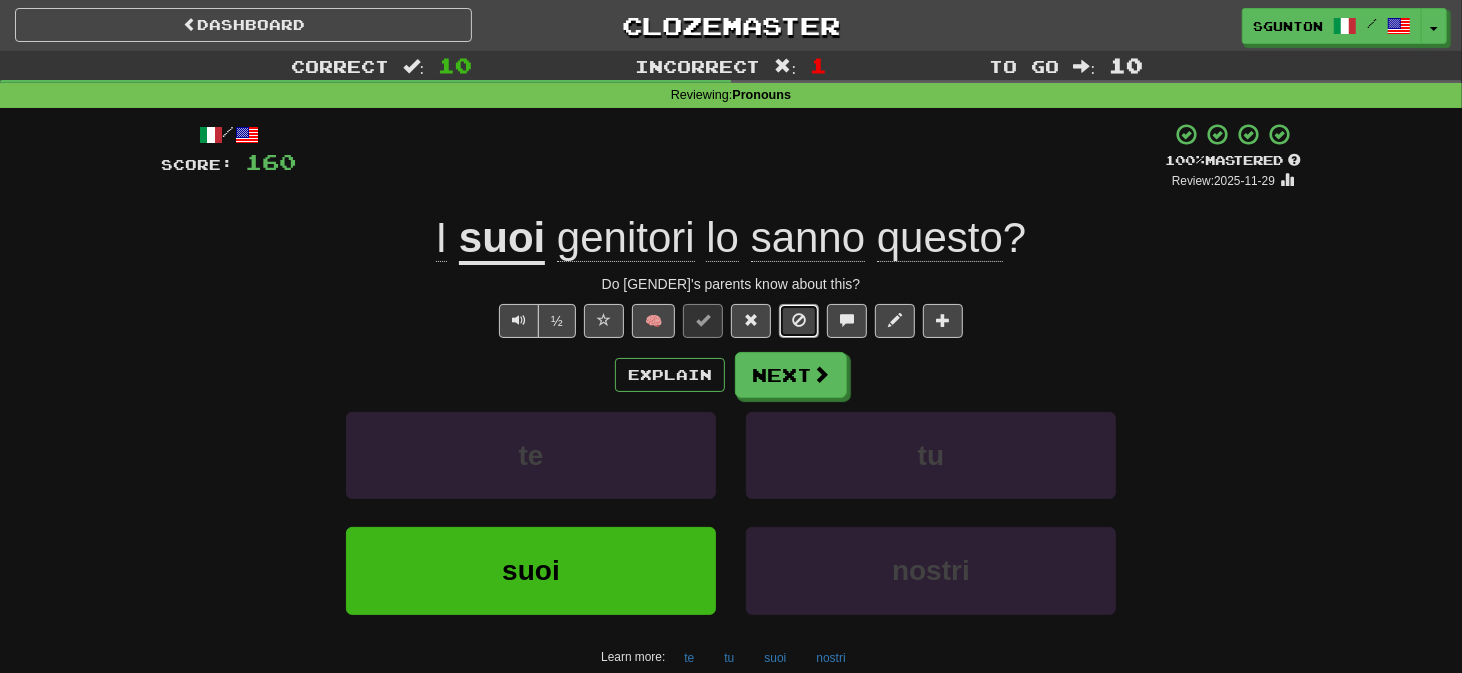click at bounding box center [799, 321] 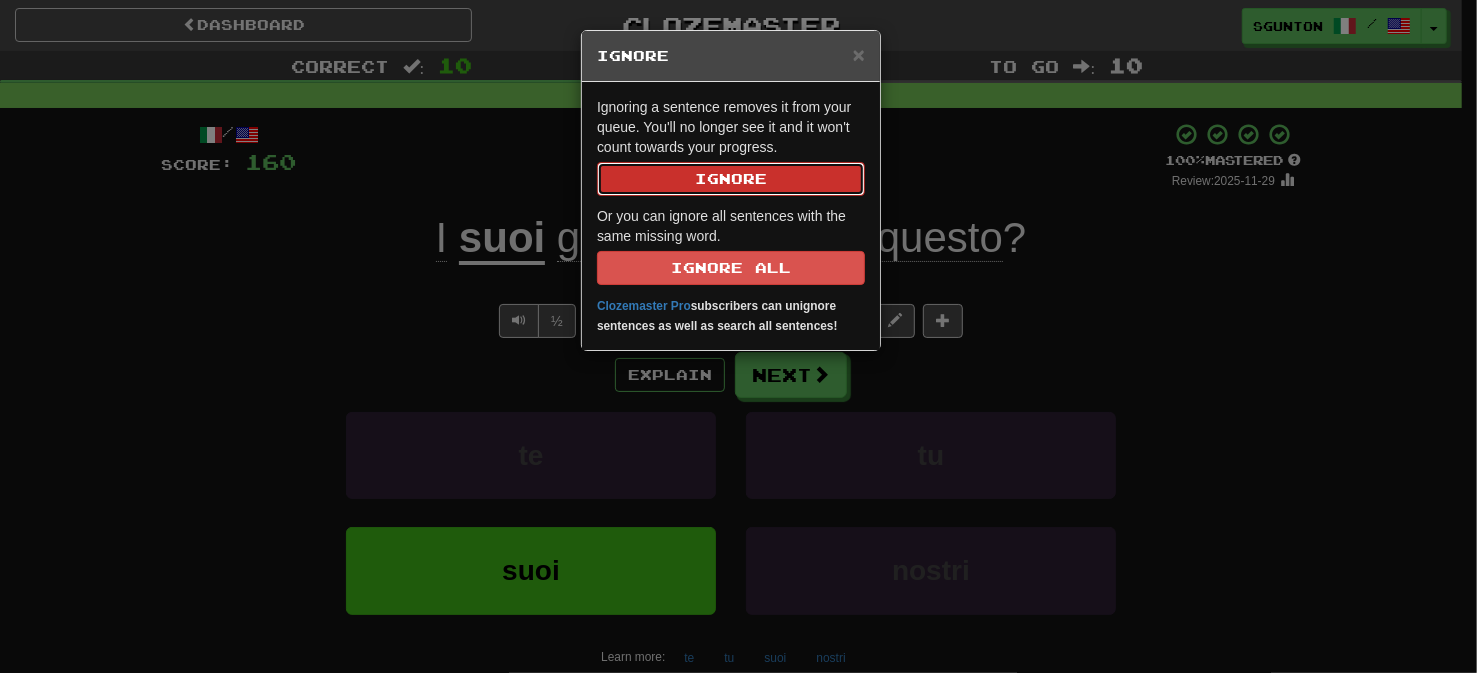 click on "Ignore" at bounding box center (731, 179) 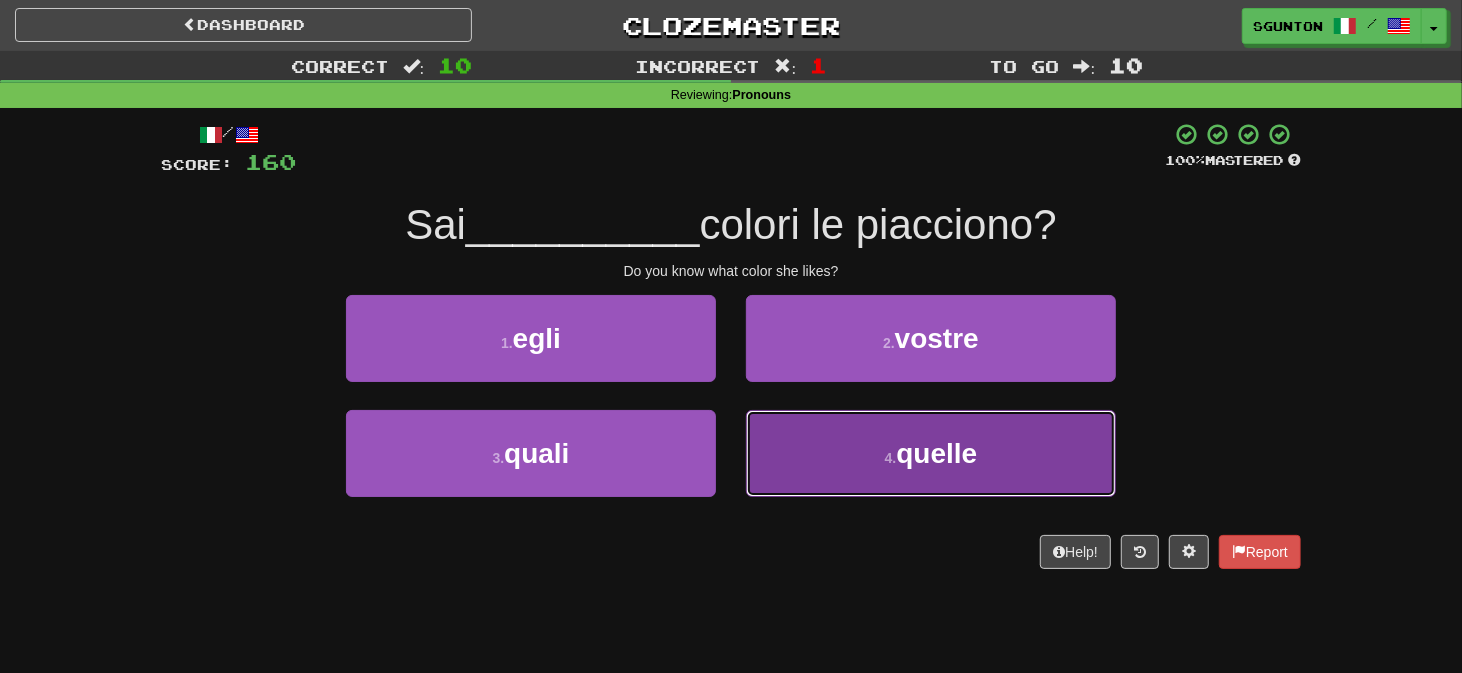 click on "4 .  quelle" at bounding box center [931, 453] 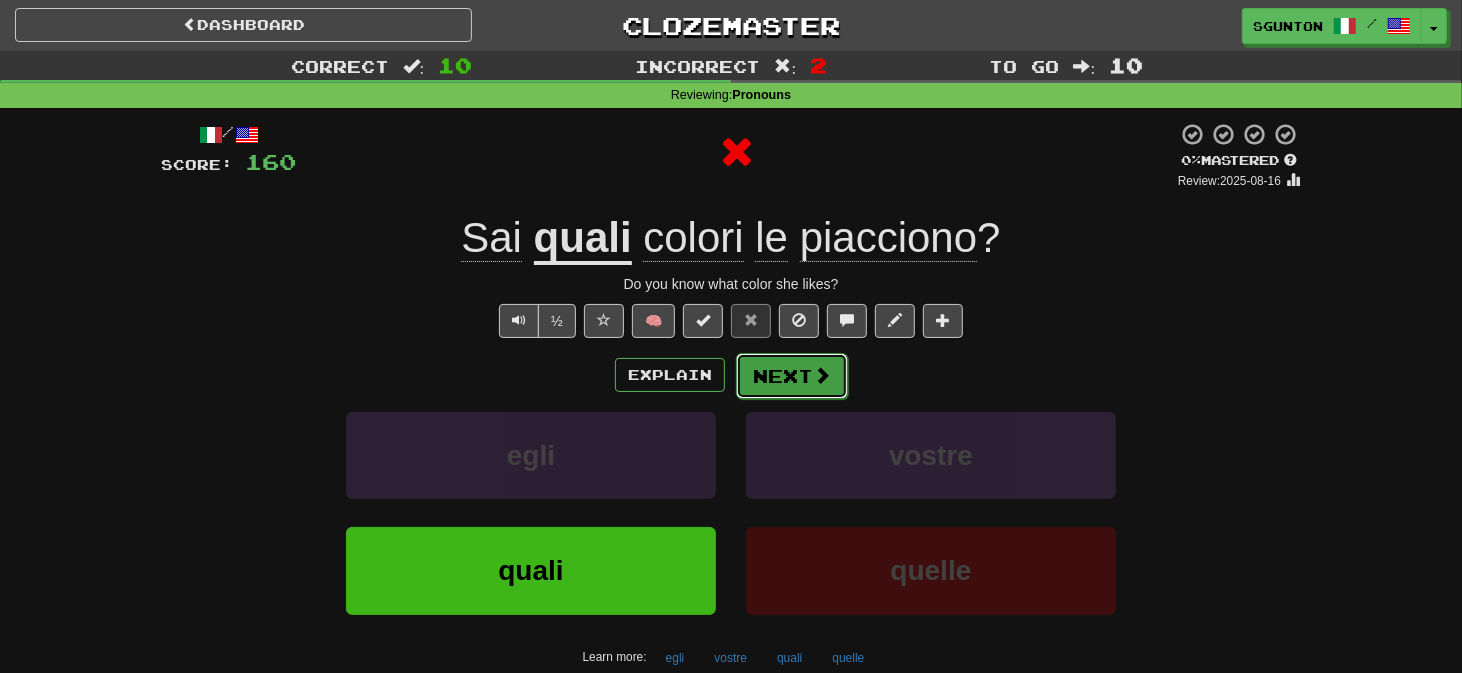 click on "Next" at bounding box center (792, 376) 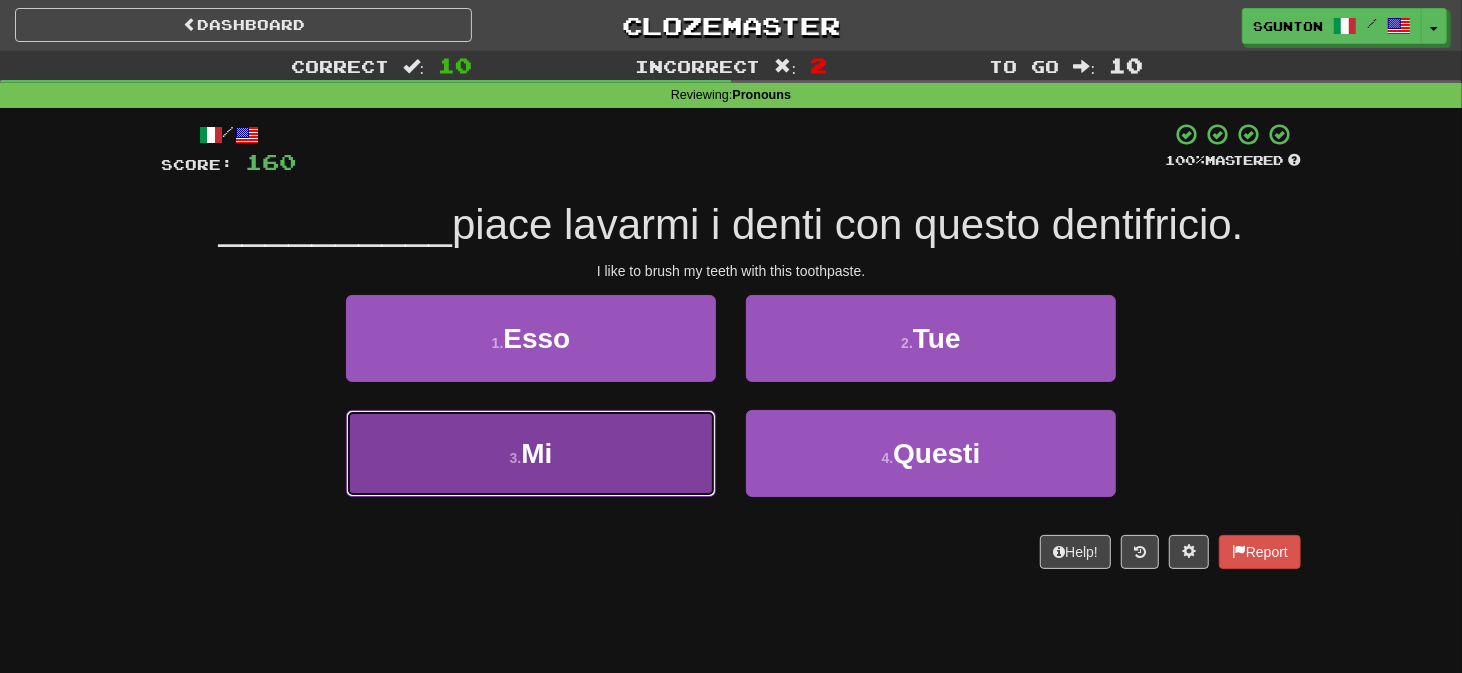 click on "3 .  Mi" at bounding box center [531, 453] 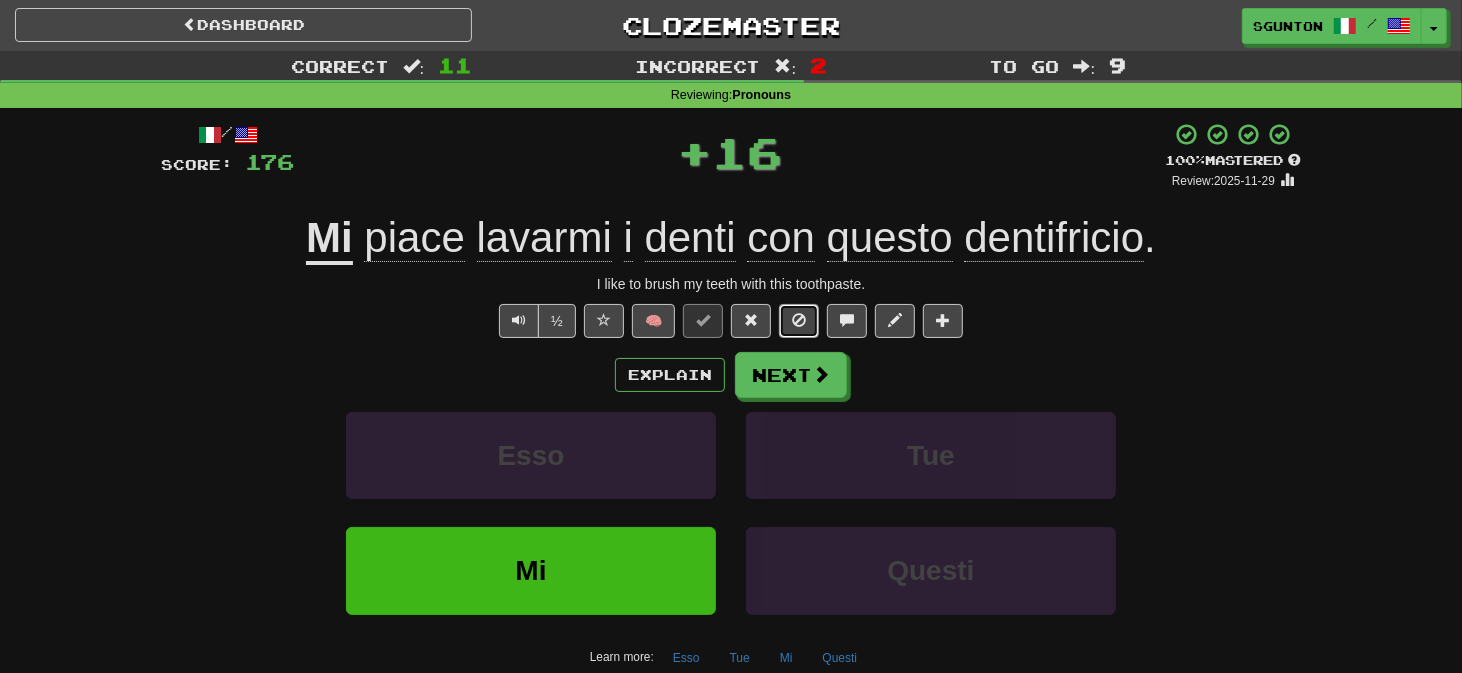 click at bounding box center [799, 321] 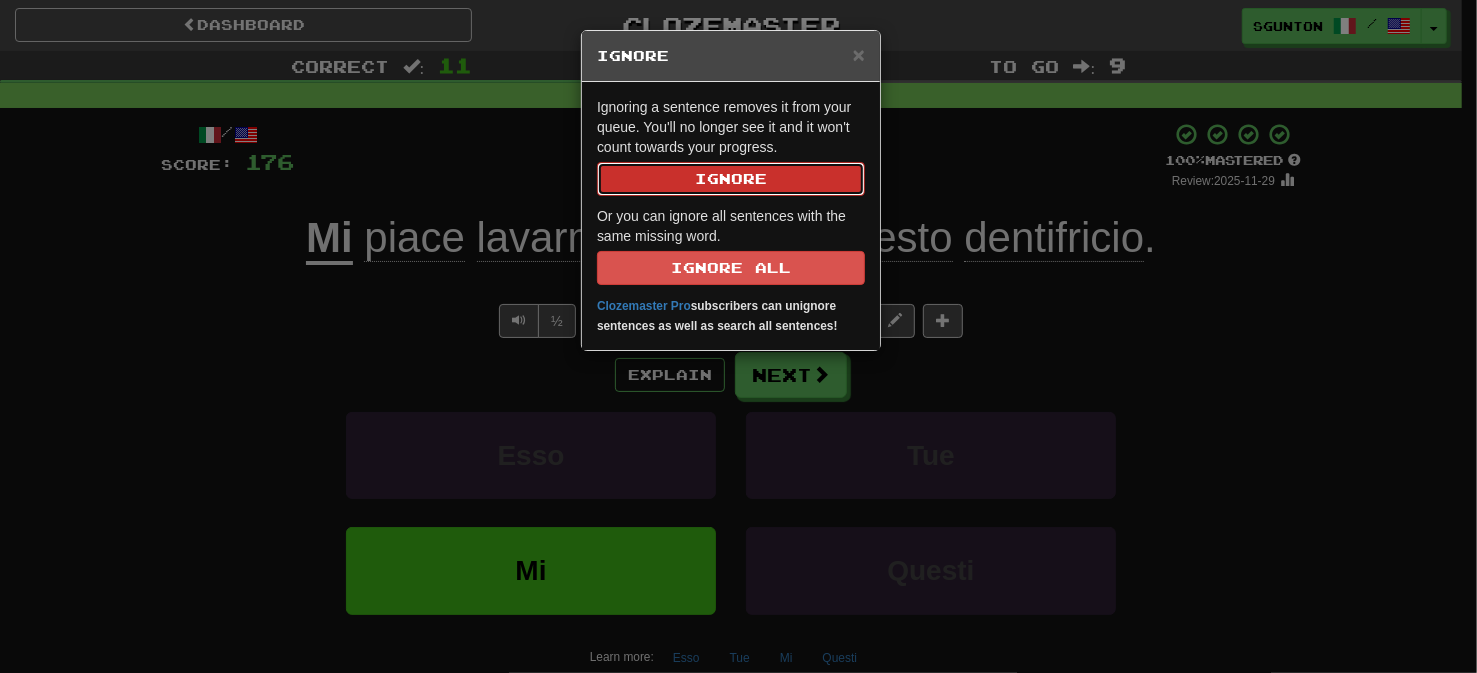 click on "Ignore" at bounding box center (731, 179) 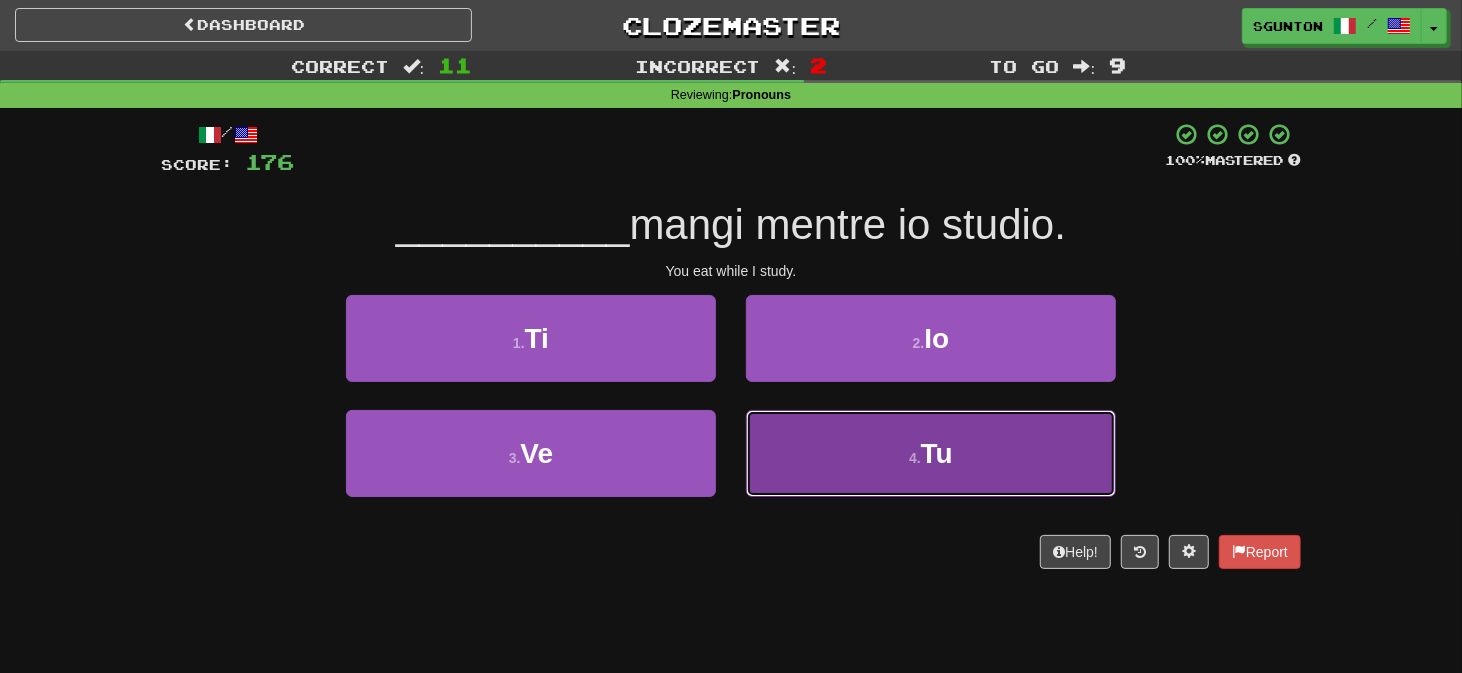 click on "4 .  Tu" at bounding box center [931, 453] 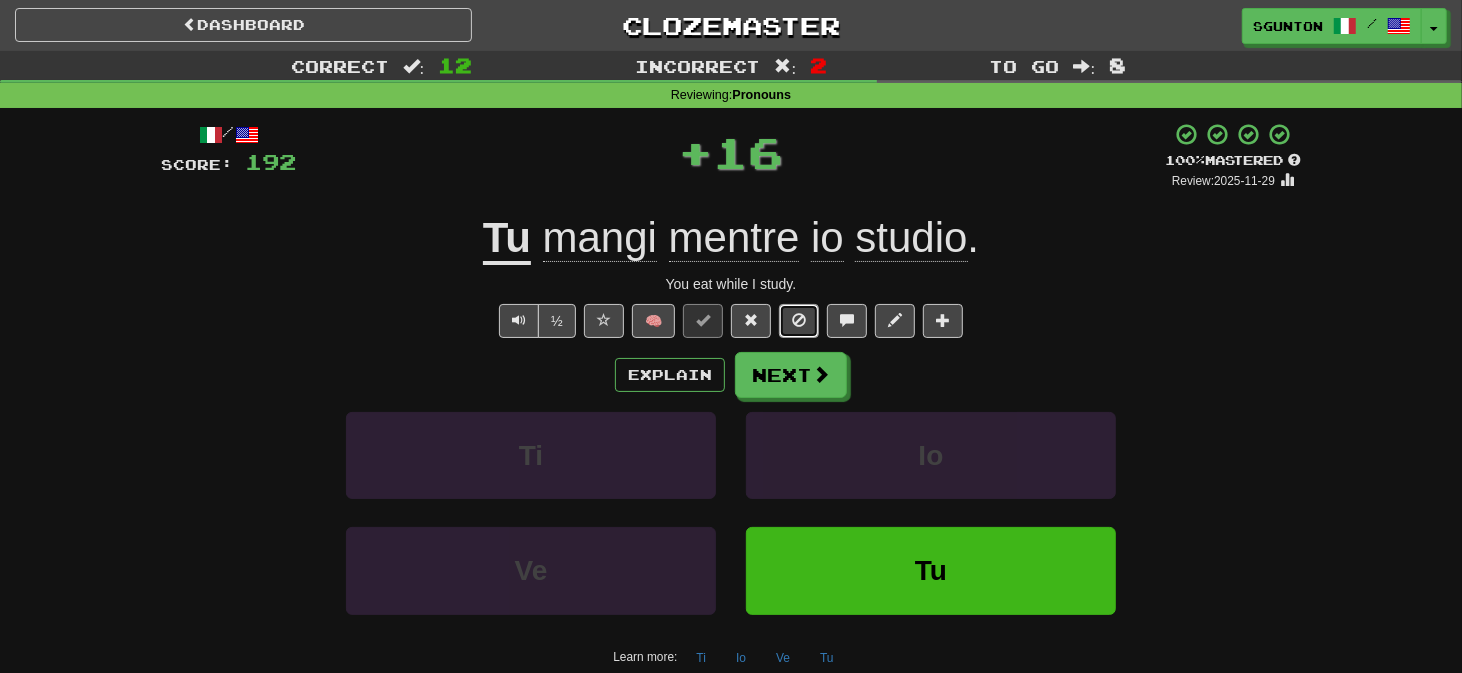 click at bounding box center [799, 321] 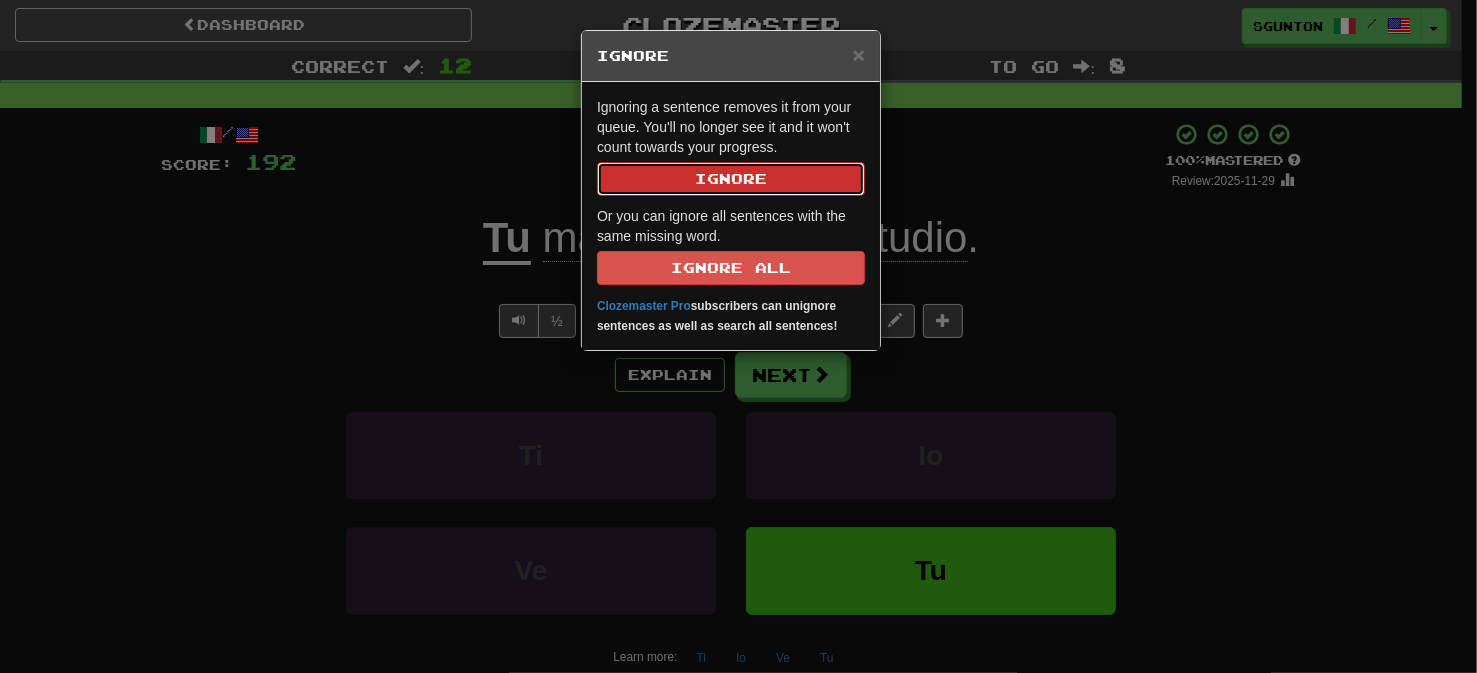 click on "Ignore" at bounding box center [731, 179] 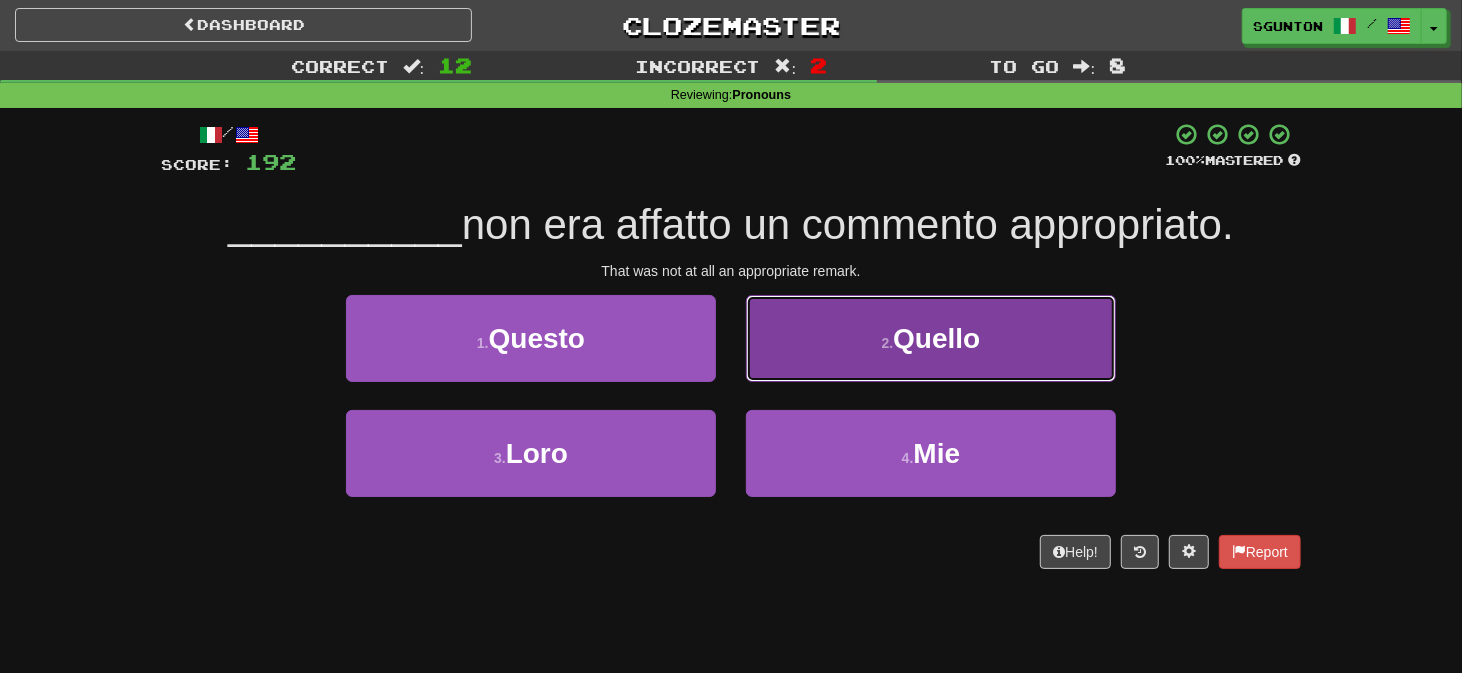 click on "2 .  Quello" at bounding box center [931, 338] 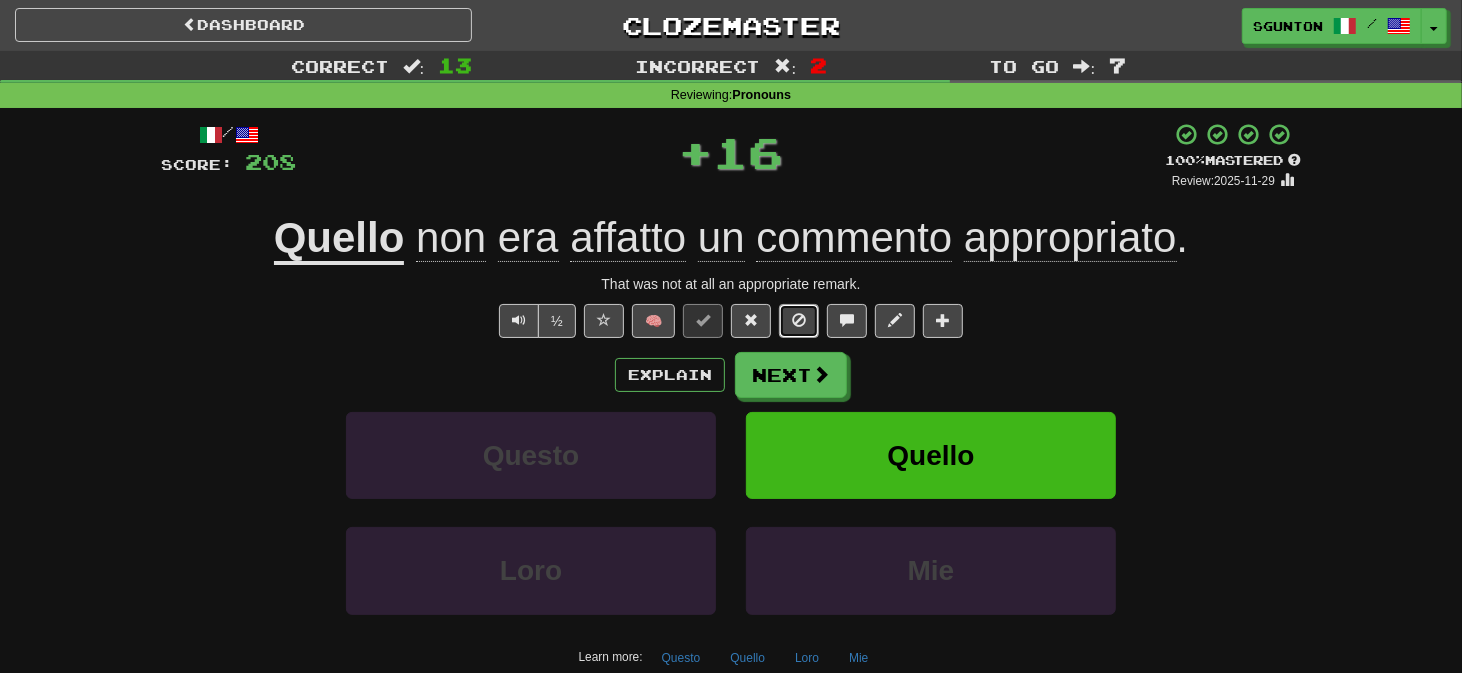 click at bounding box center (799, 320) 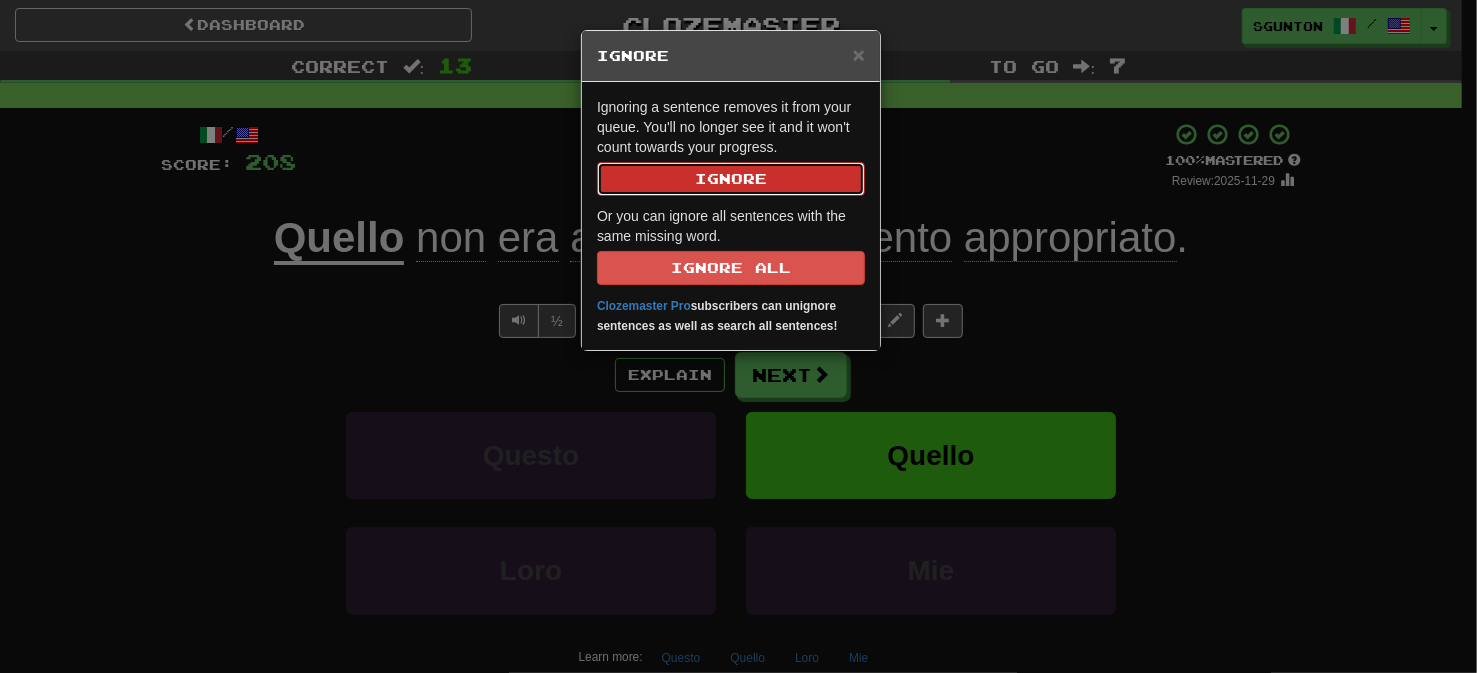 click on "Ignore" at bounding box center [731, 179] 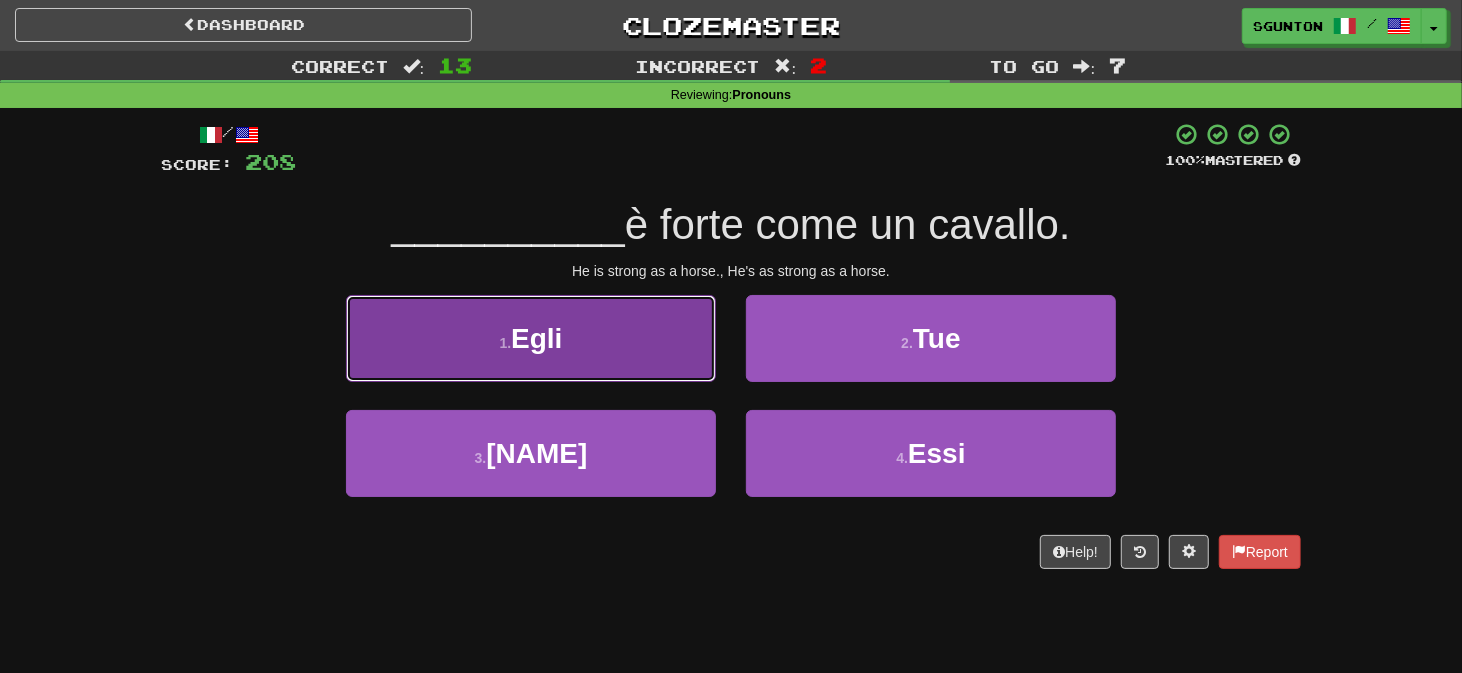click on "1 .  Egli" at bounding box center (531, 338) 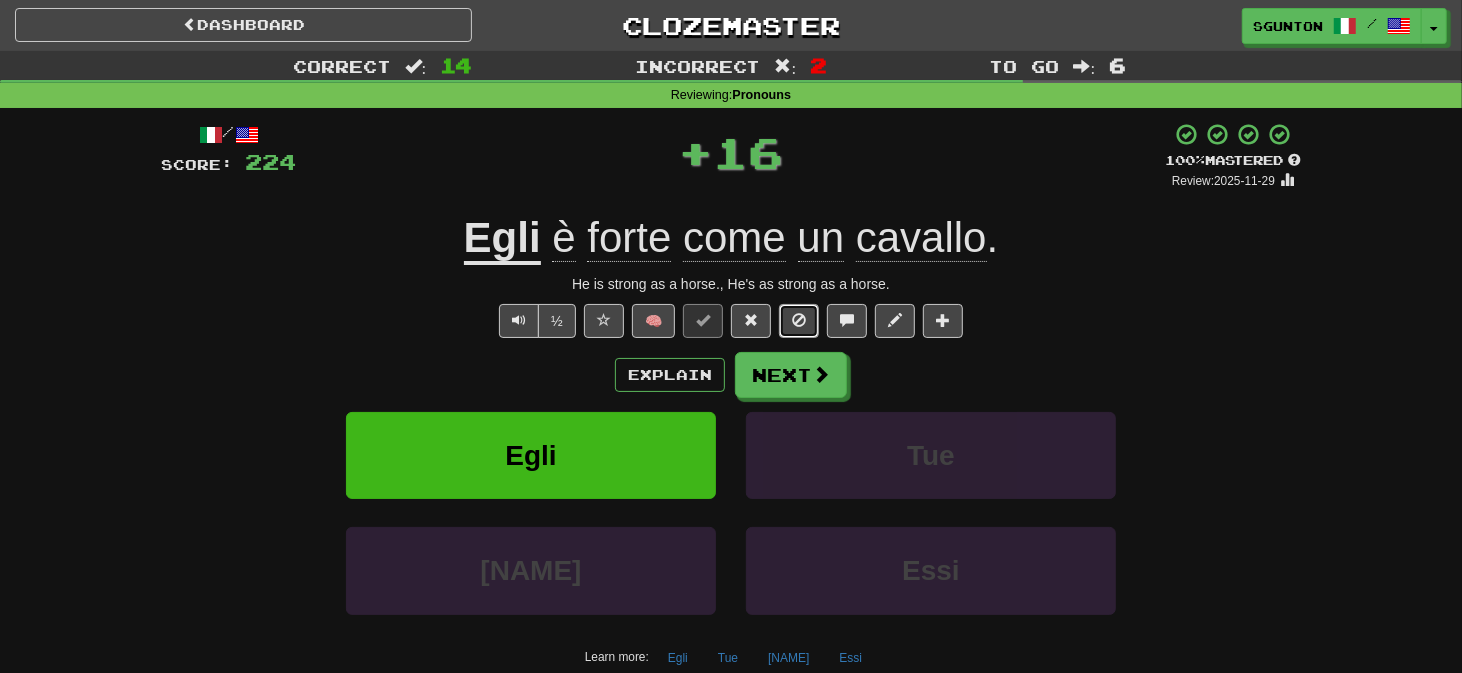 click at bounding box center (799, 320) 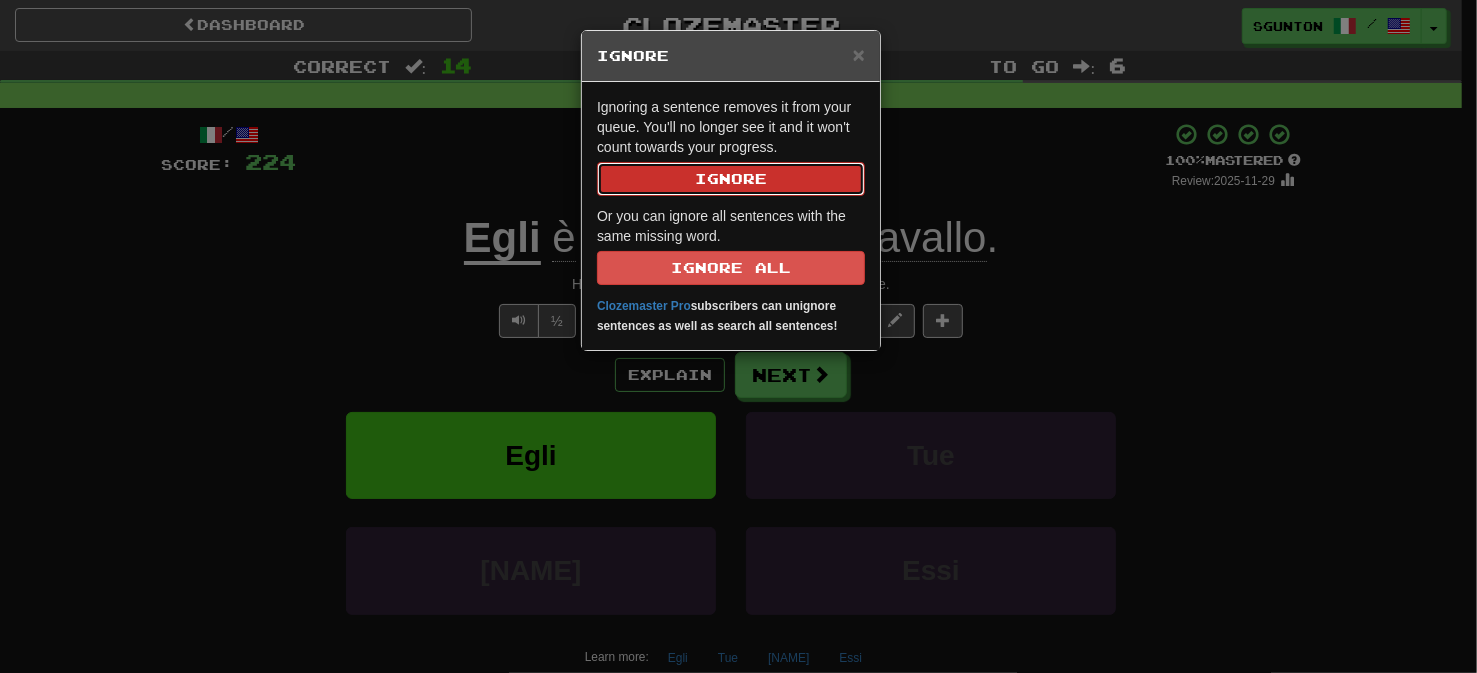 click on "Ignore" at bounding box center (731, 179) 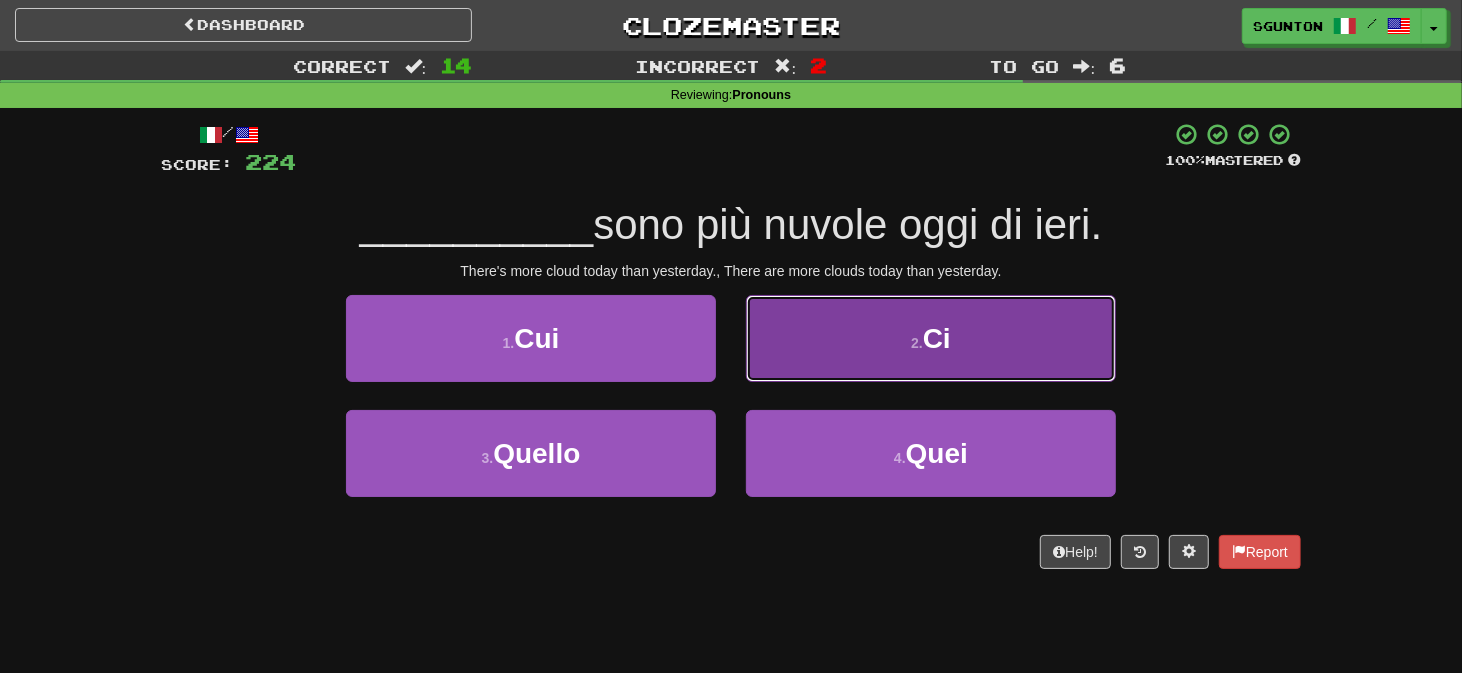 click on "2 .  Ci" at bounding box center (931, 338) 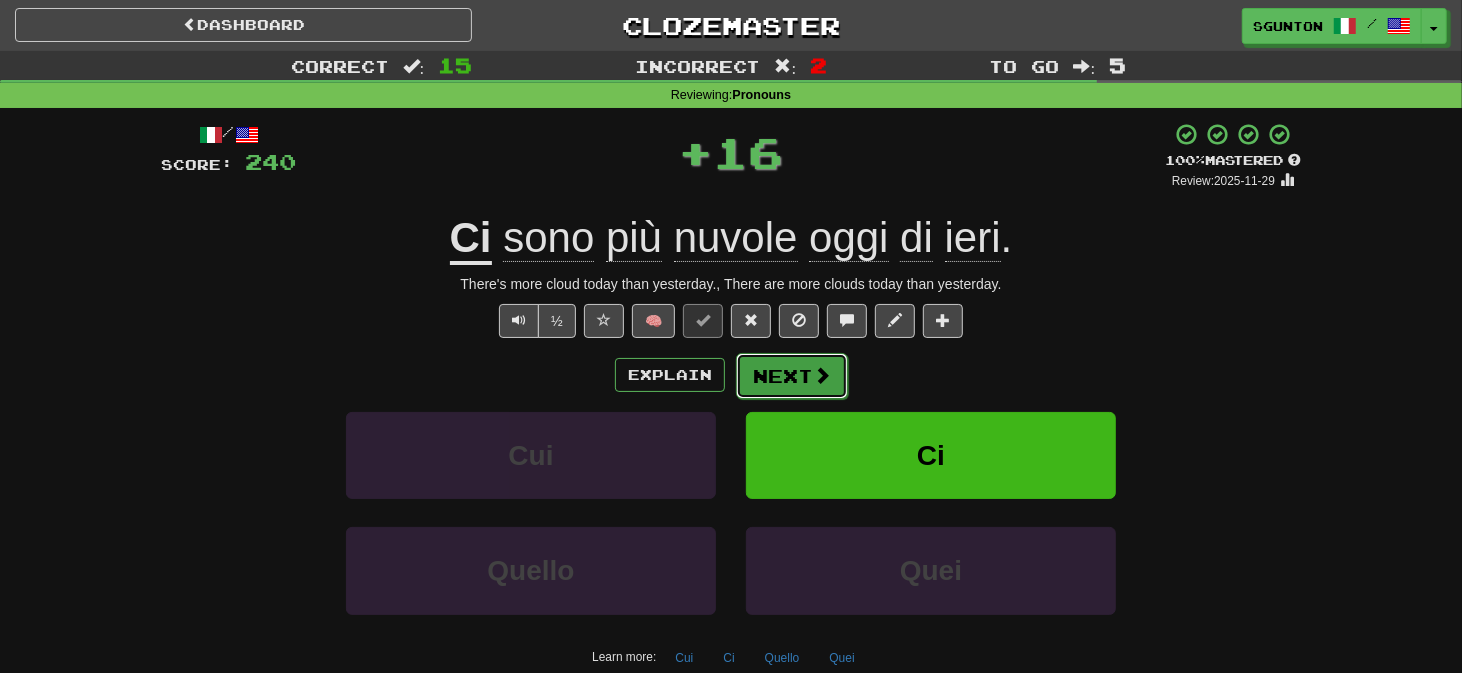 click on "Next" at bounding box center (792, 376) 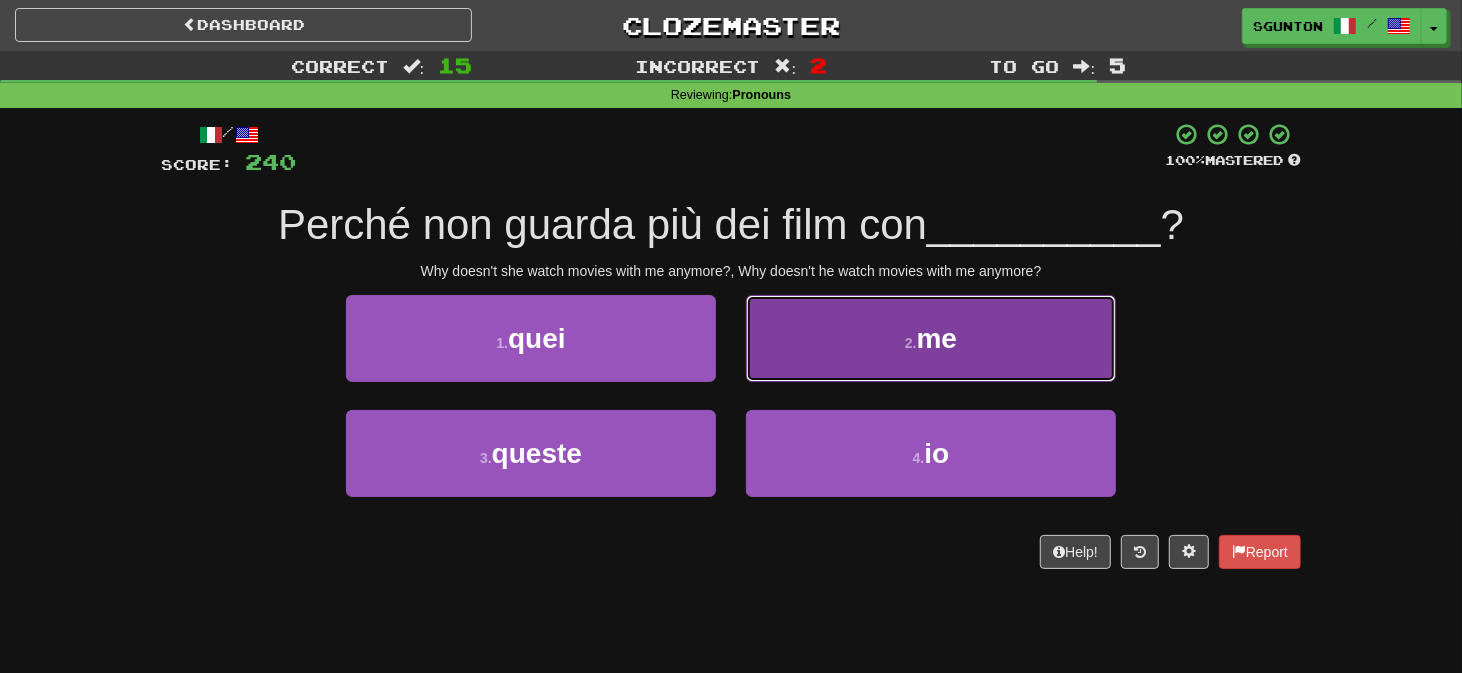 click on "2 .  me" at bounding box center [931, 338] 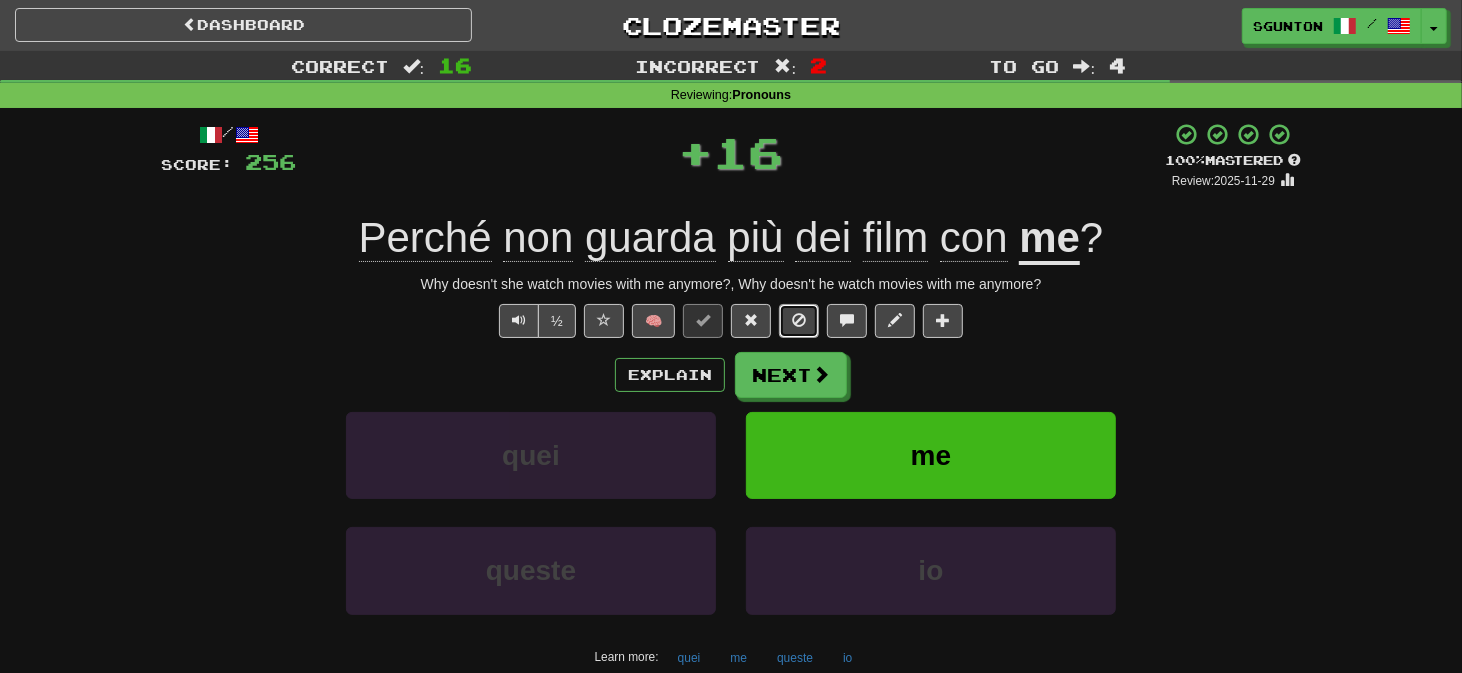 click at bounding box center [799, 321] 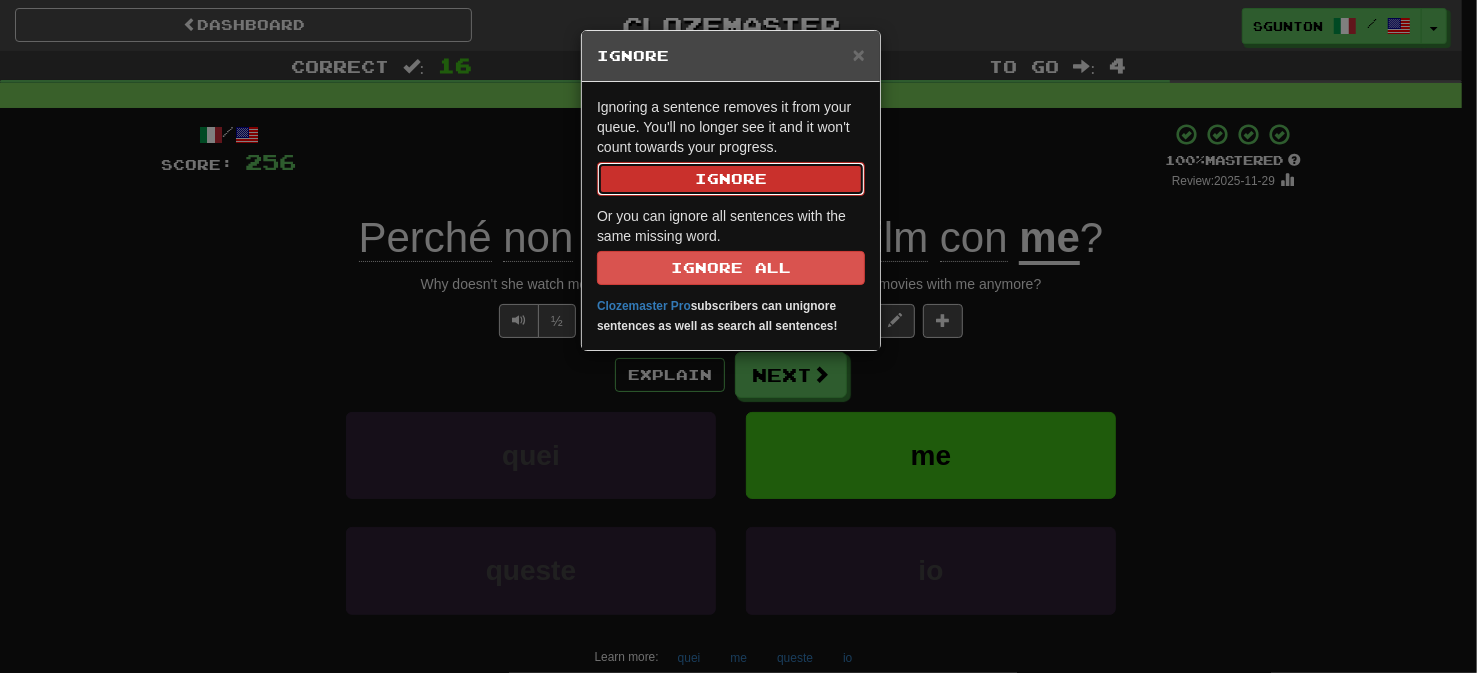 click on "Ignore" at bounding box center (731, 179) 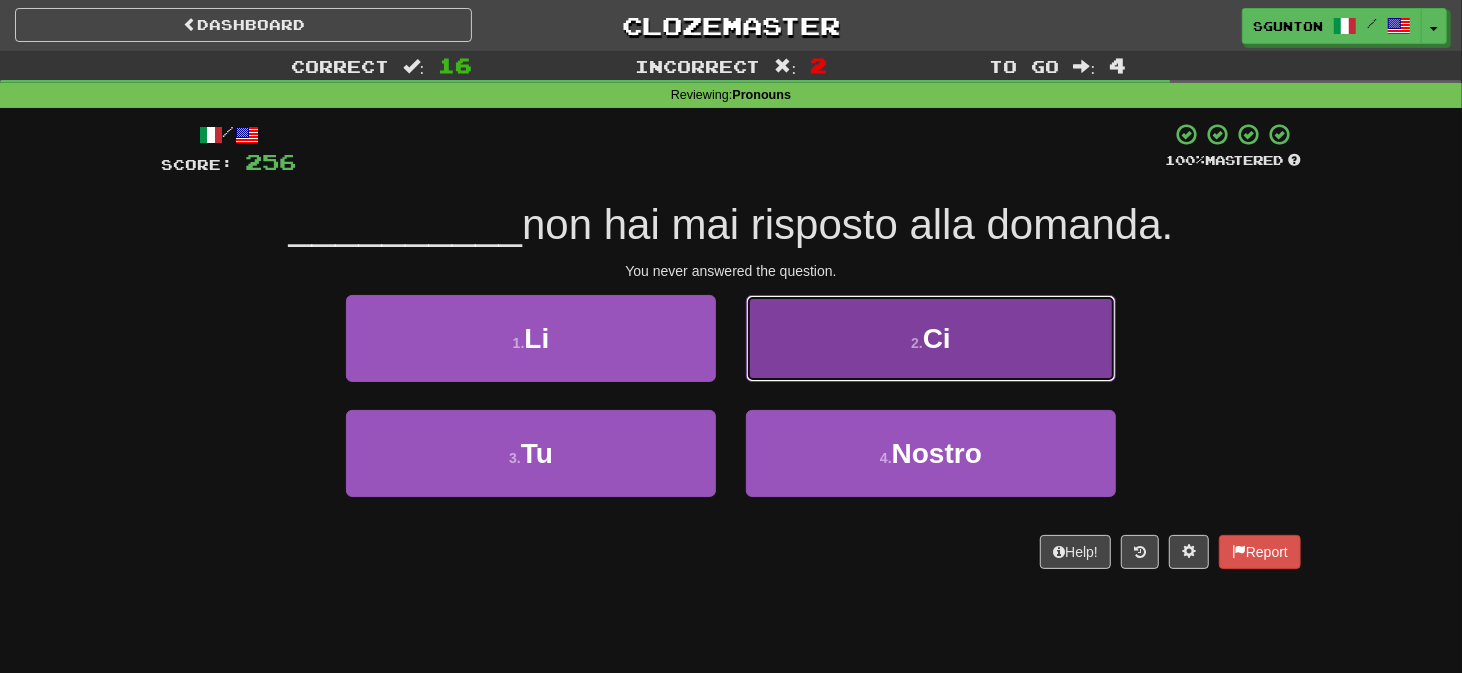 click on "2 .  Ci" at bounding box center (931, 338) 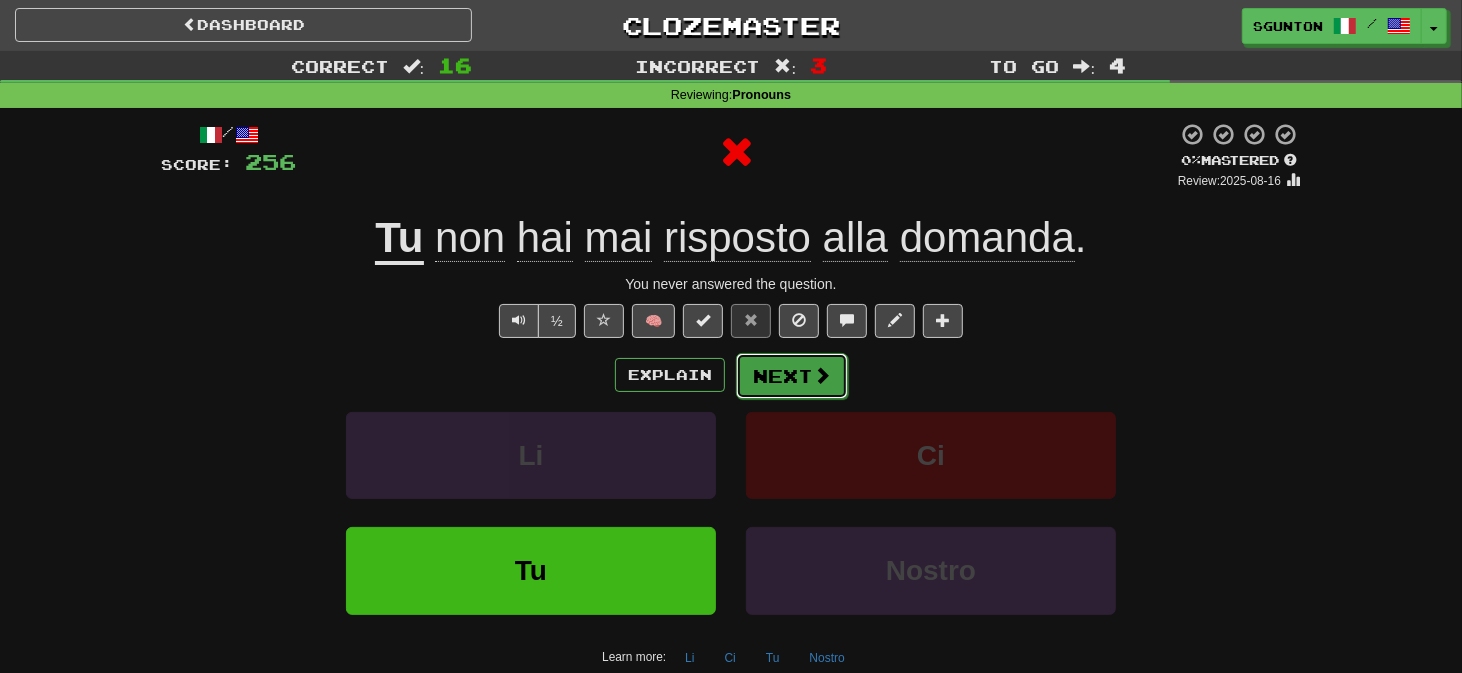 click on "Next" at bounding box center (792, 376) 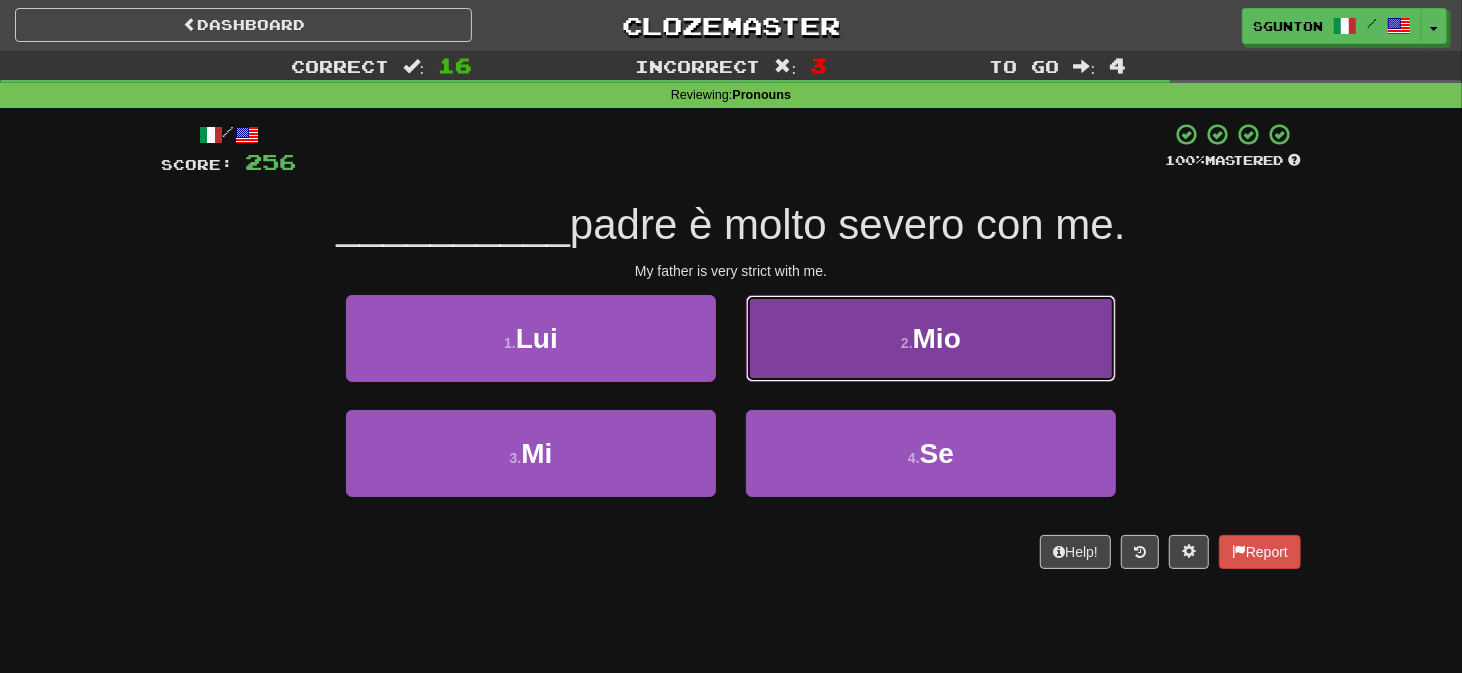 click on "2 .  Mio" at bounding box center [931, 338] 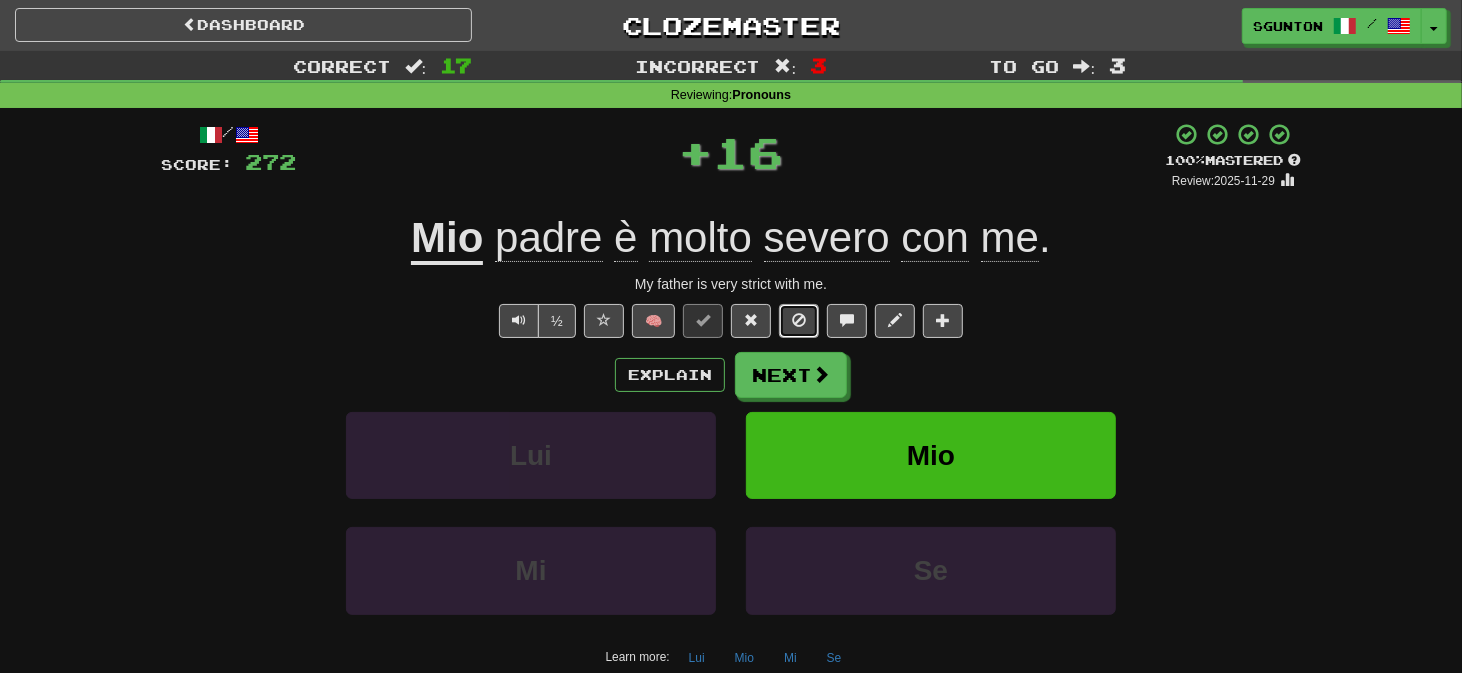 click at bounding box center [799, 321] 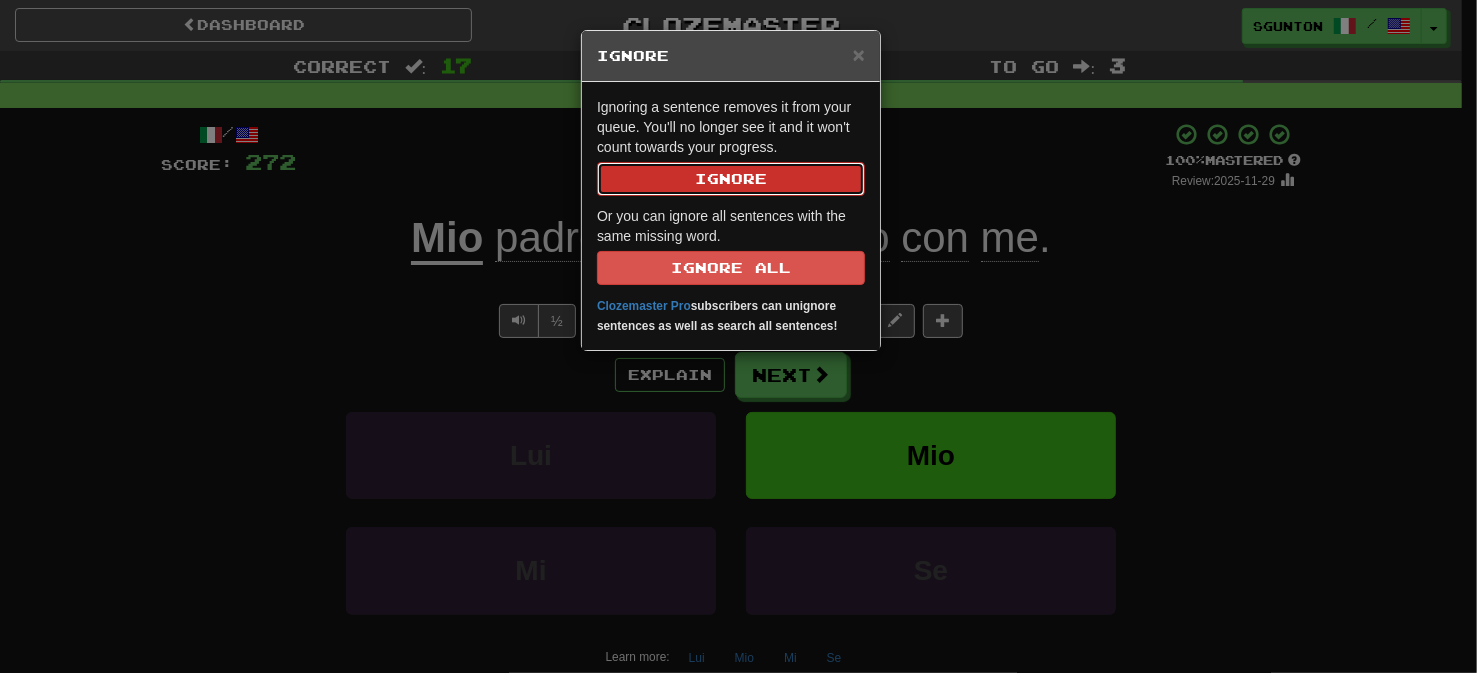 click on "Ignore" at bounding box center [731, 179] 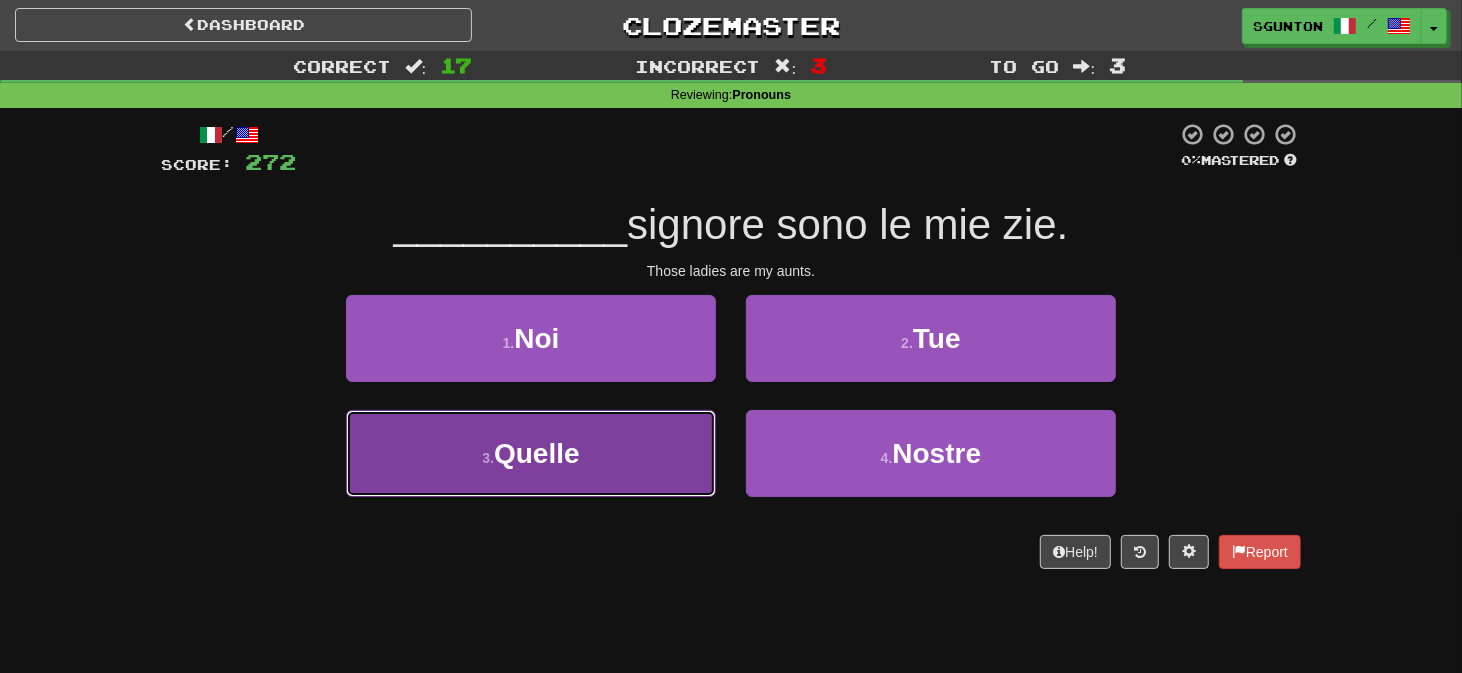 click on "3 .  Quelle" at bounding box center [531, 453] 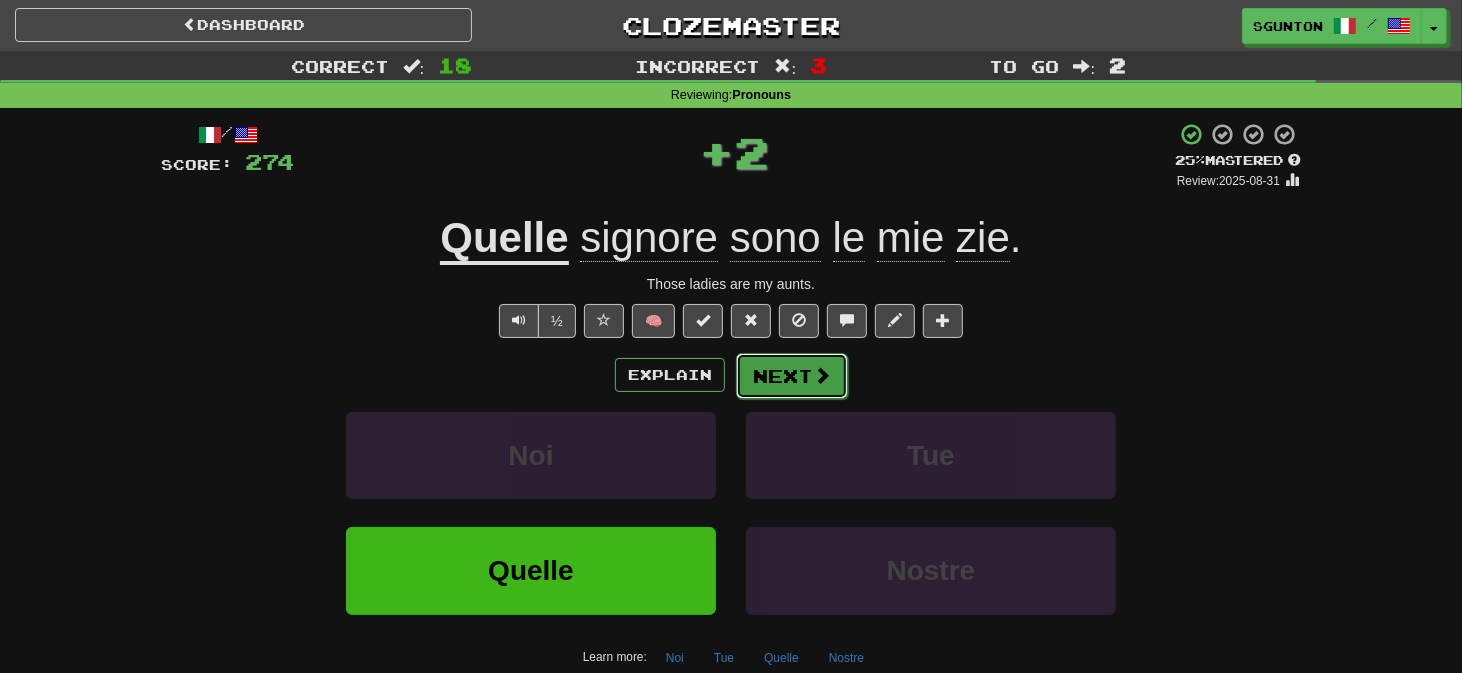 click on "Next" at bounding box center [792, 376] 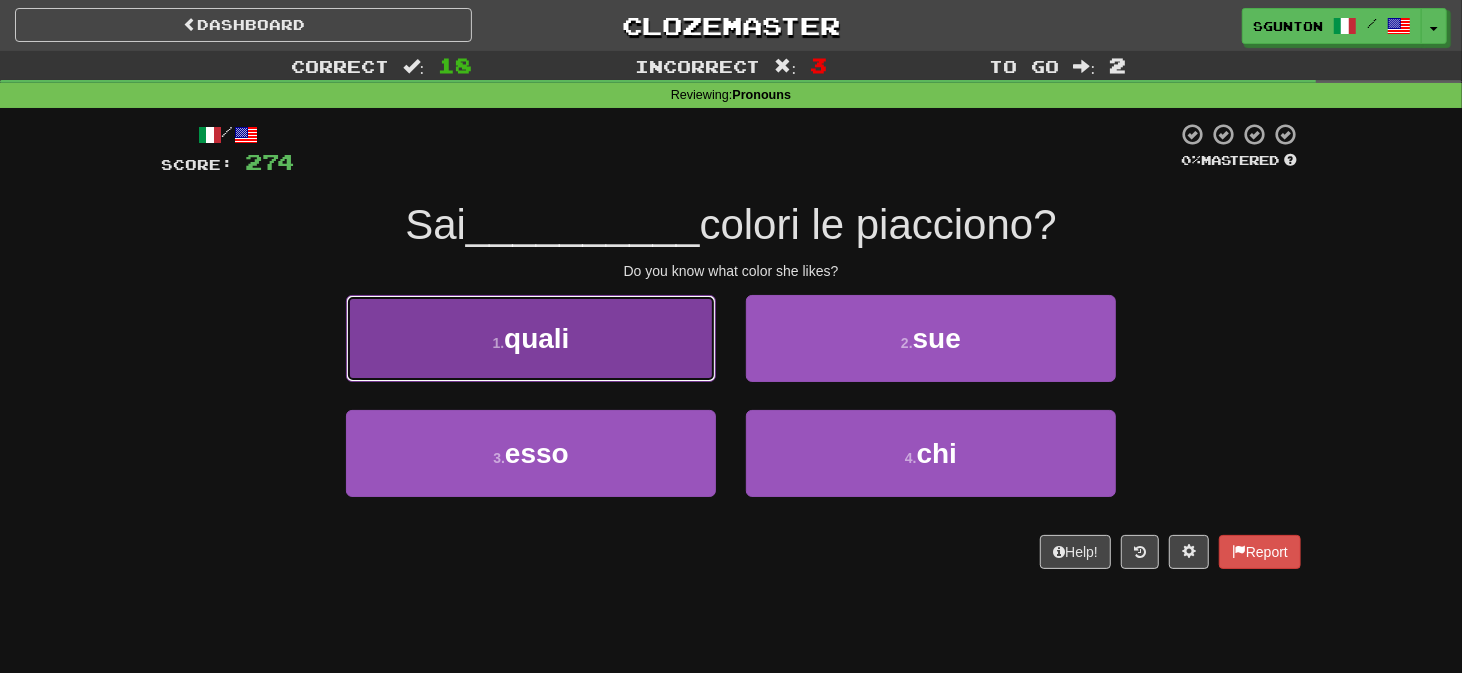 click on "1 .  quali" at bounding box center [531, 338] 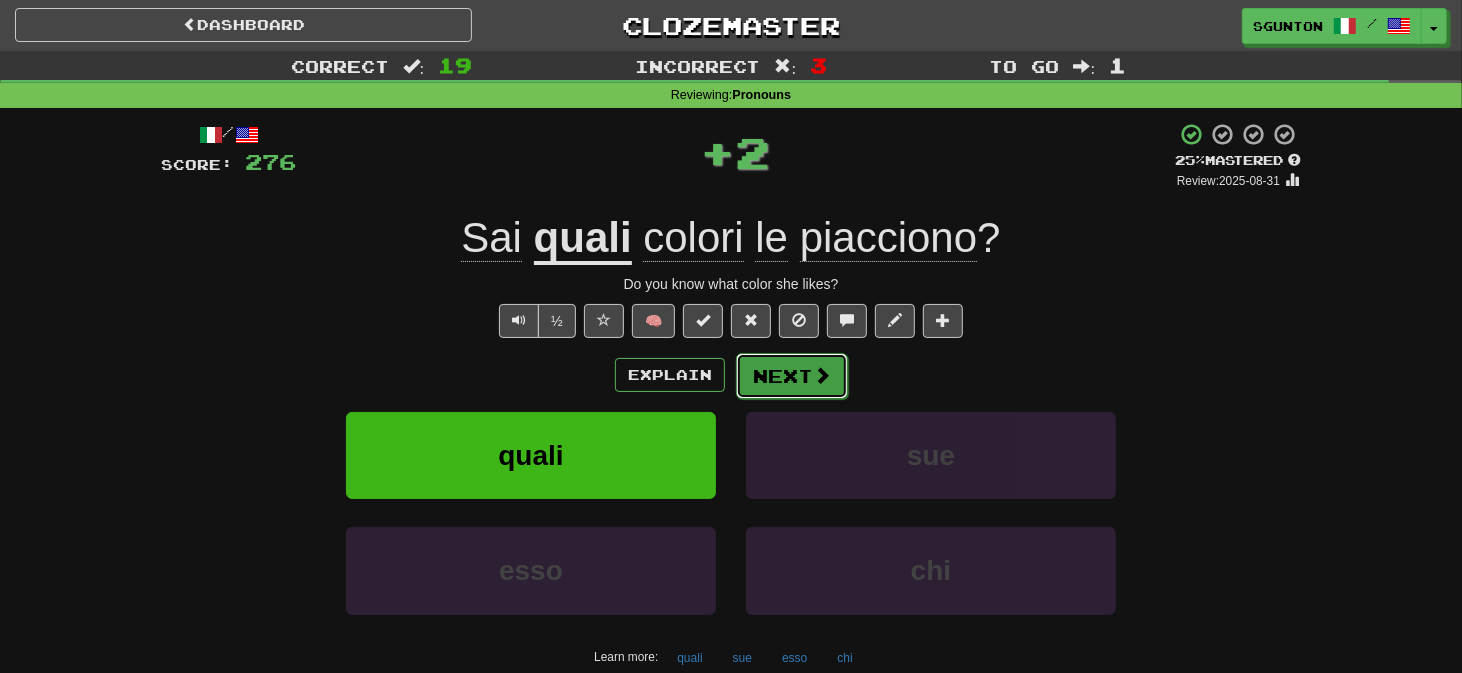 click on "Next" at bounding box center [792, 376] 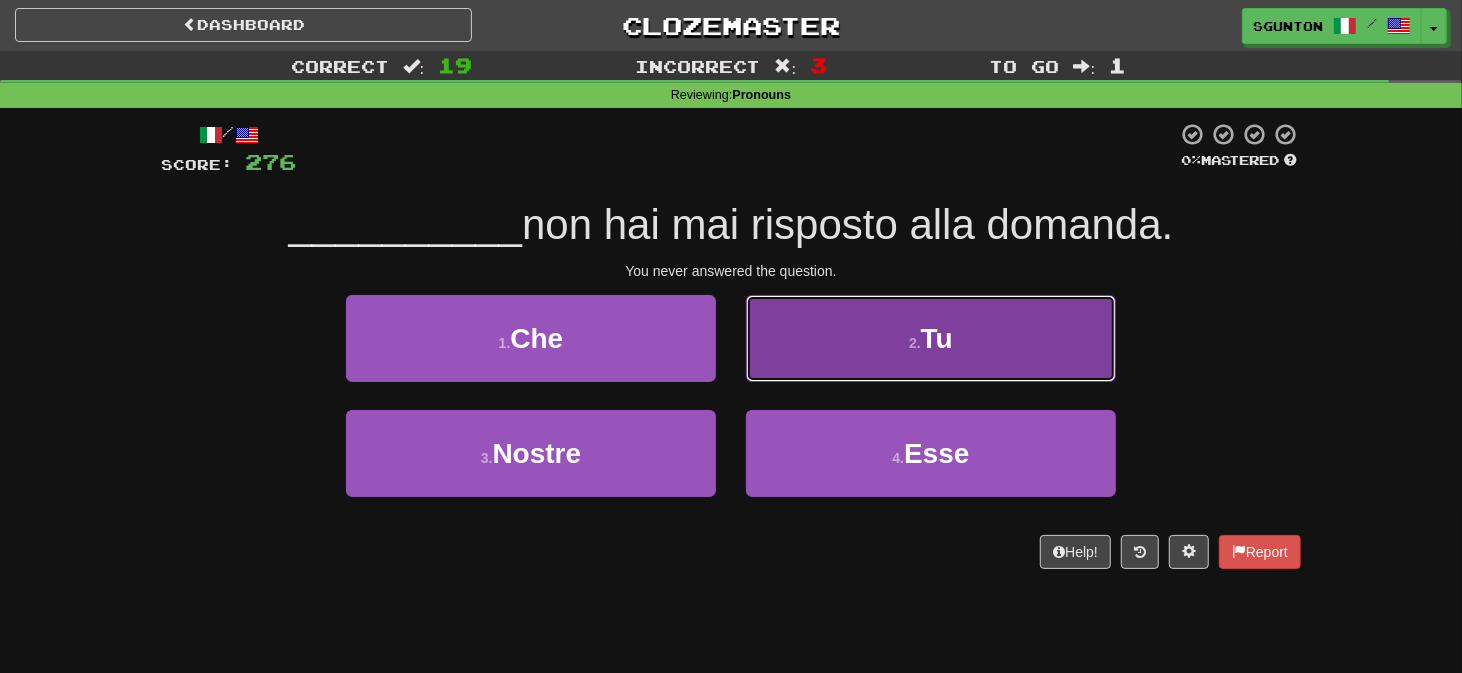 click on "2 .  Tu" at bounding box center (931, 338) 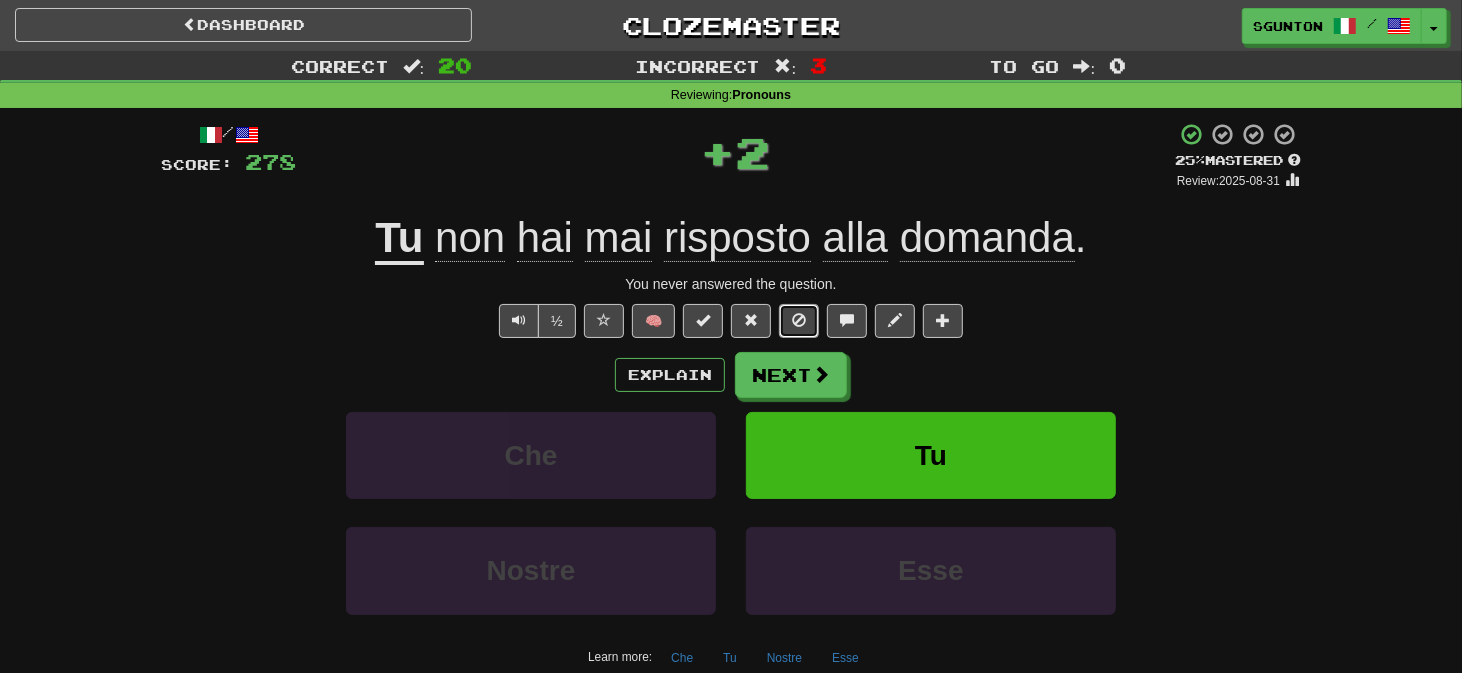 click at bounding box center (799, 321) 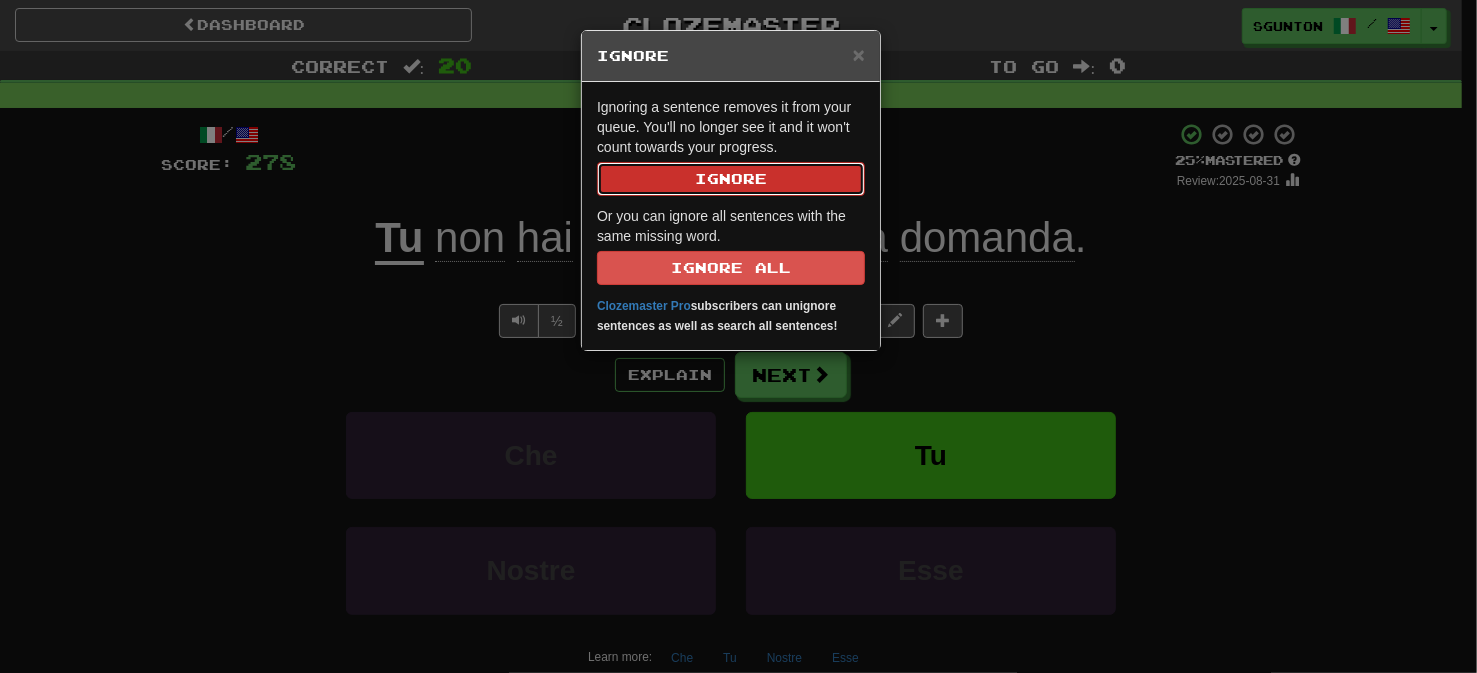 click on "Ignore" at bounding box center (731, 179) 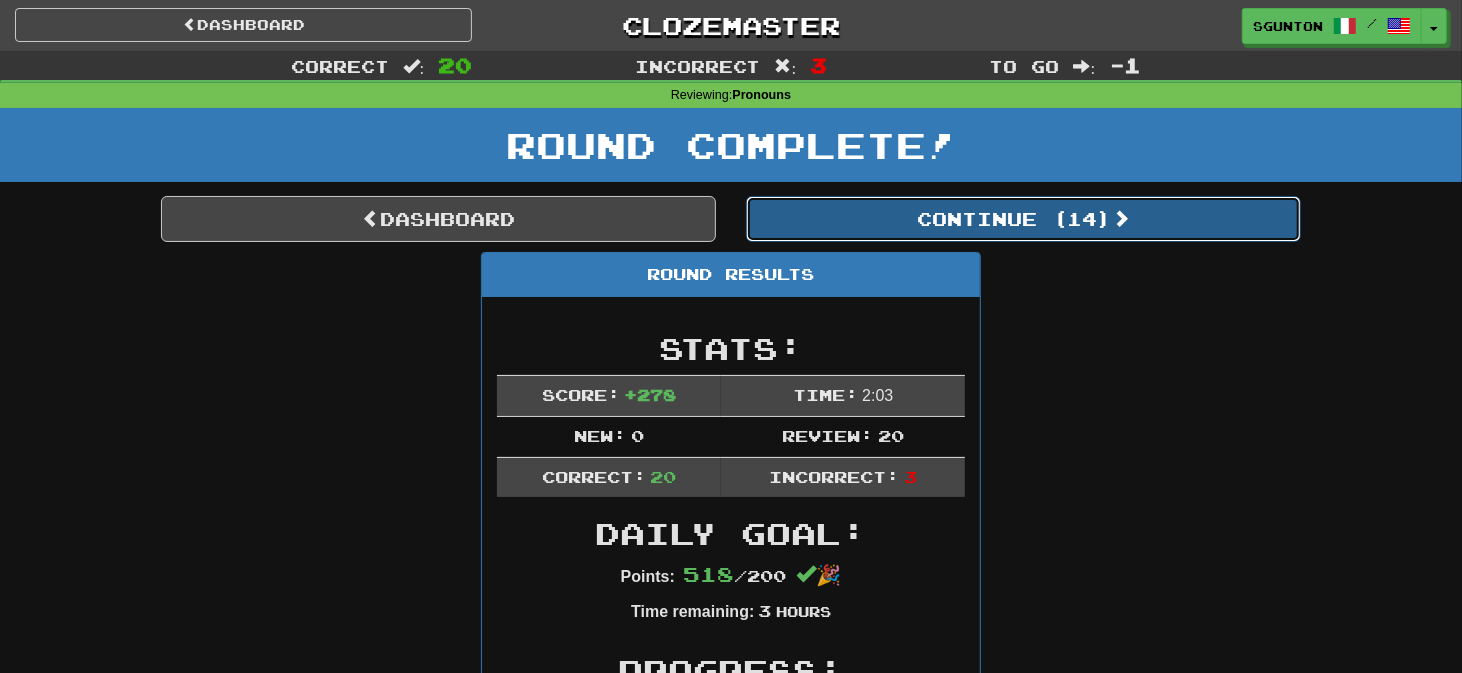 click on "Continue ( 14 )" at bounding box center [1023, 219] 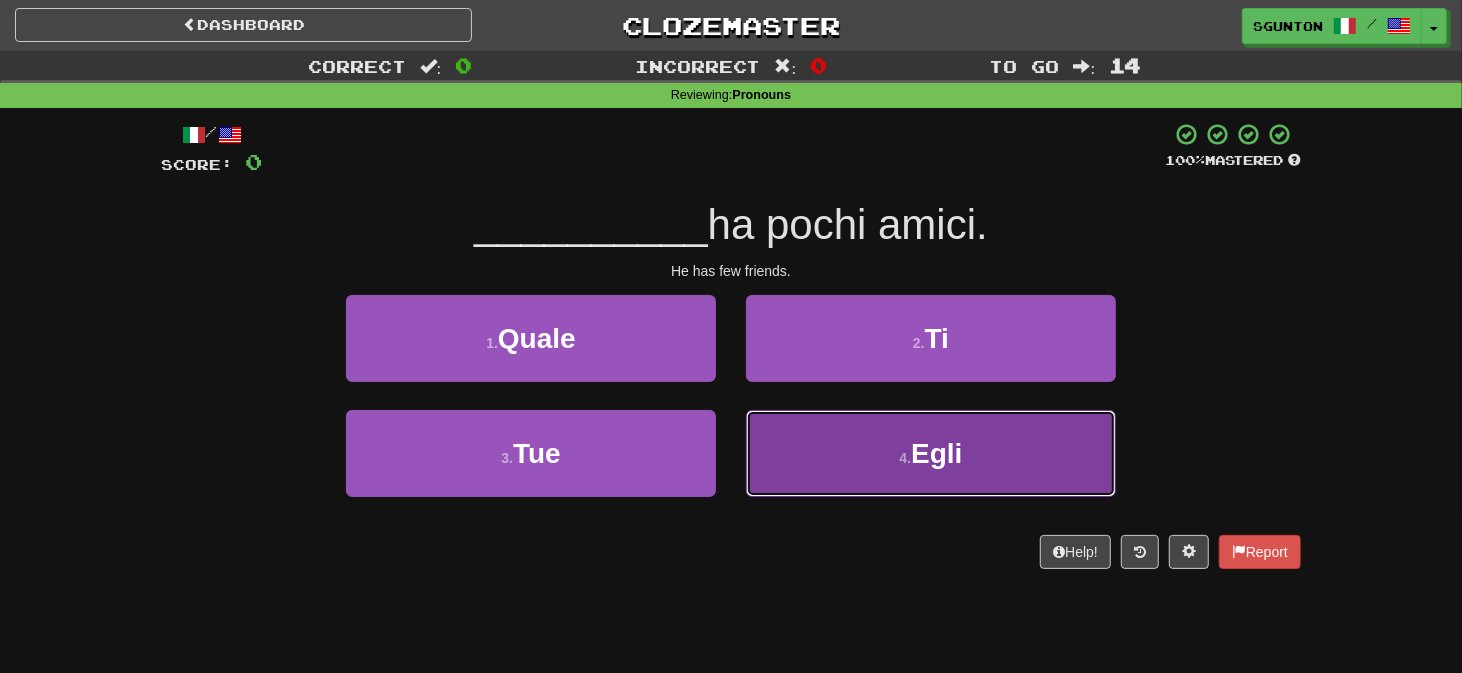 click on "4 .  Egli" at bounding box center (931, 453) 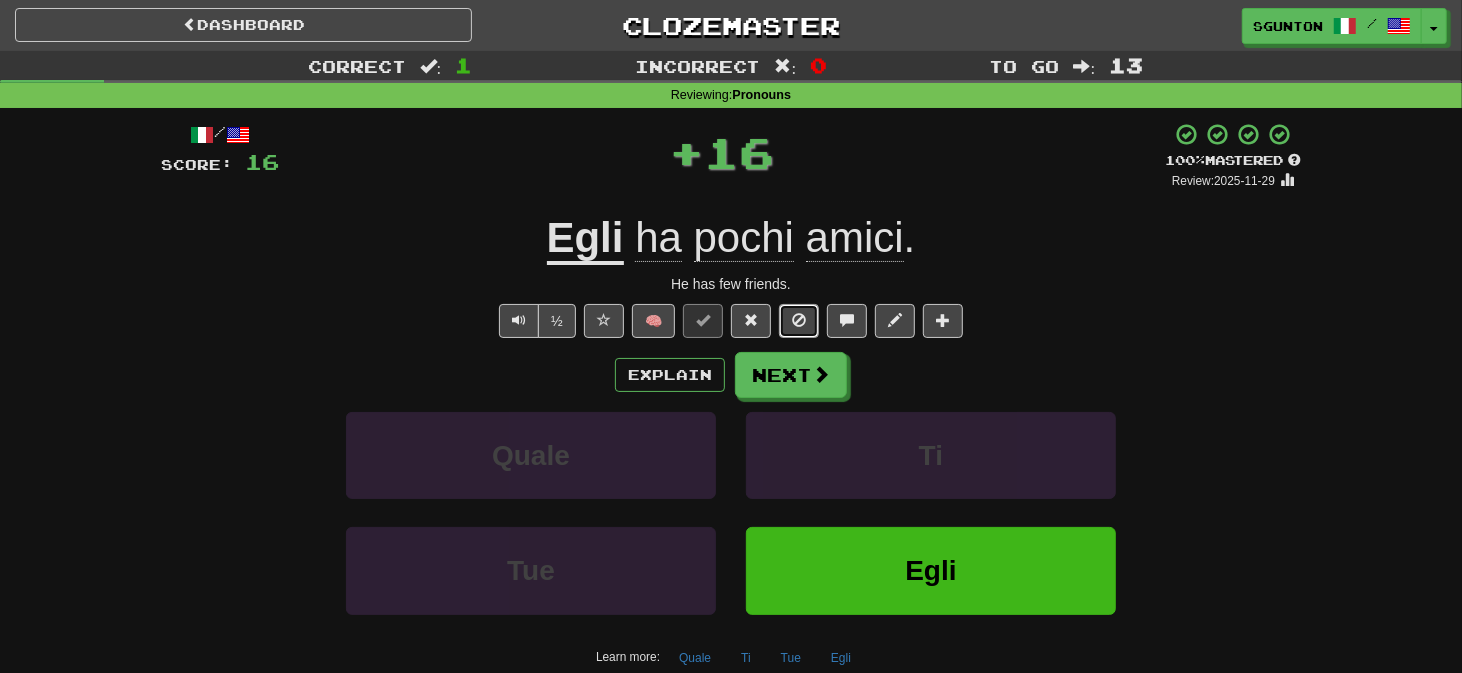 click at bounding box center [799, 321] 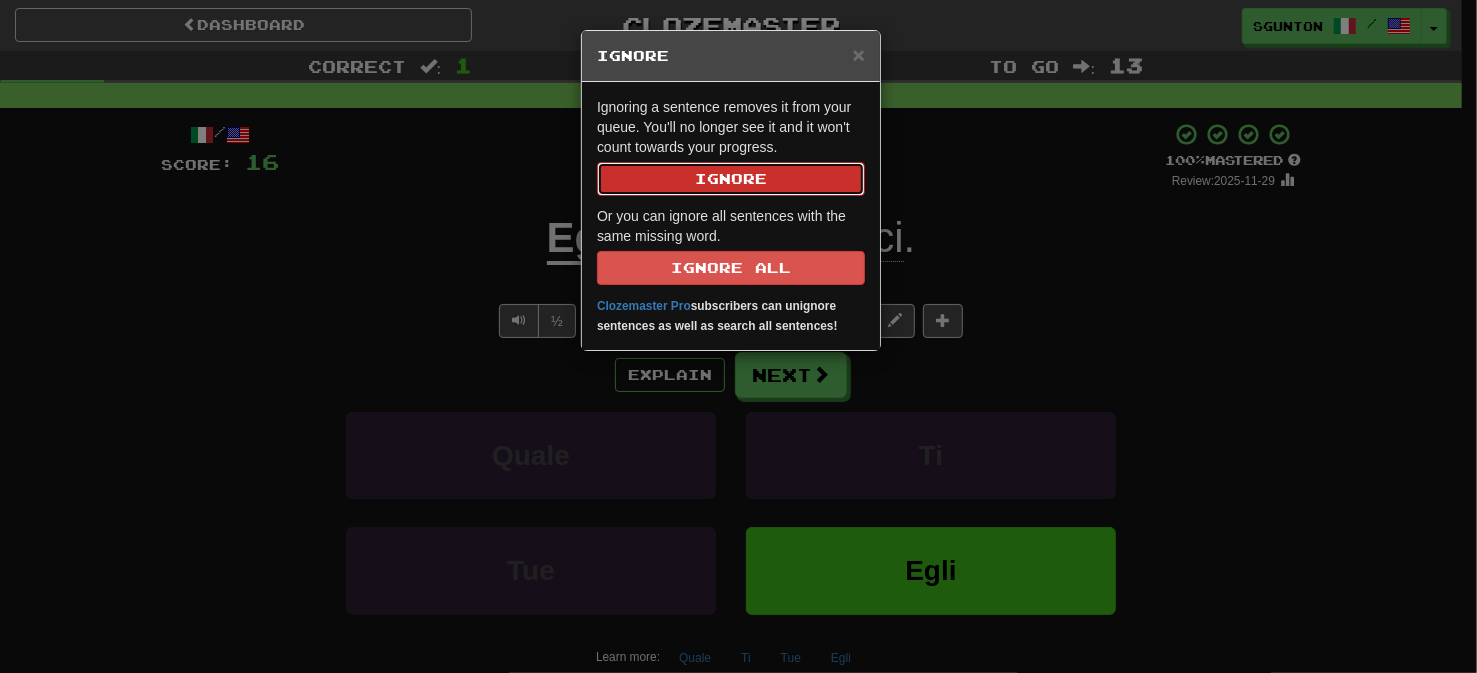 click on "Ignore" at bounding box center (731, 179) 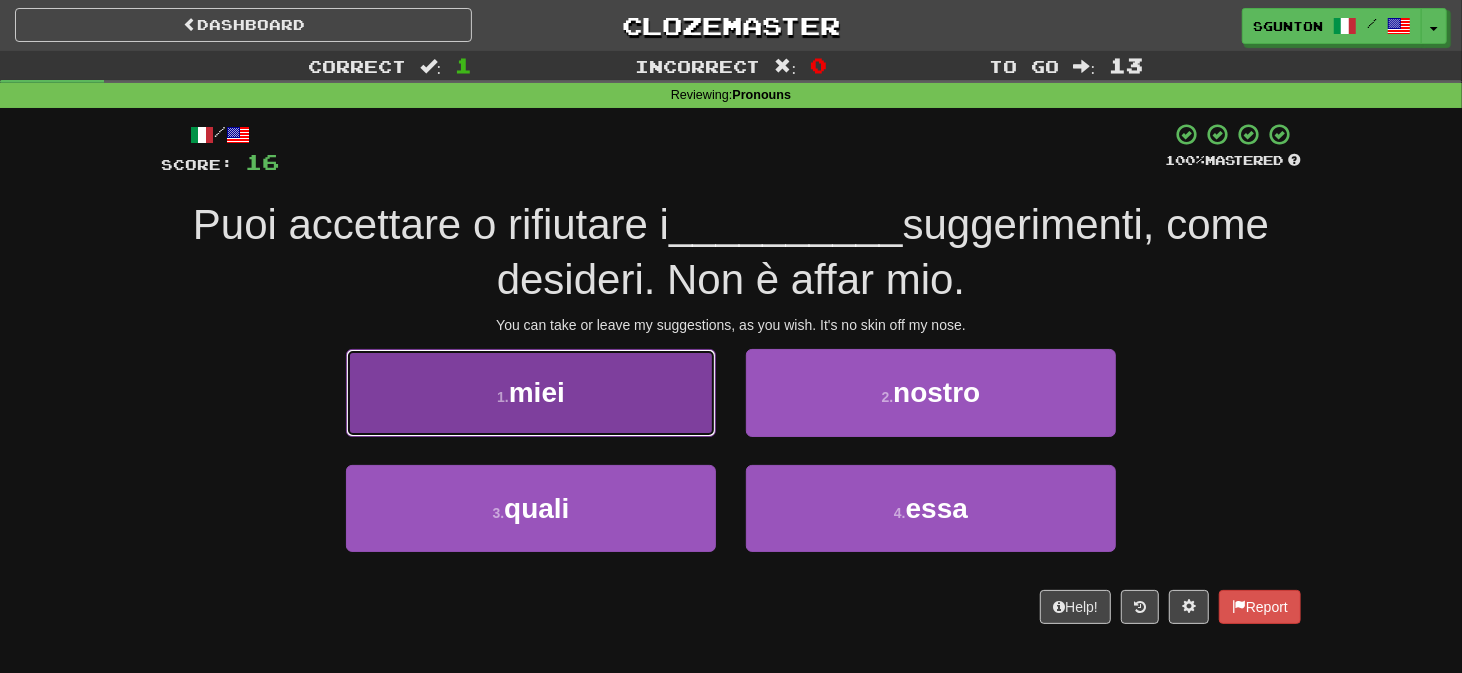 click on "1 .  miei" at bounding box center (531, 392) 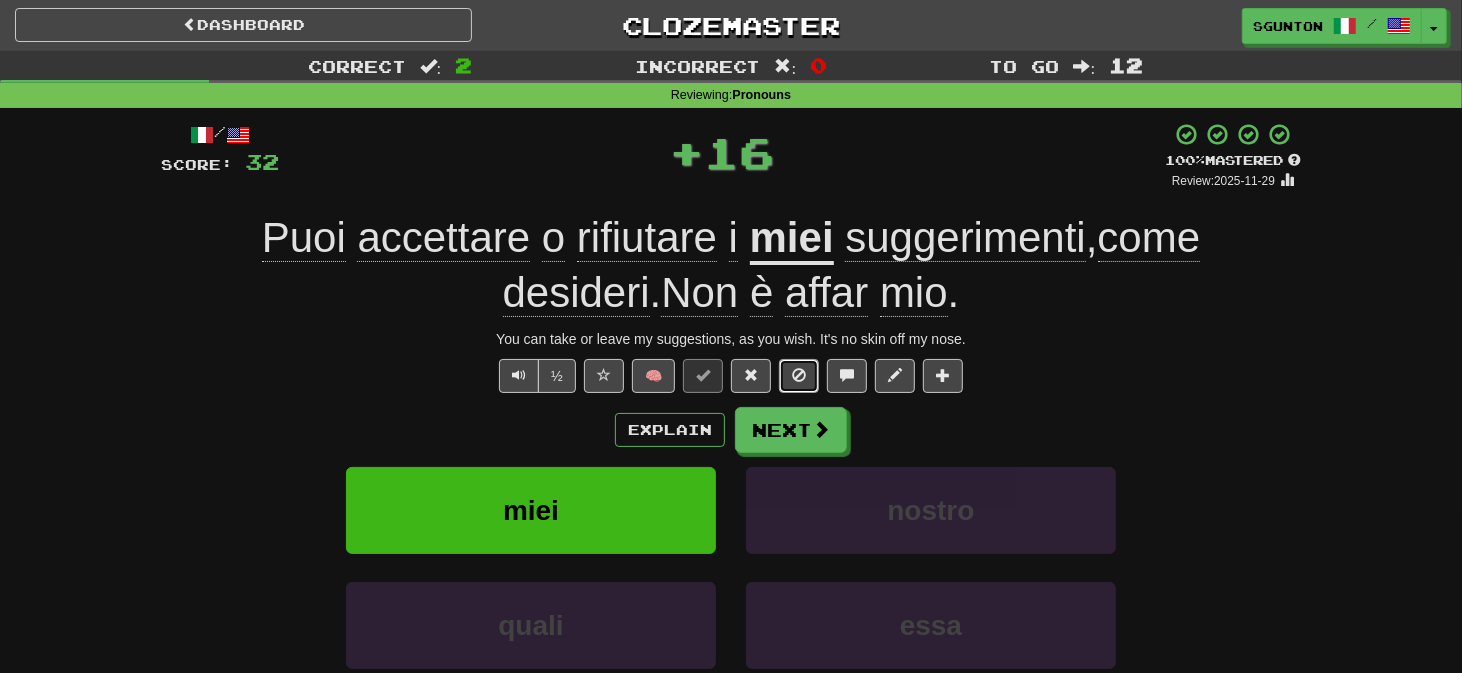 click at bounding box center (799, 376) 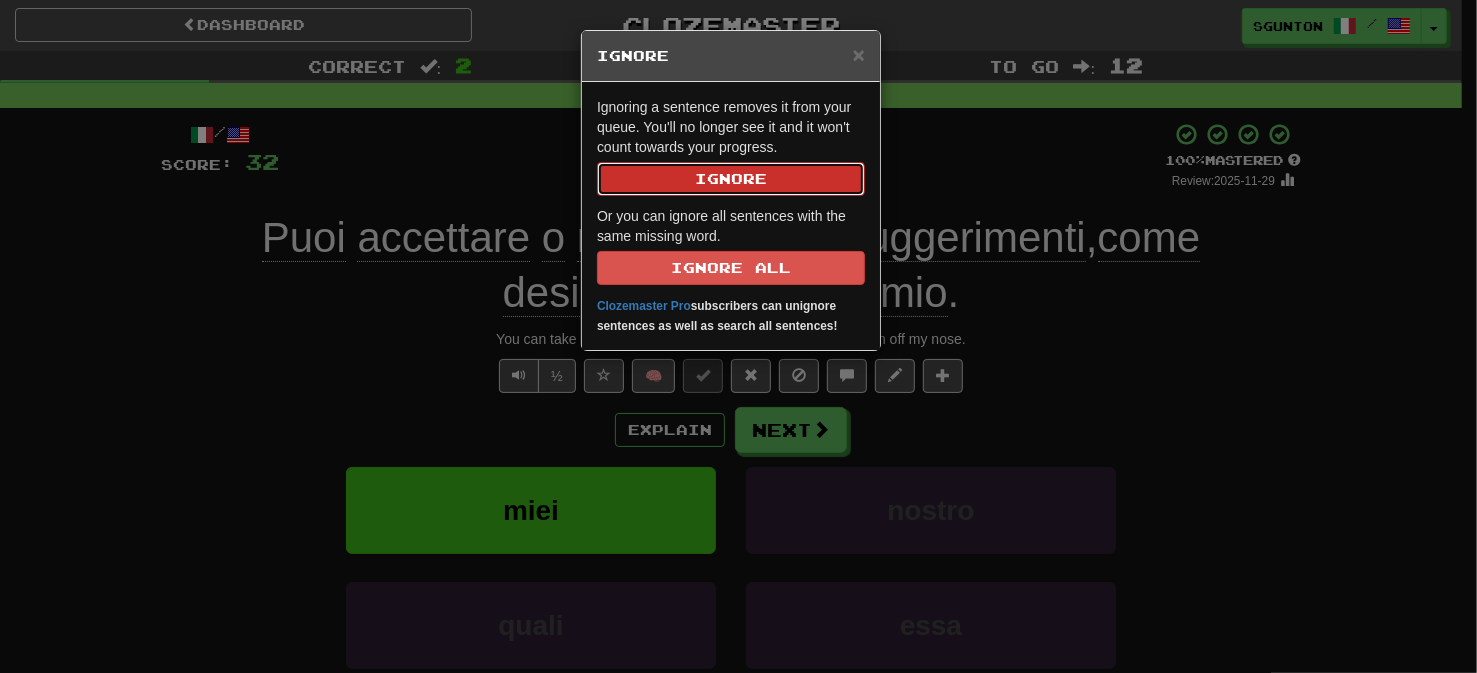 click on "Ignore" at bounding box center (731, 179) 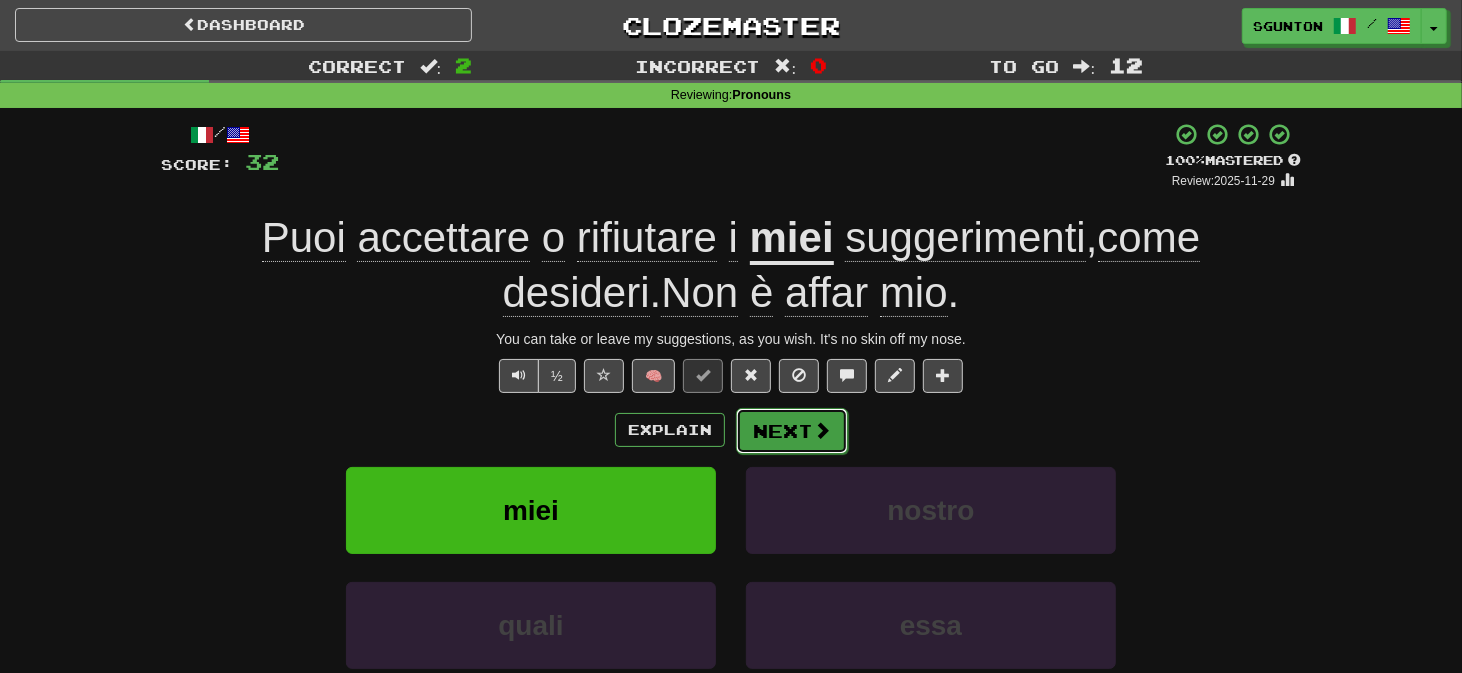 click on "Next" at bounding box center (792, 431) 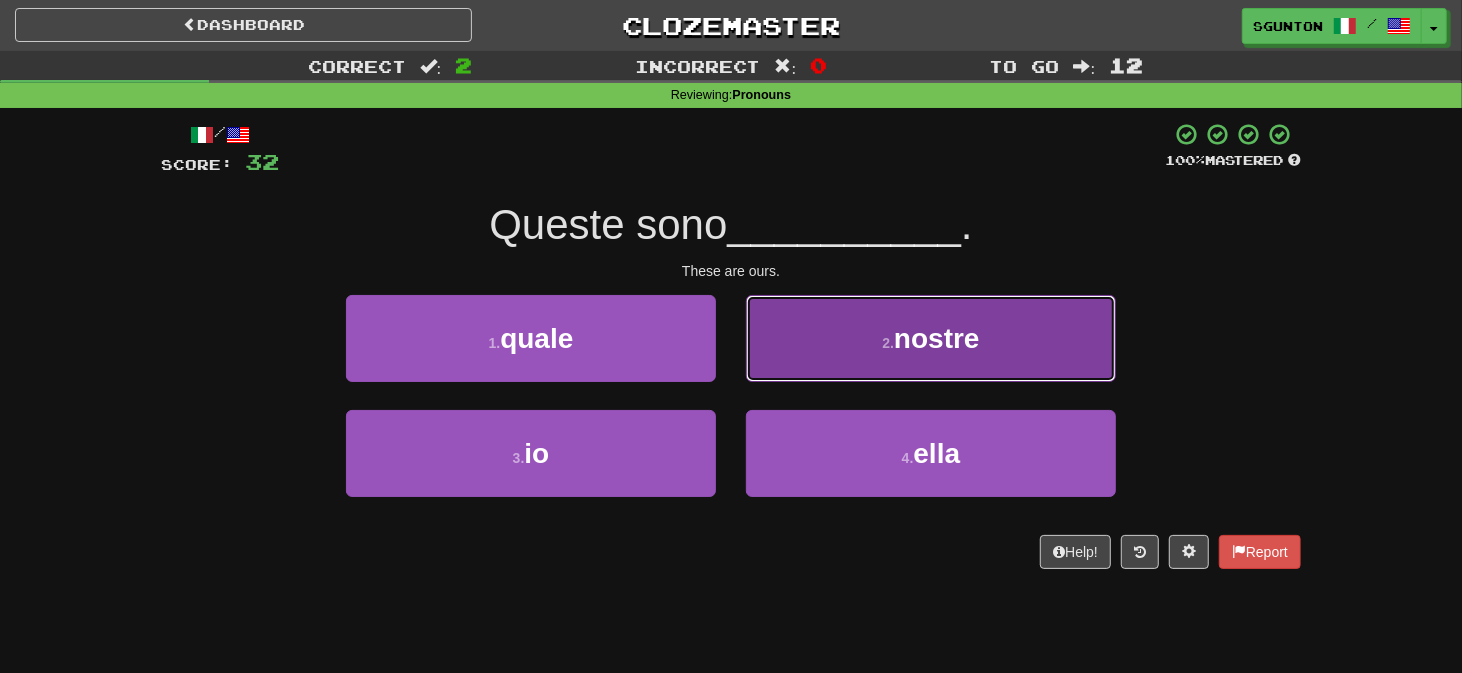 click on "2 .  nostre" at bounding box center (931, 338) 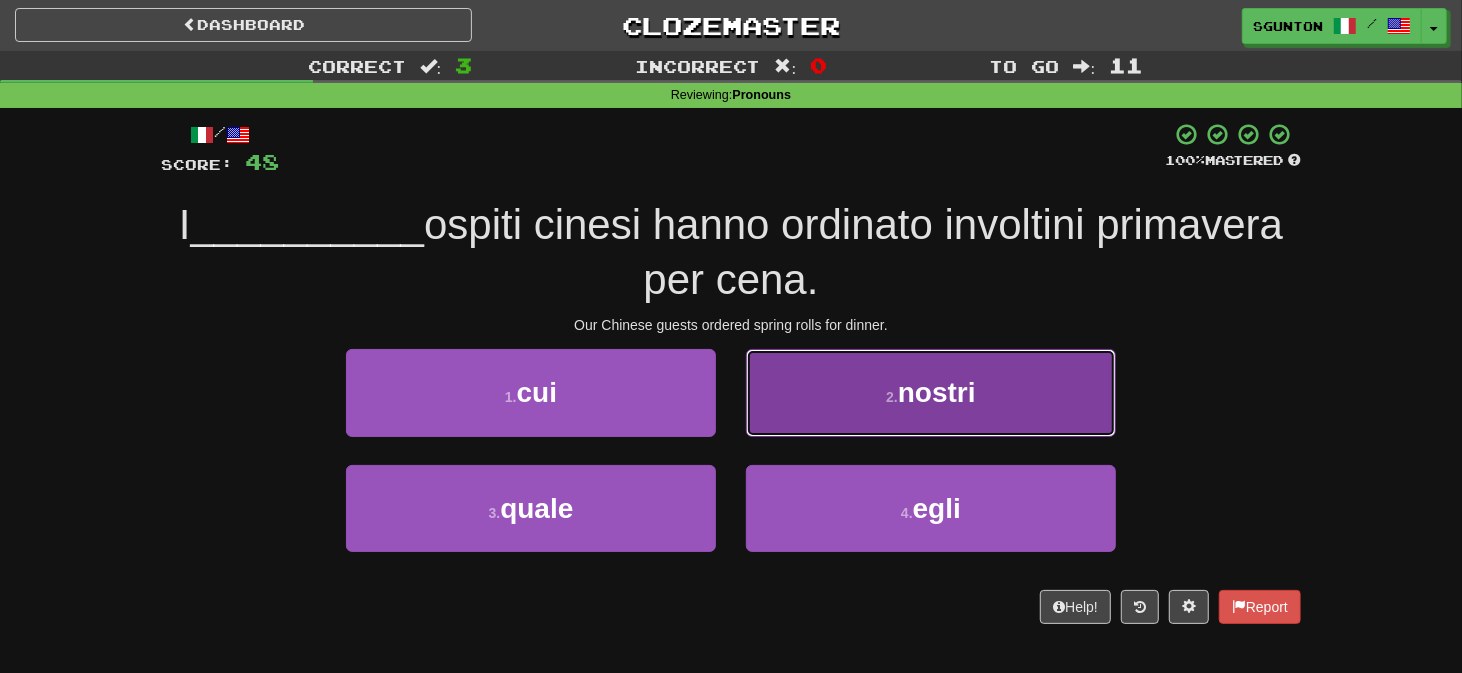click on "2 .  nostri" at bounding box center [931, 392] 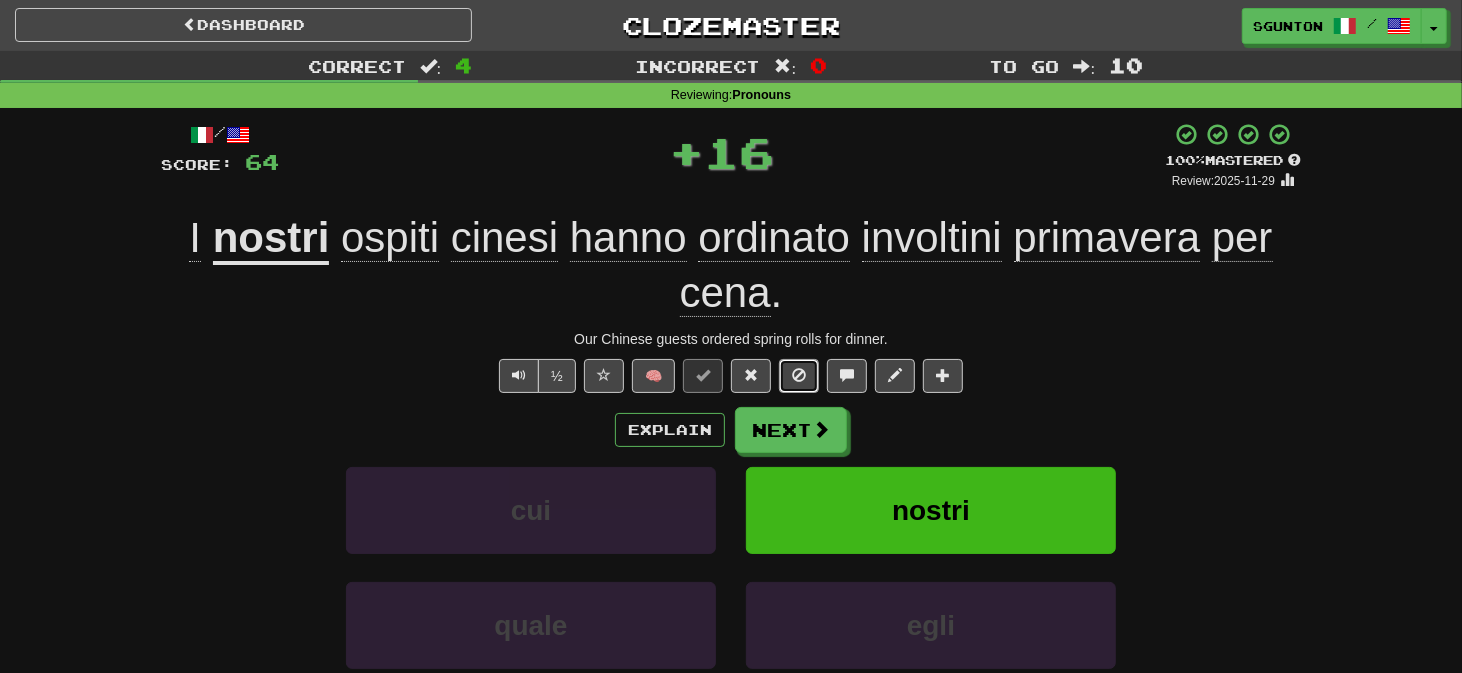 click at bounding box center (799, 376) 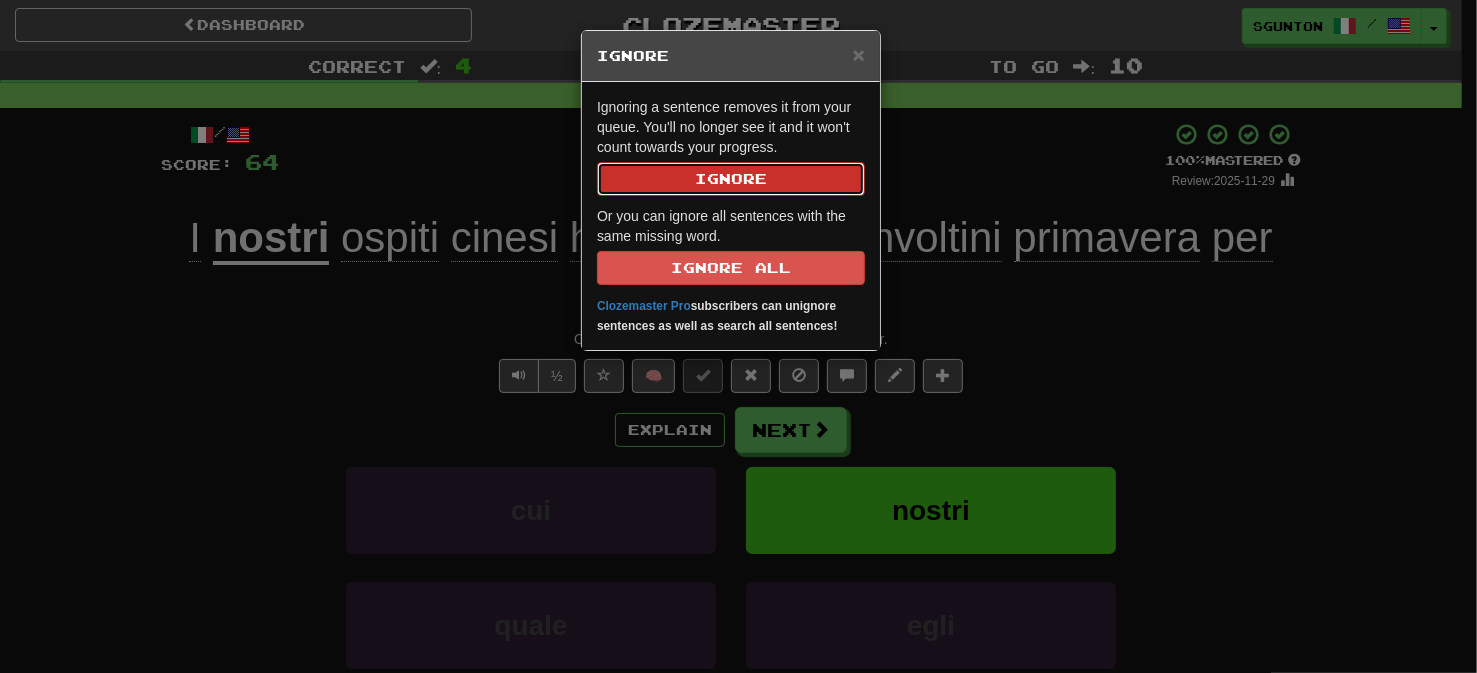 click on "Ignore" at bounding box center (731, 179) 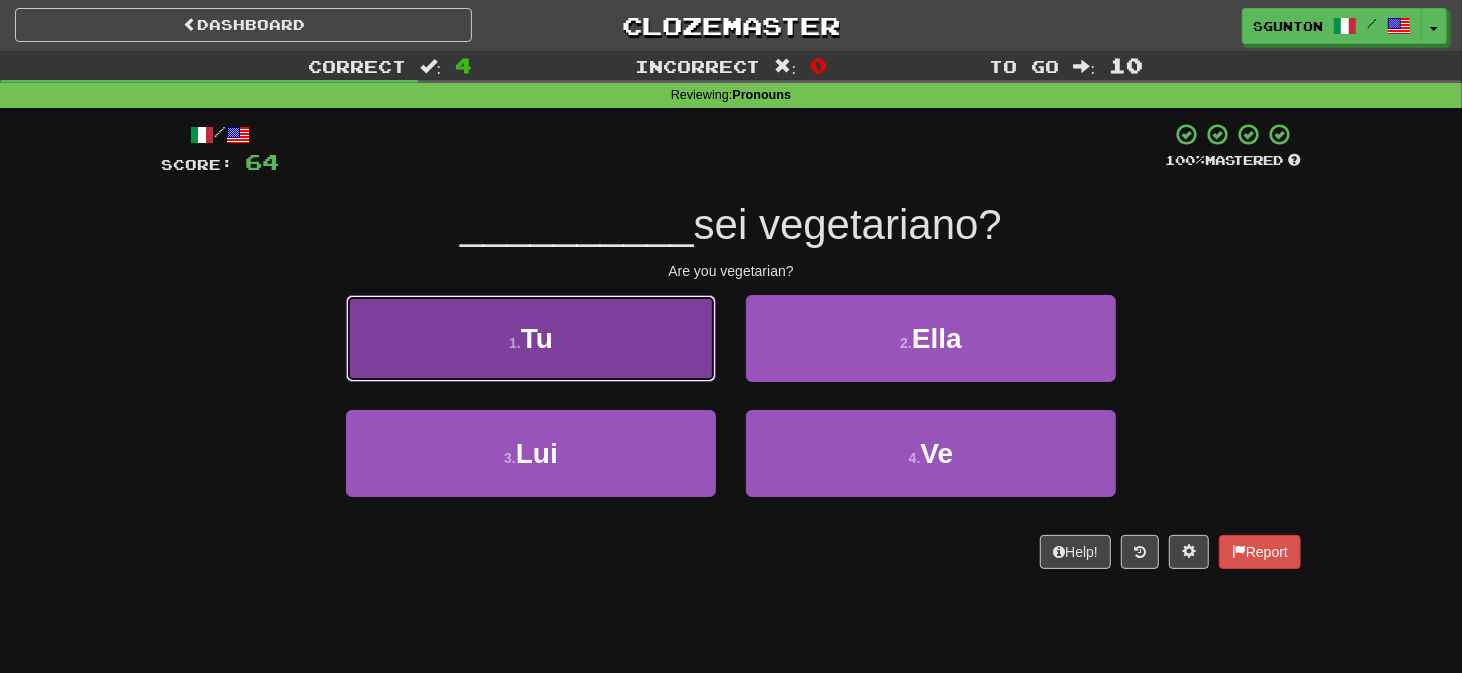 click on "1 .  Tu" at bounding box center [531, 338] 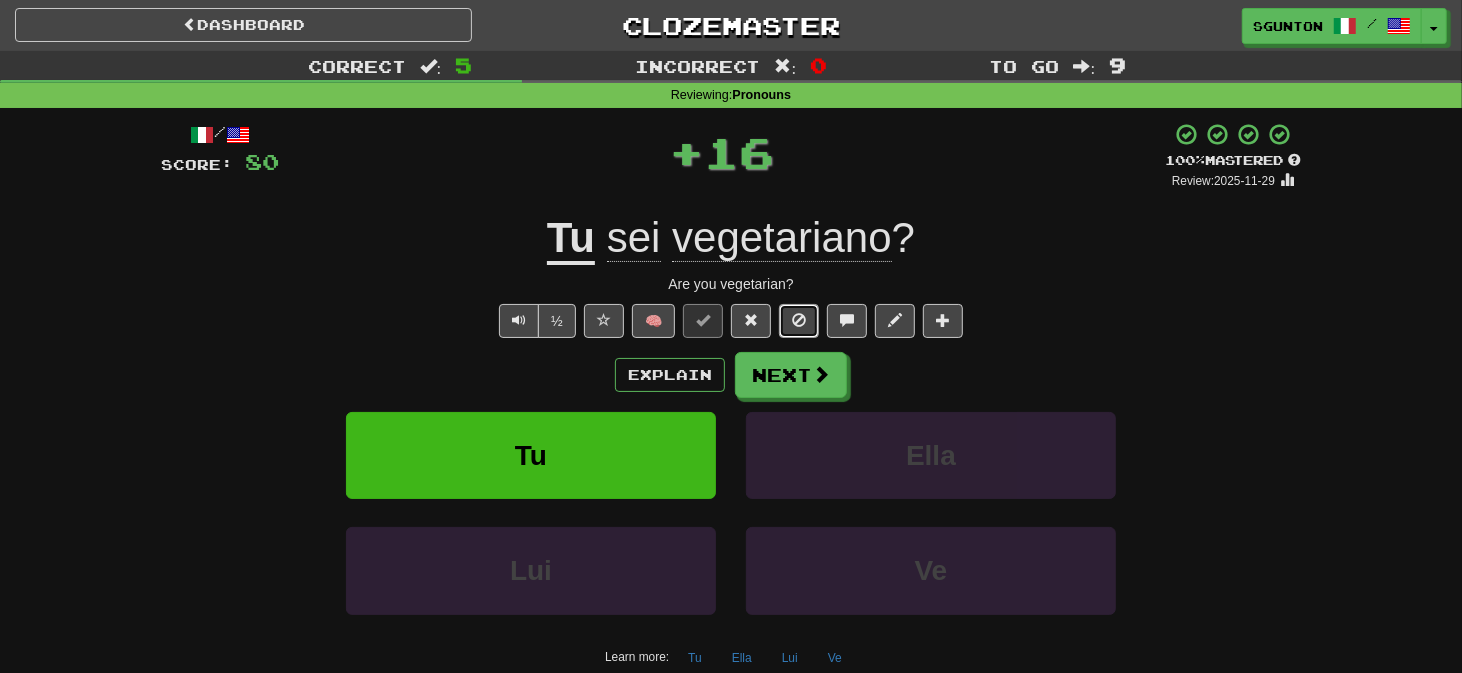 click at bounding box center [799, 321] 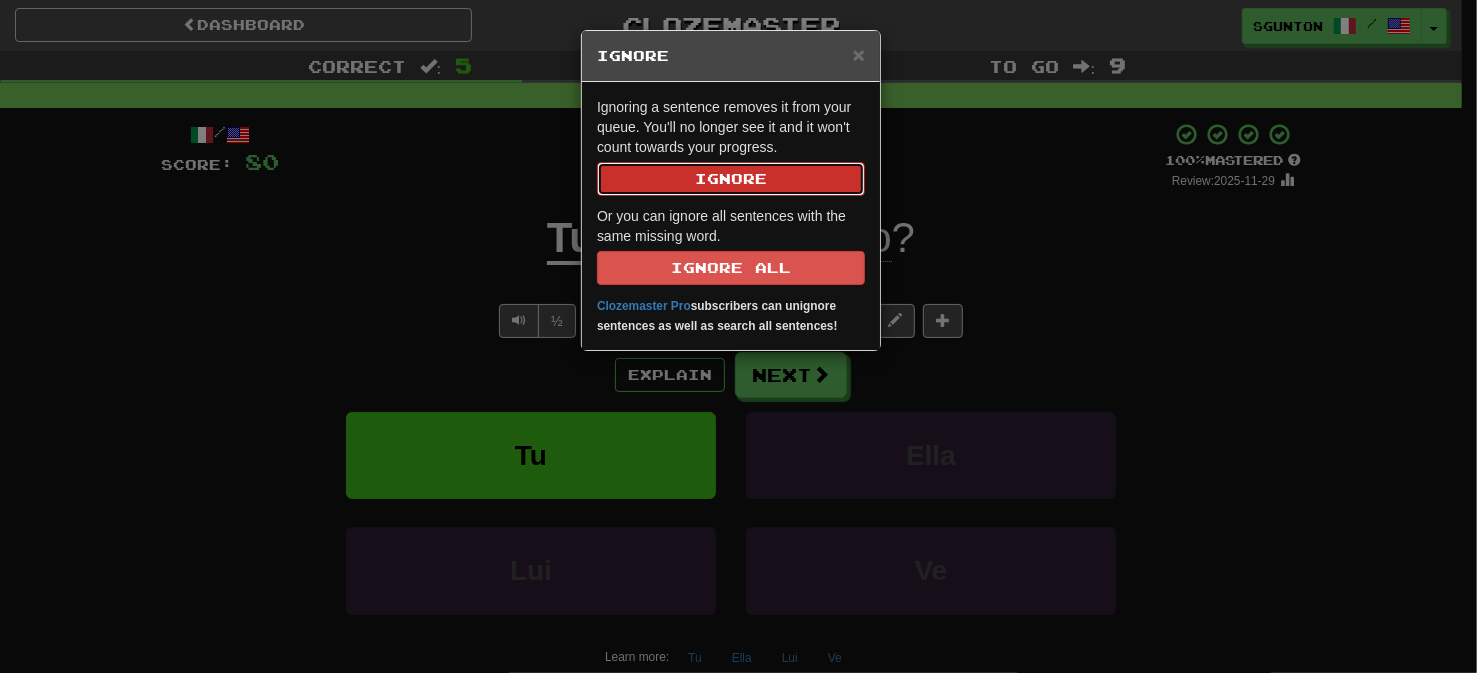 click on "Ignore" at bounding box center [731, 179] 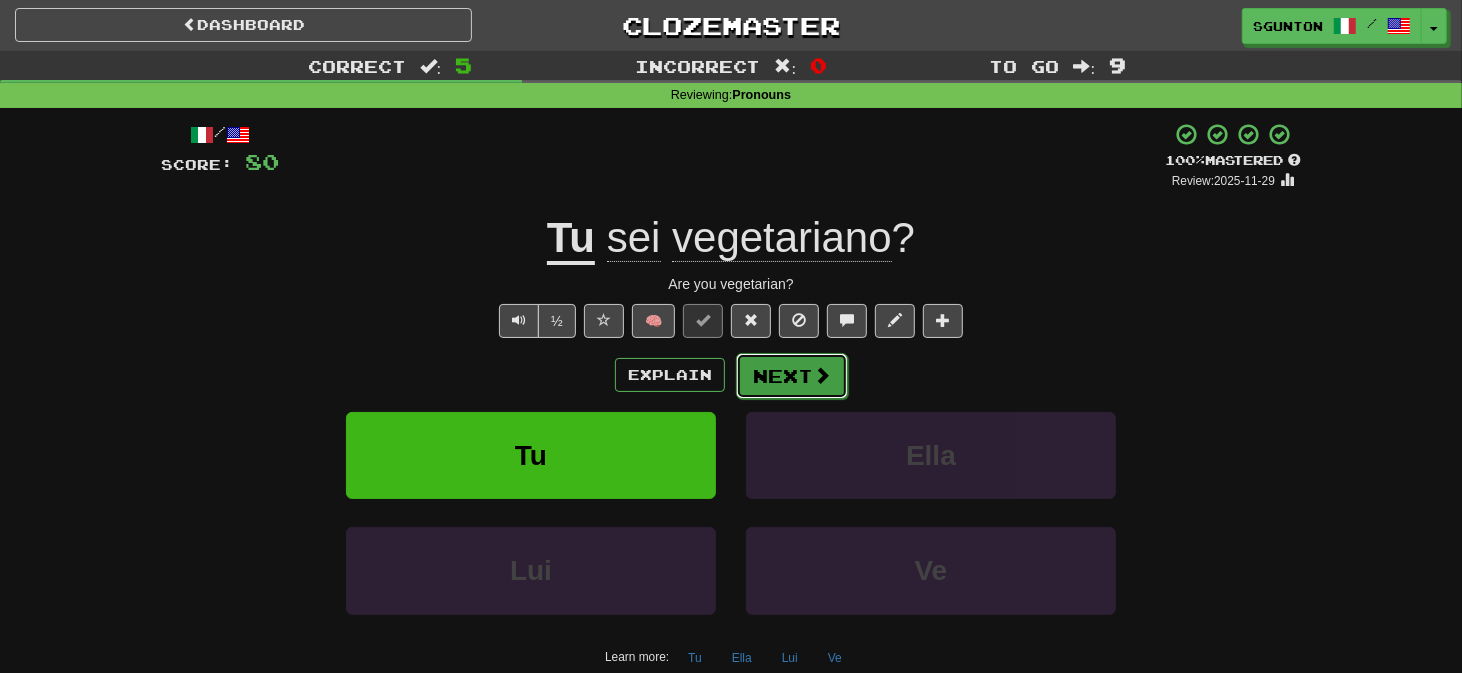 click on "Next" at bounding box center (792, 376) 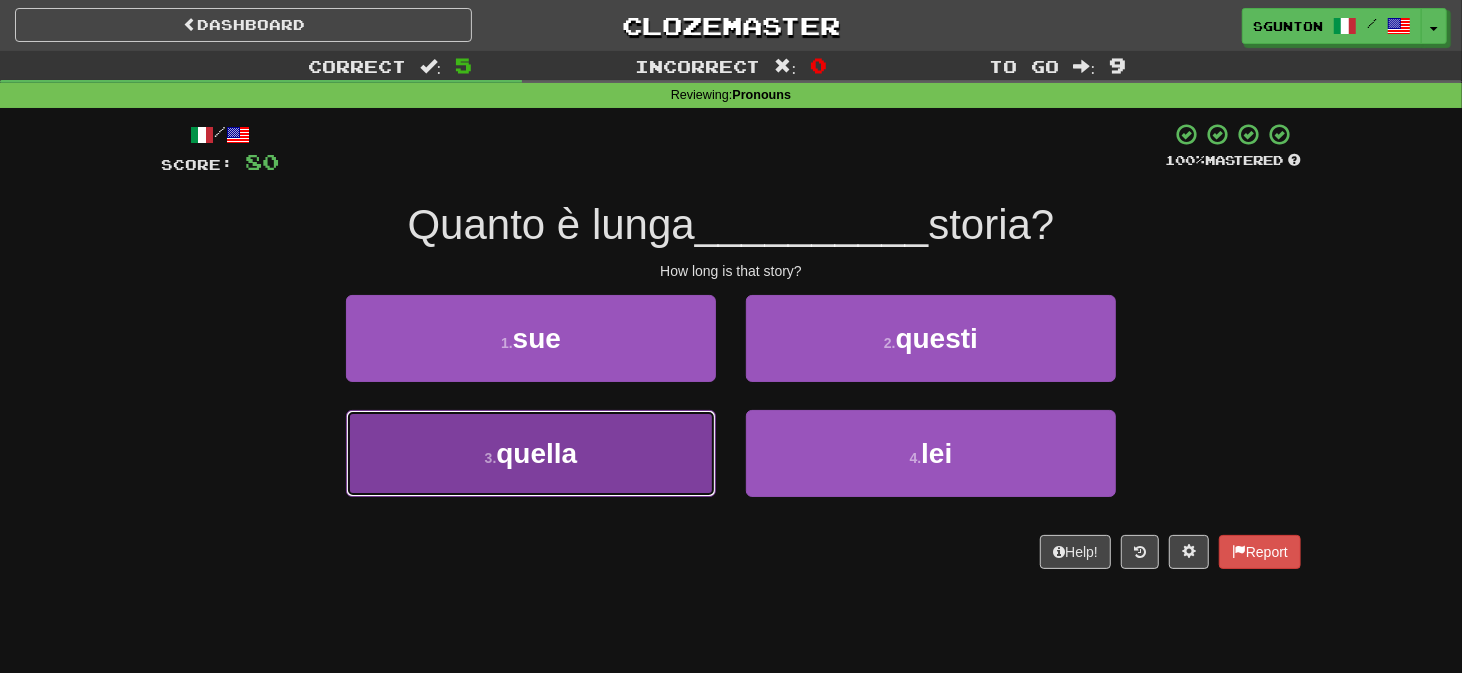 click on "3 .  quella" at bounding box center (531, 453) 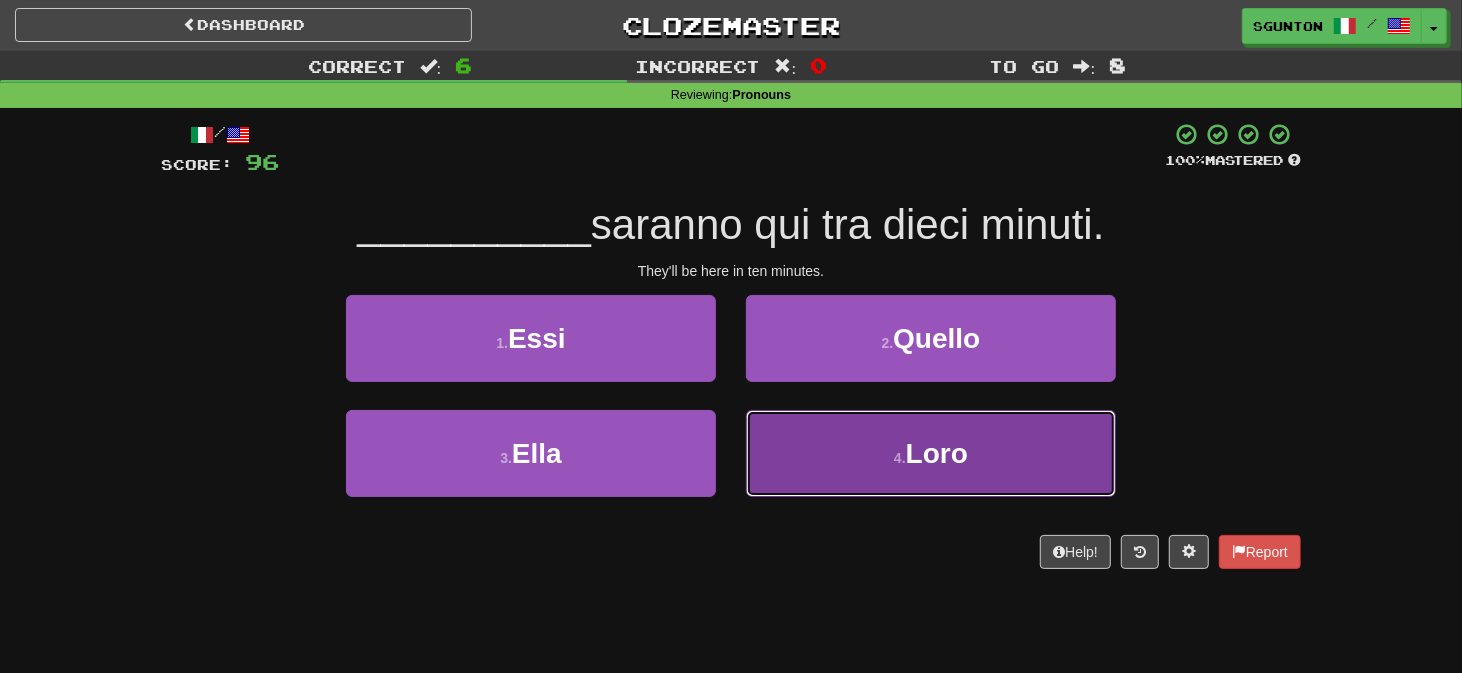 click on "4 .  Loro" at bounding box center (931, 453) 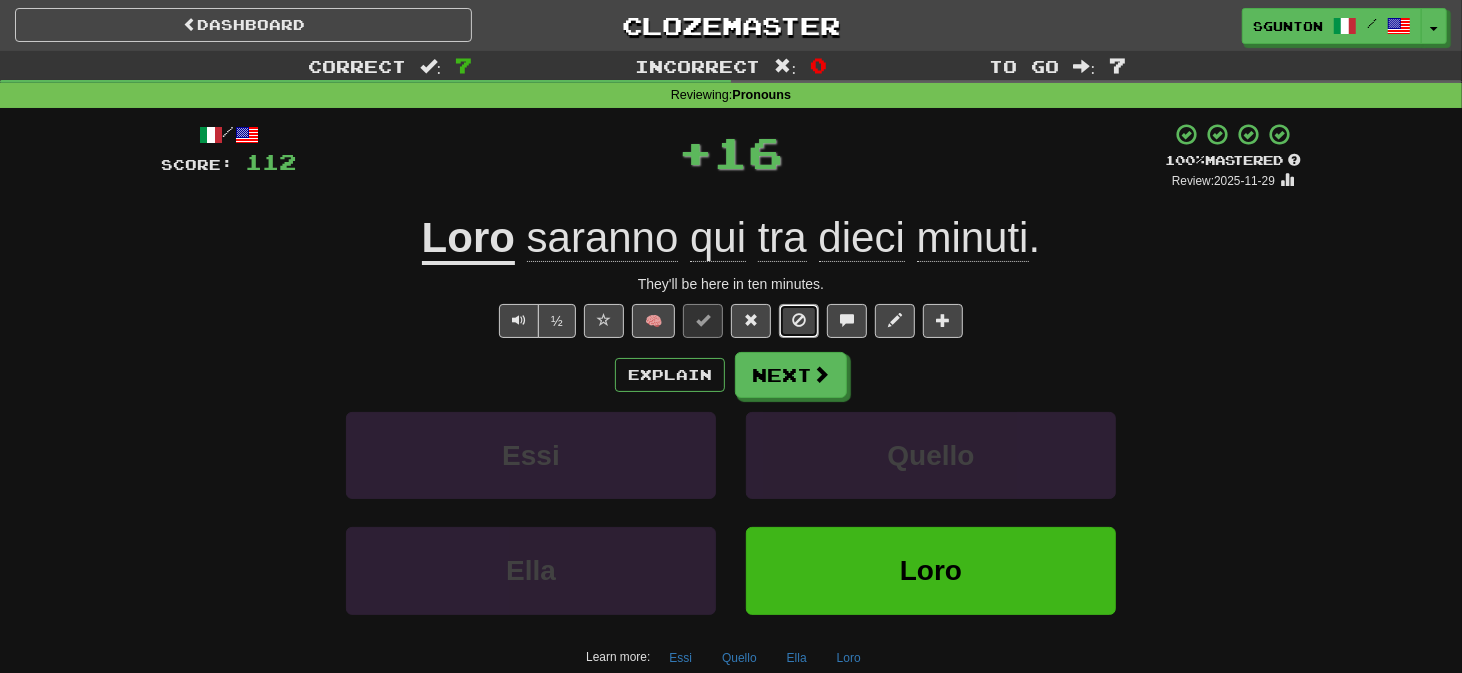 click at bounding box center (799, 320) 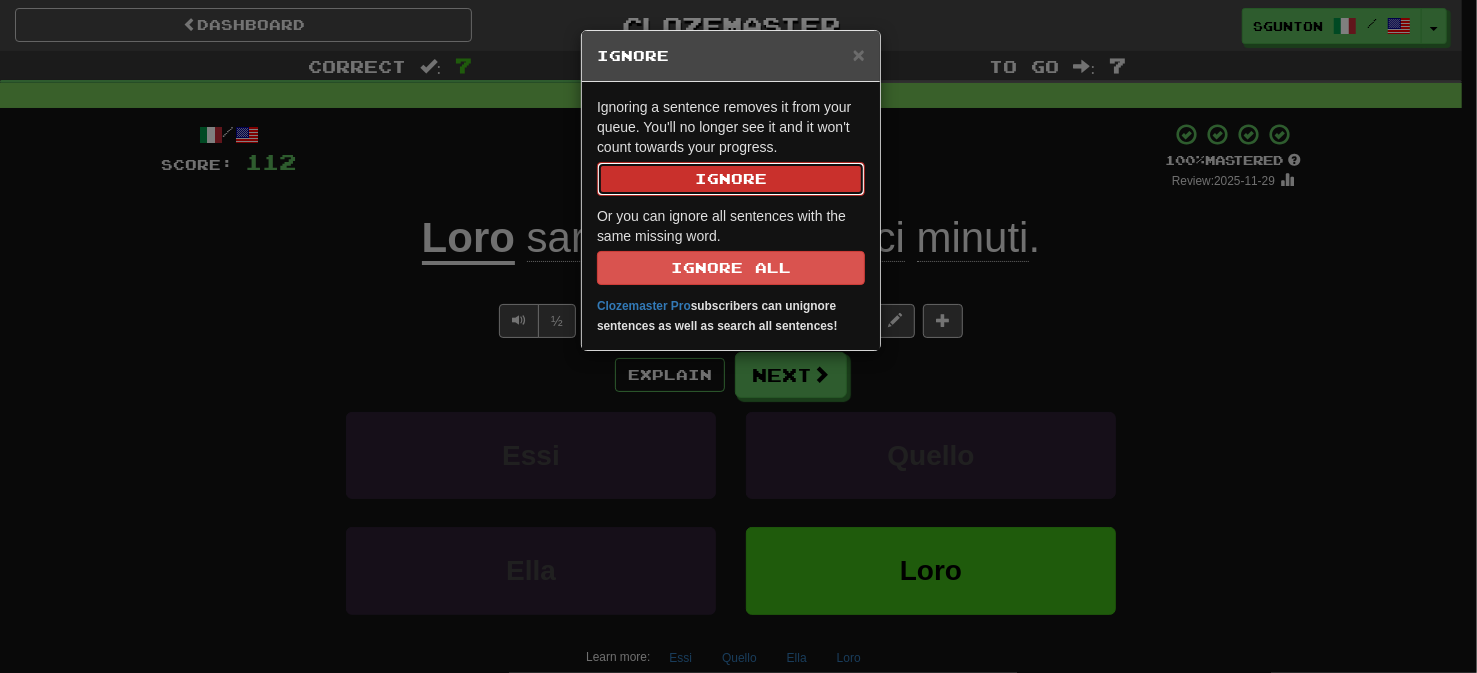 click on "Ignore" at bounding box center (731, 179) 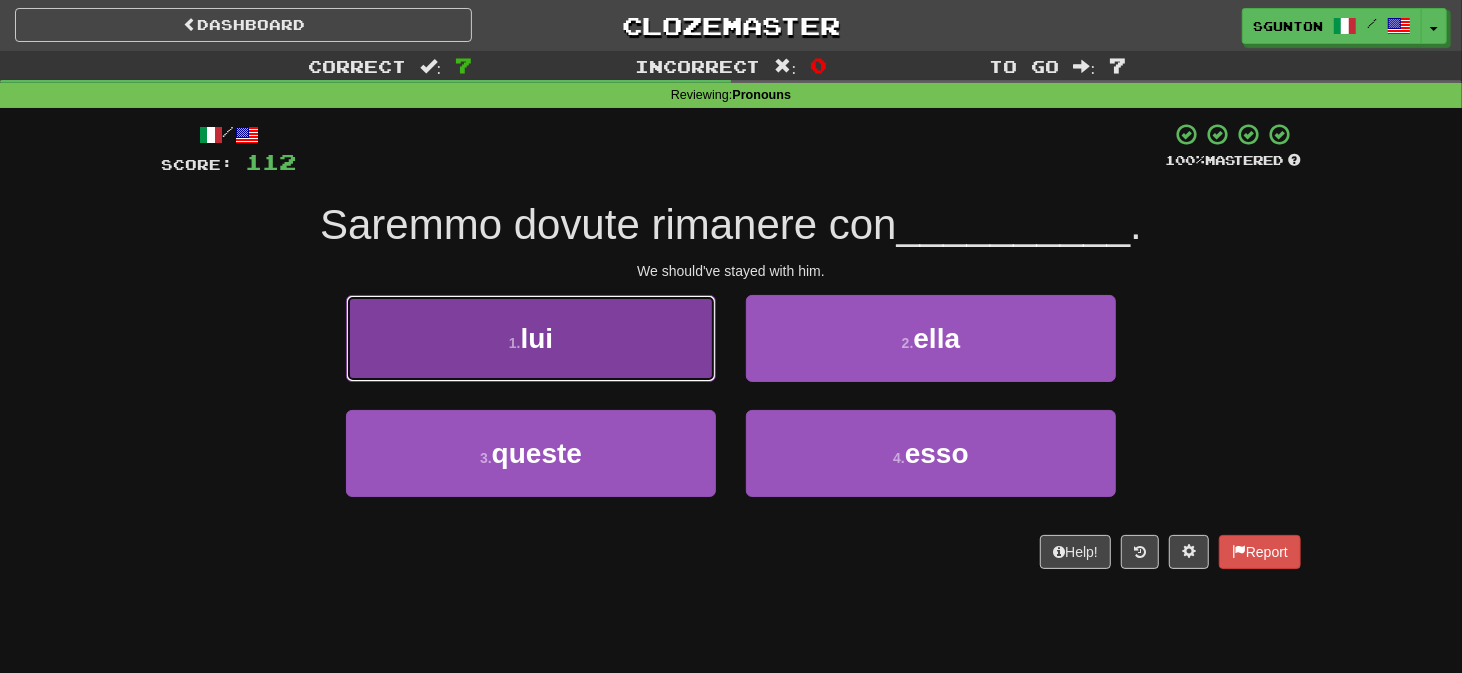 click on "1 .  lui" at bounding box center [531, 338] 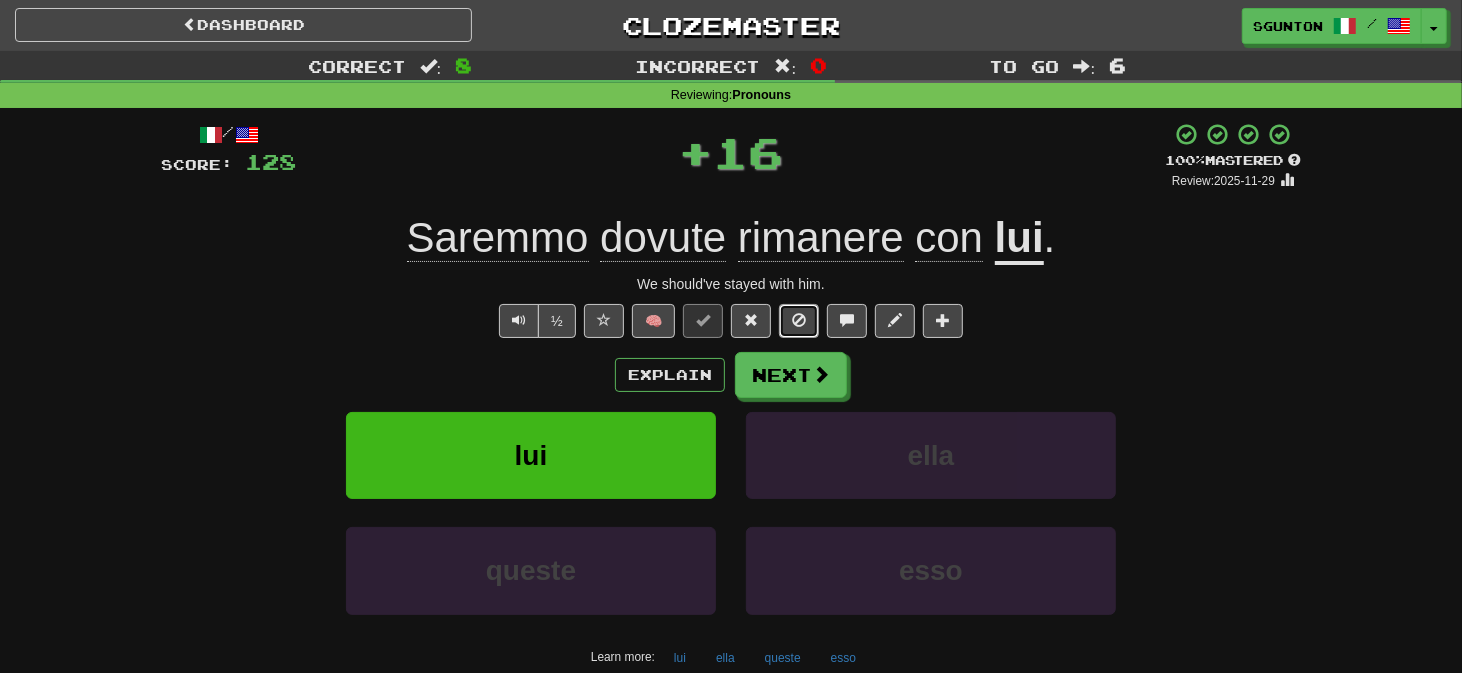 click at bounding box center [799, 320] 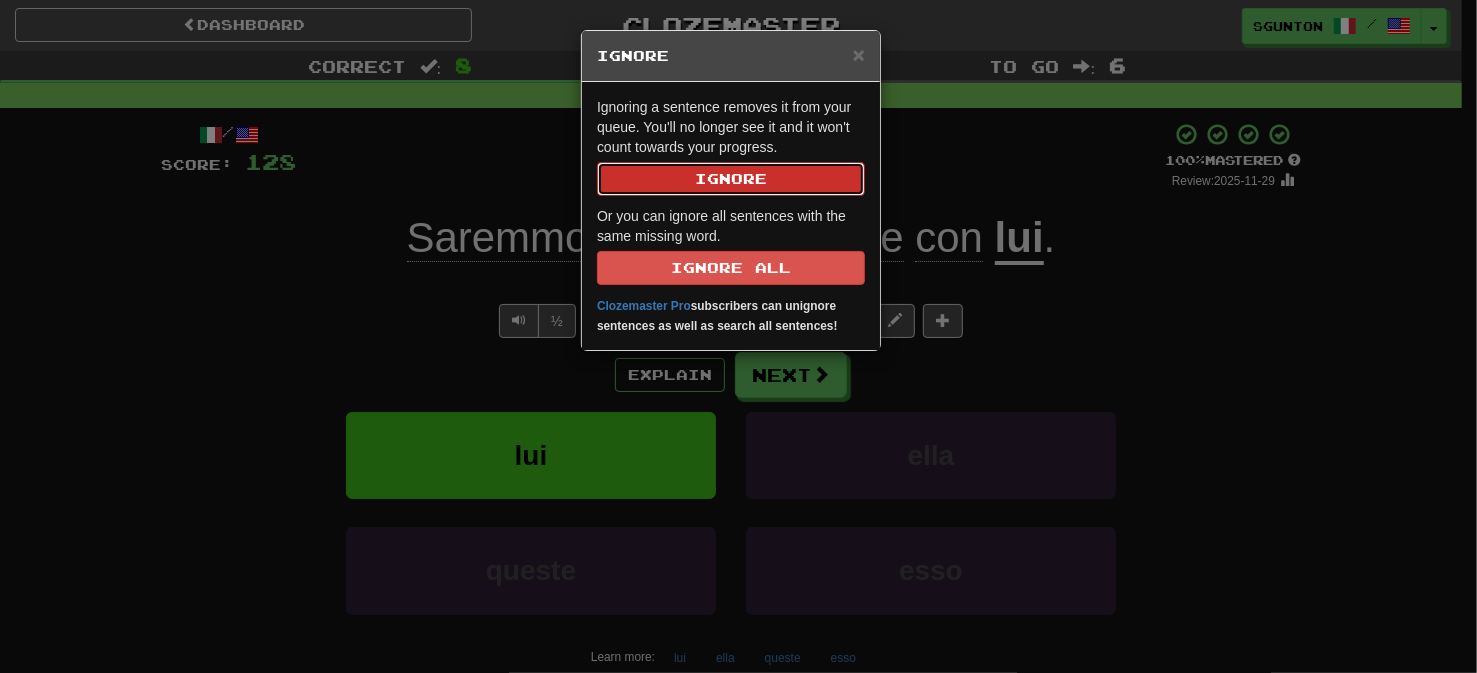 click on "Ignore" at bounding box center [731, 179] 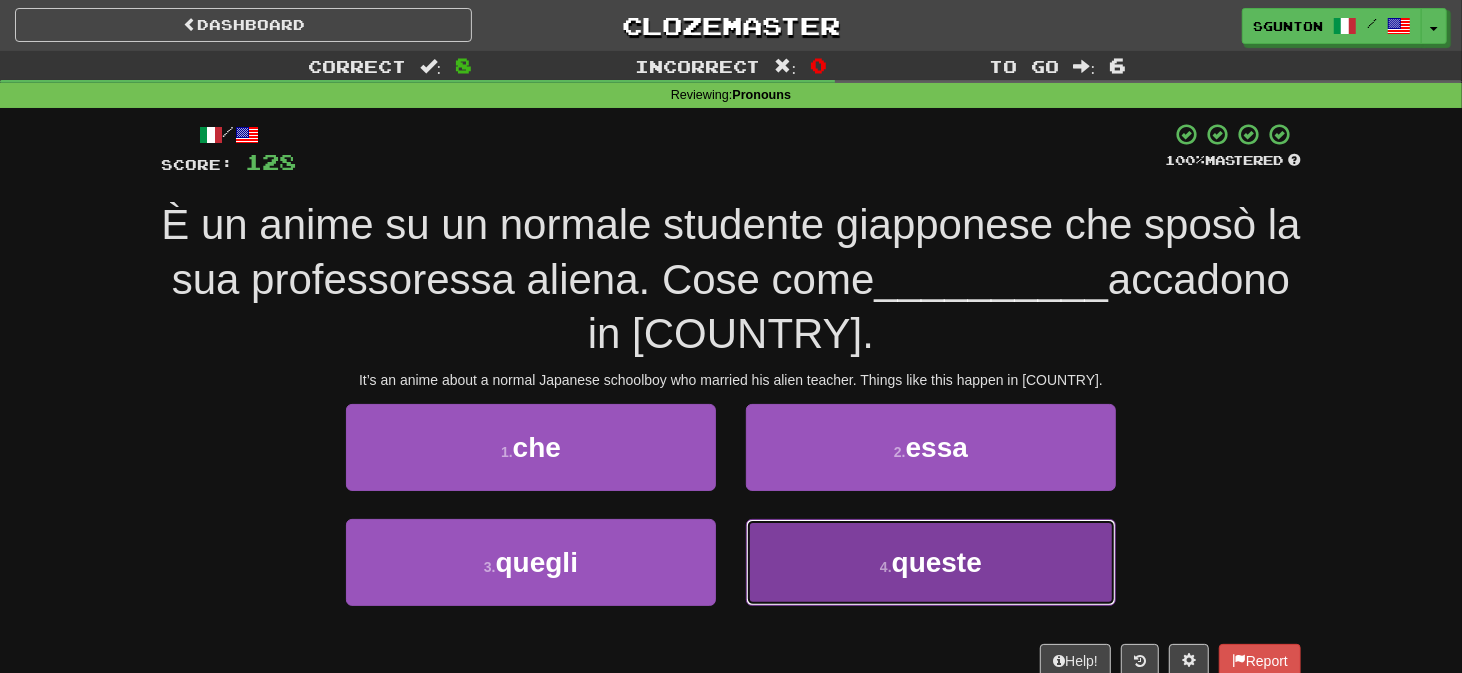 click on "4 .  queste" at bounding box center [931, 562] 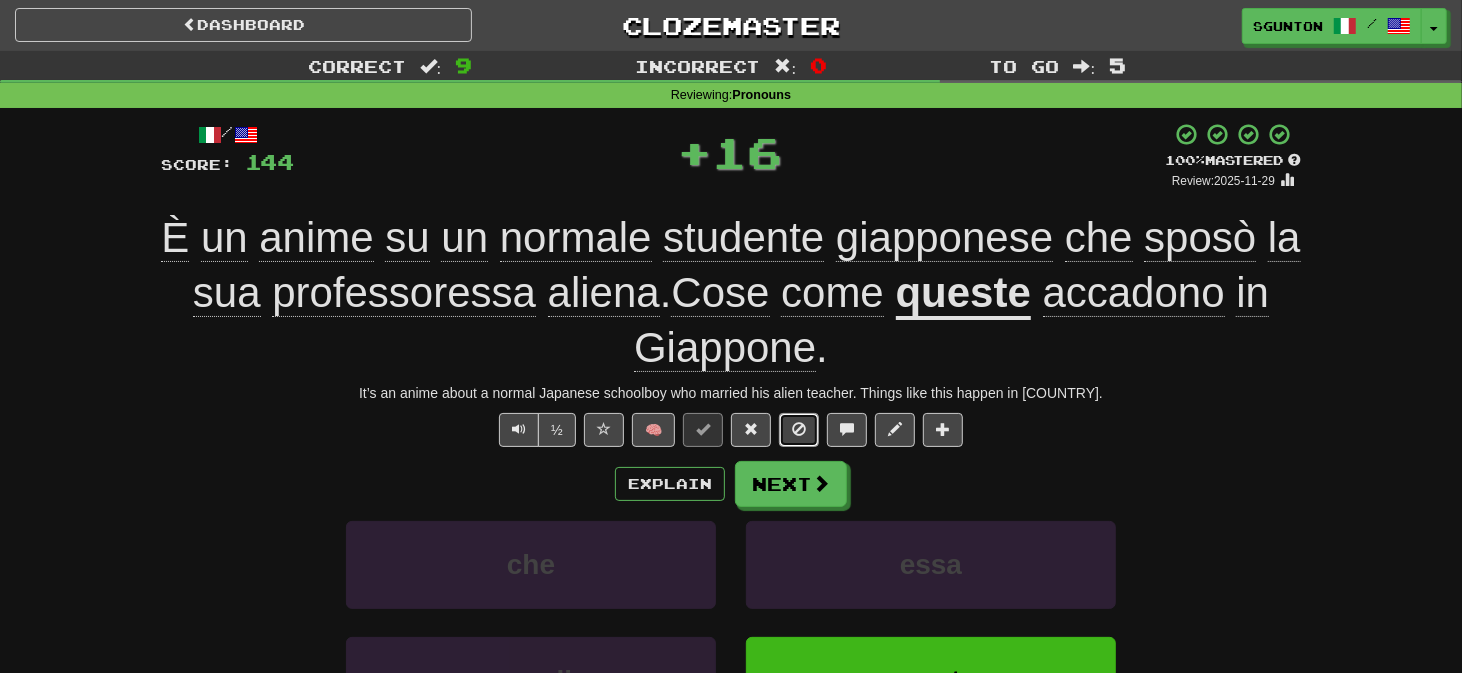click at bounding box center (799, 429) 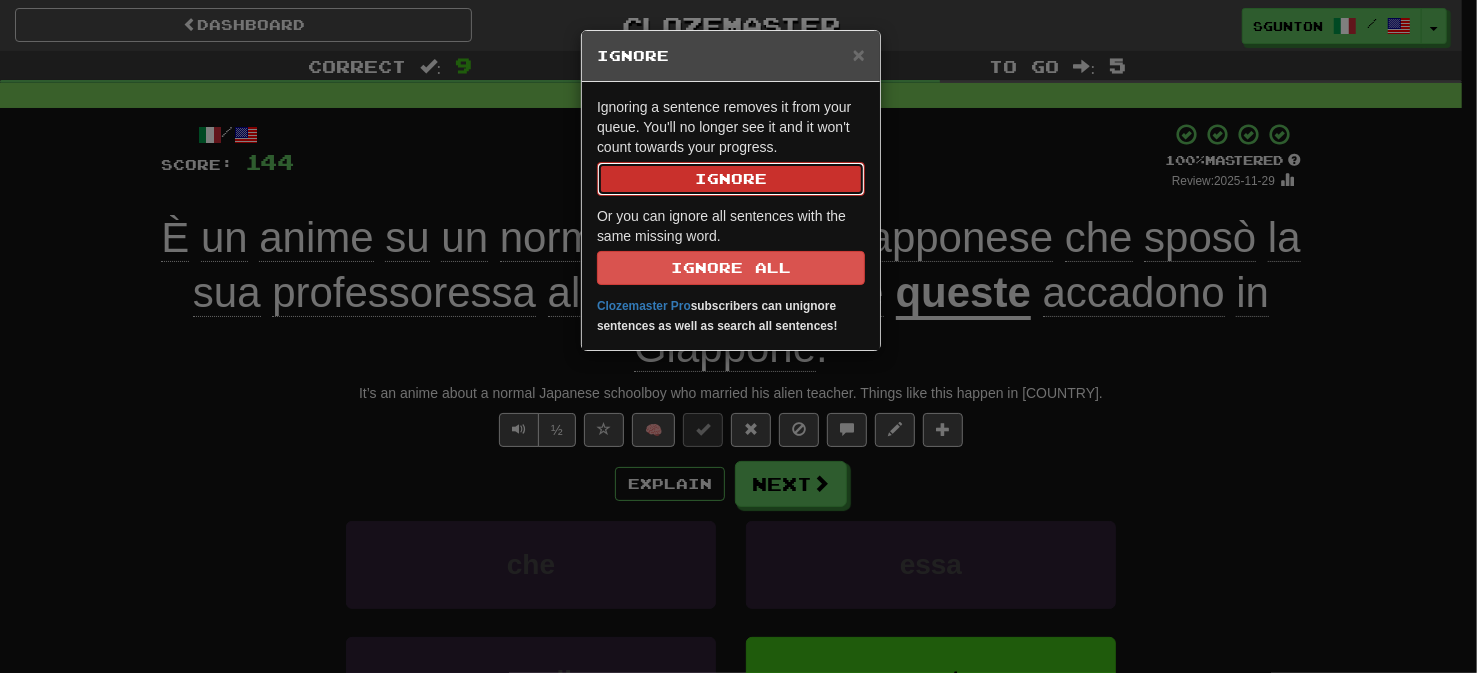 click on "Ignore" at bounding box center (731, 179) 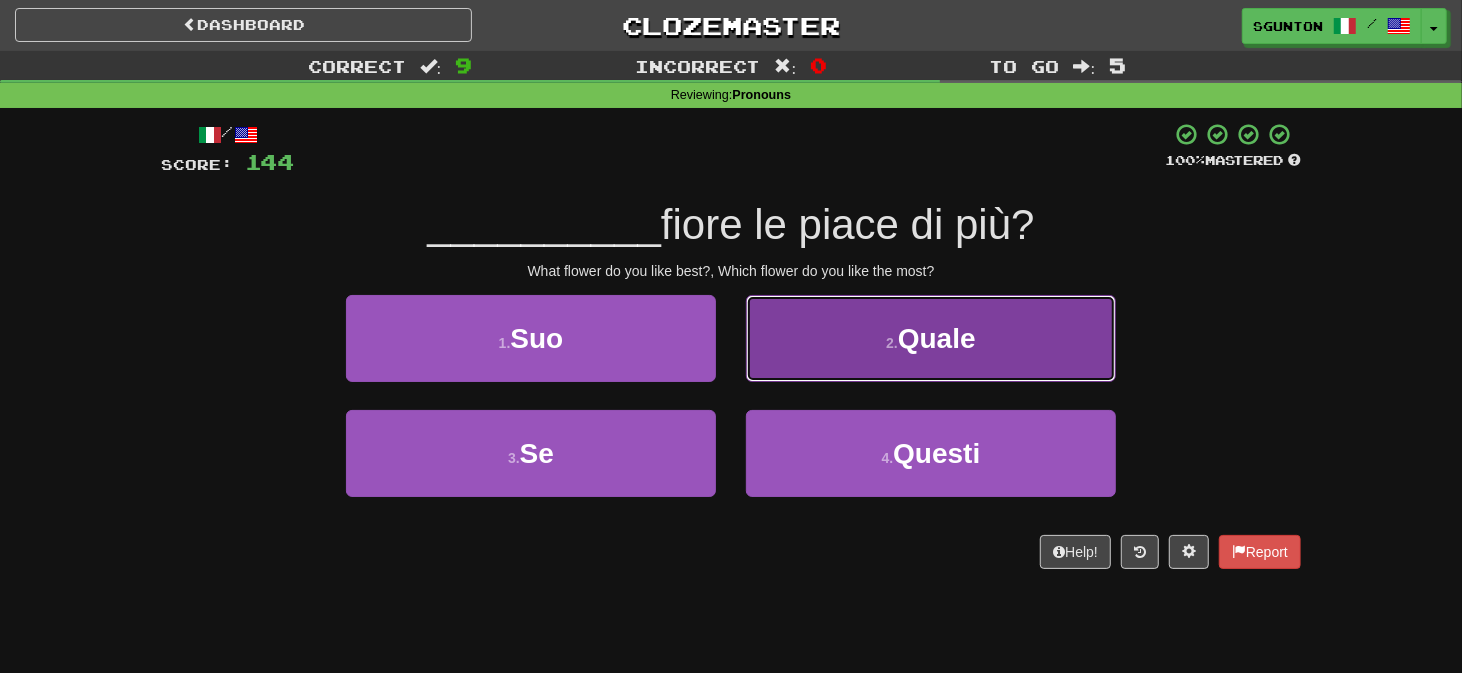 click on "2 .  Quale" at bounding box center (931, 338) 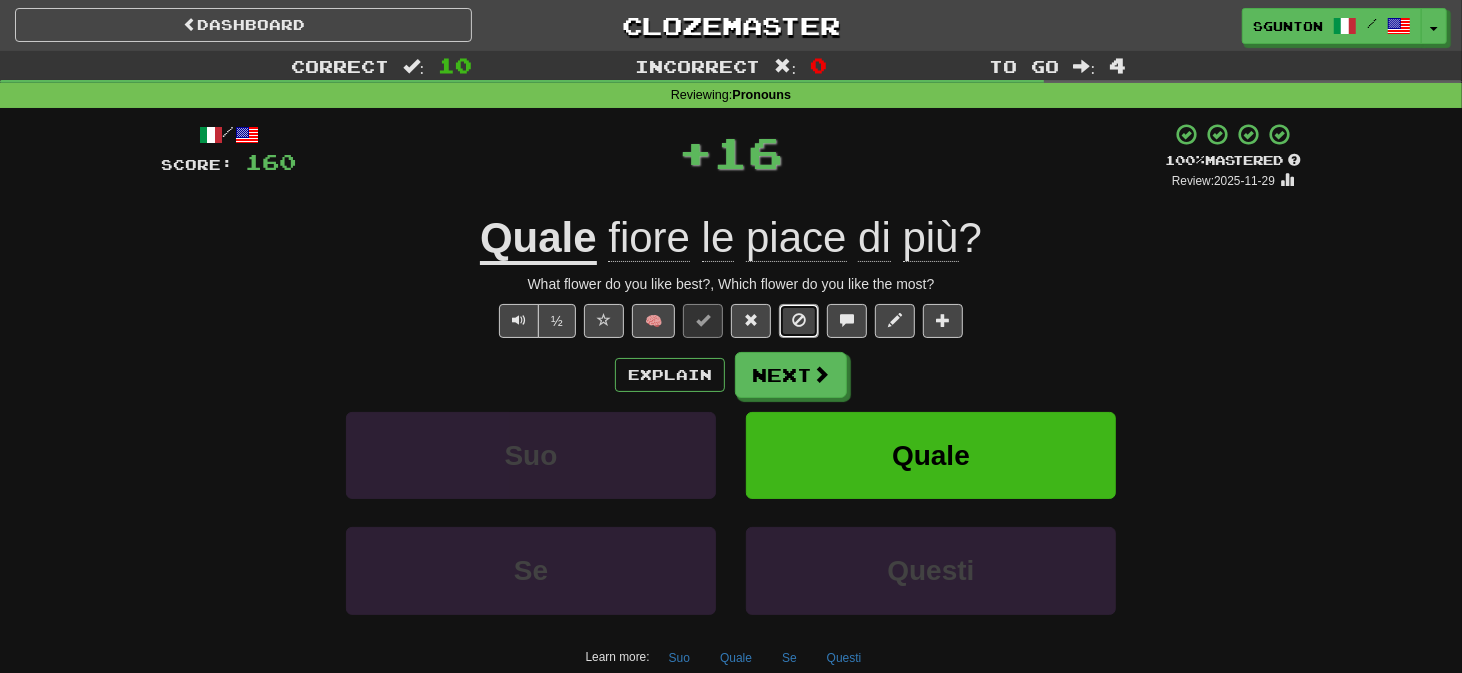 click at bounding box center [799, 321] 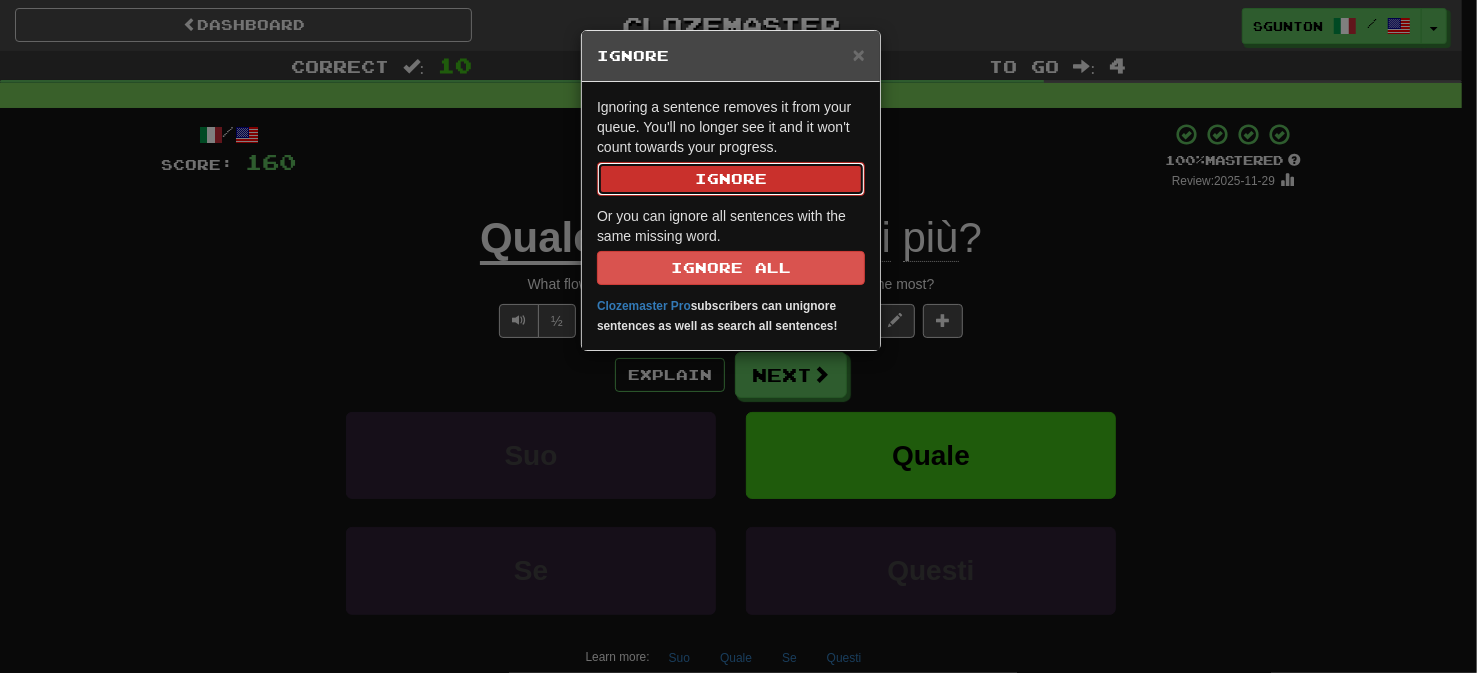 click on "Ignore" at bounding box center [731, 179] 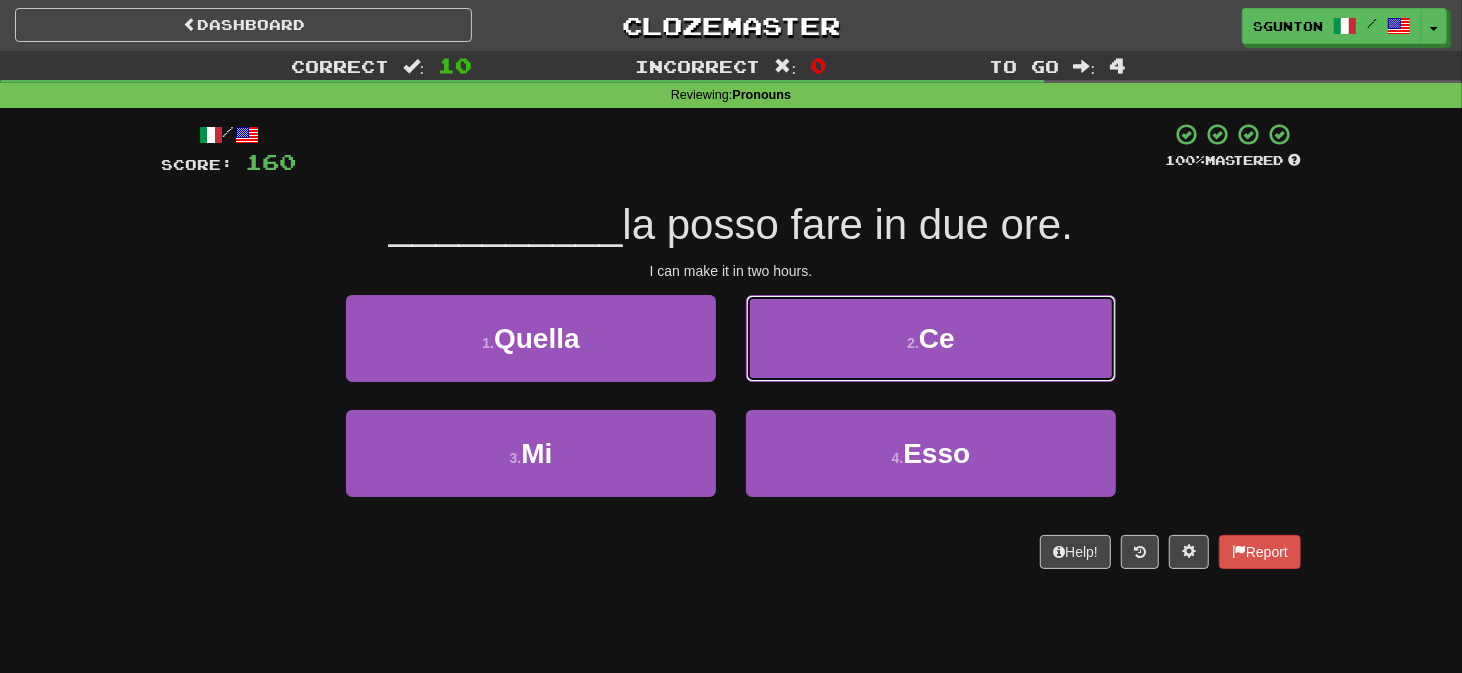 click on "2 .  Ce" at bounding box center (931, 338) 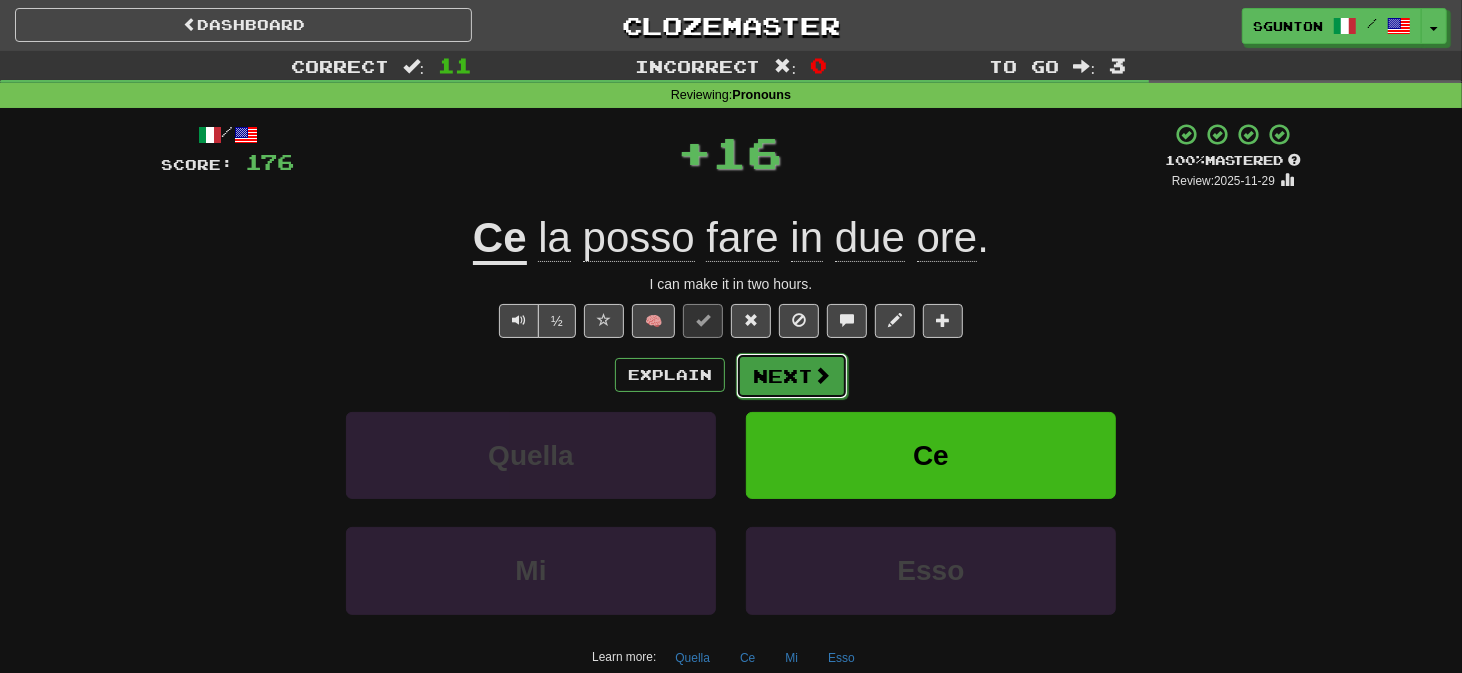 click on "Next" at bounding box center (792, 376) 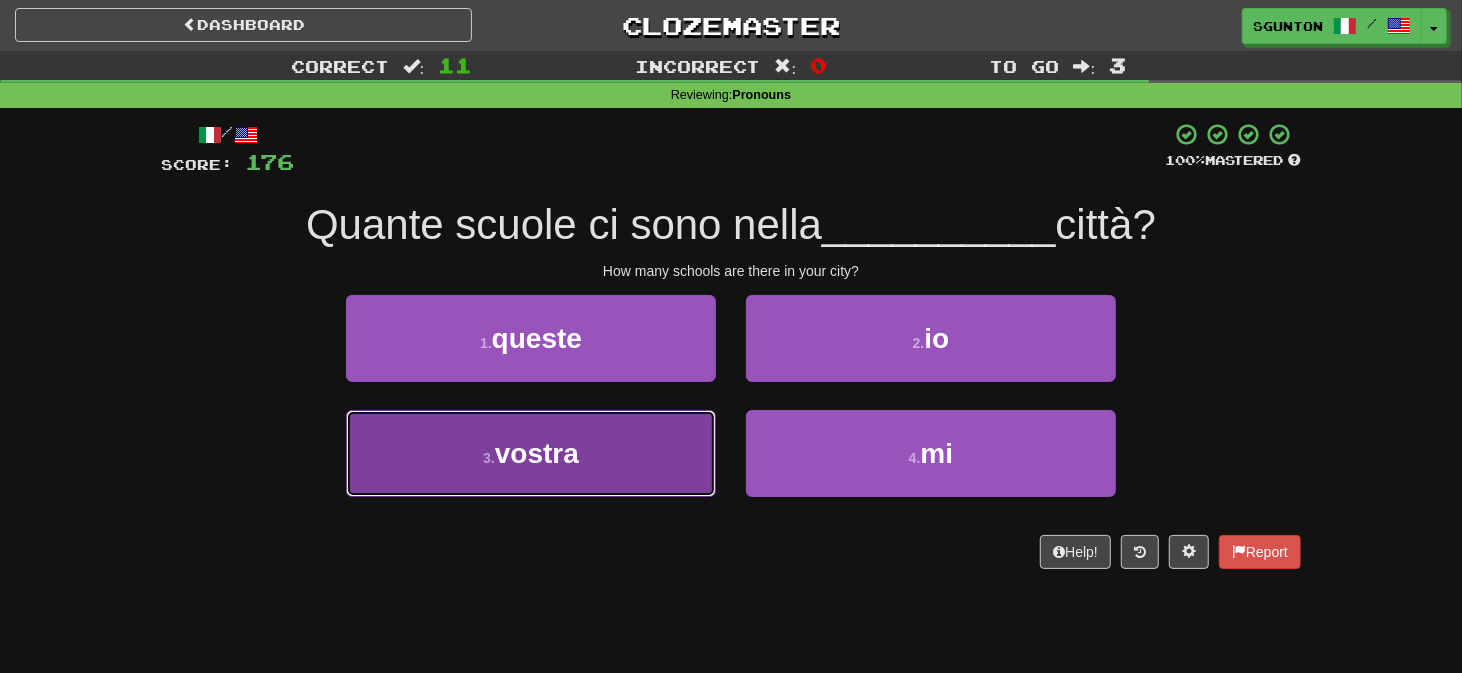 click on "3 .  vostra" at bounding box center [531, 453] 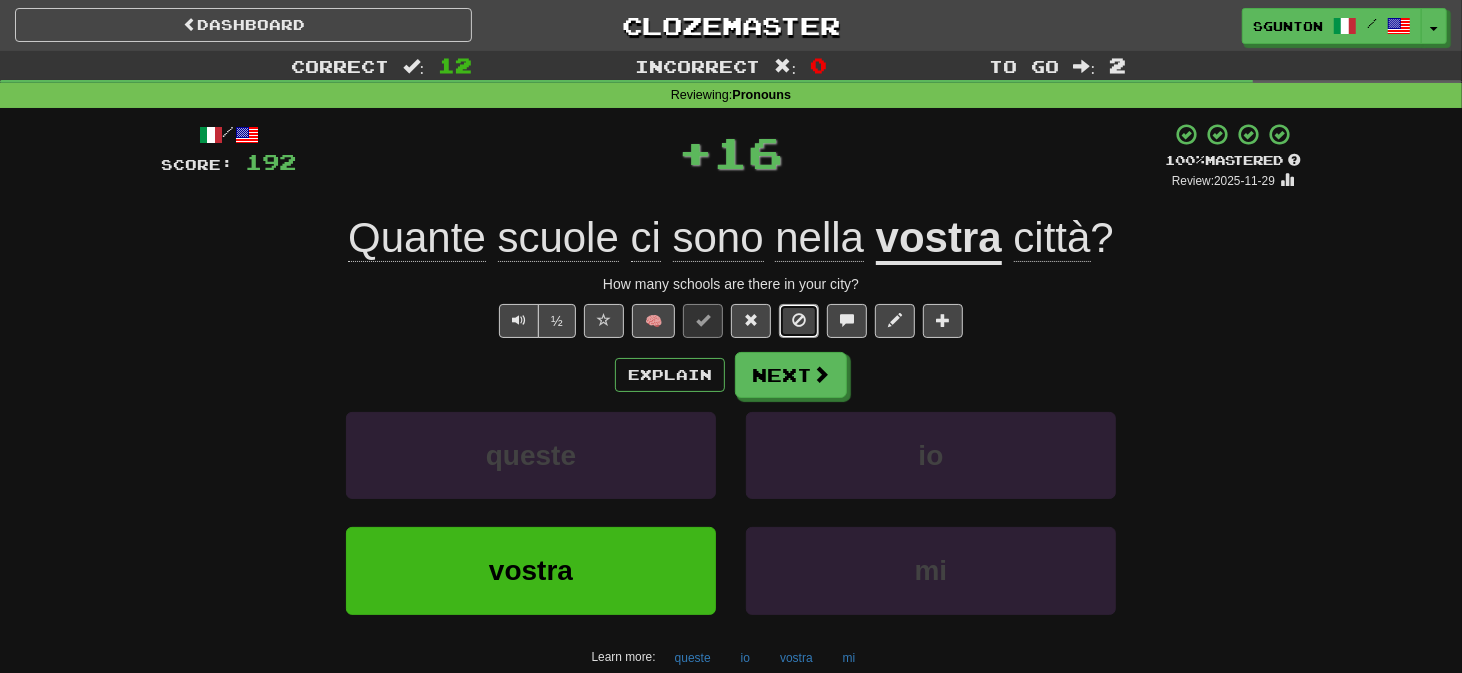 click at bounding box center [799, 321] 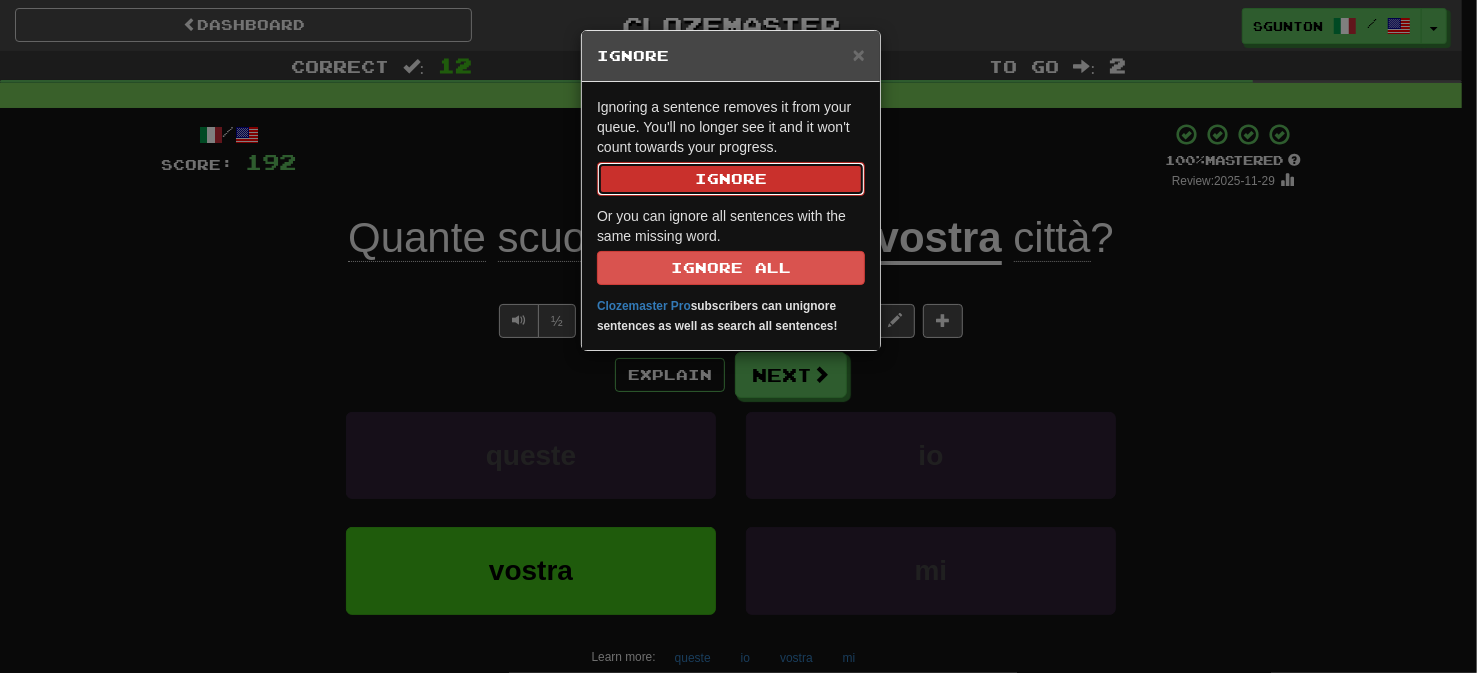 click on "Ignore" at bounding box center [731, 179] 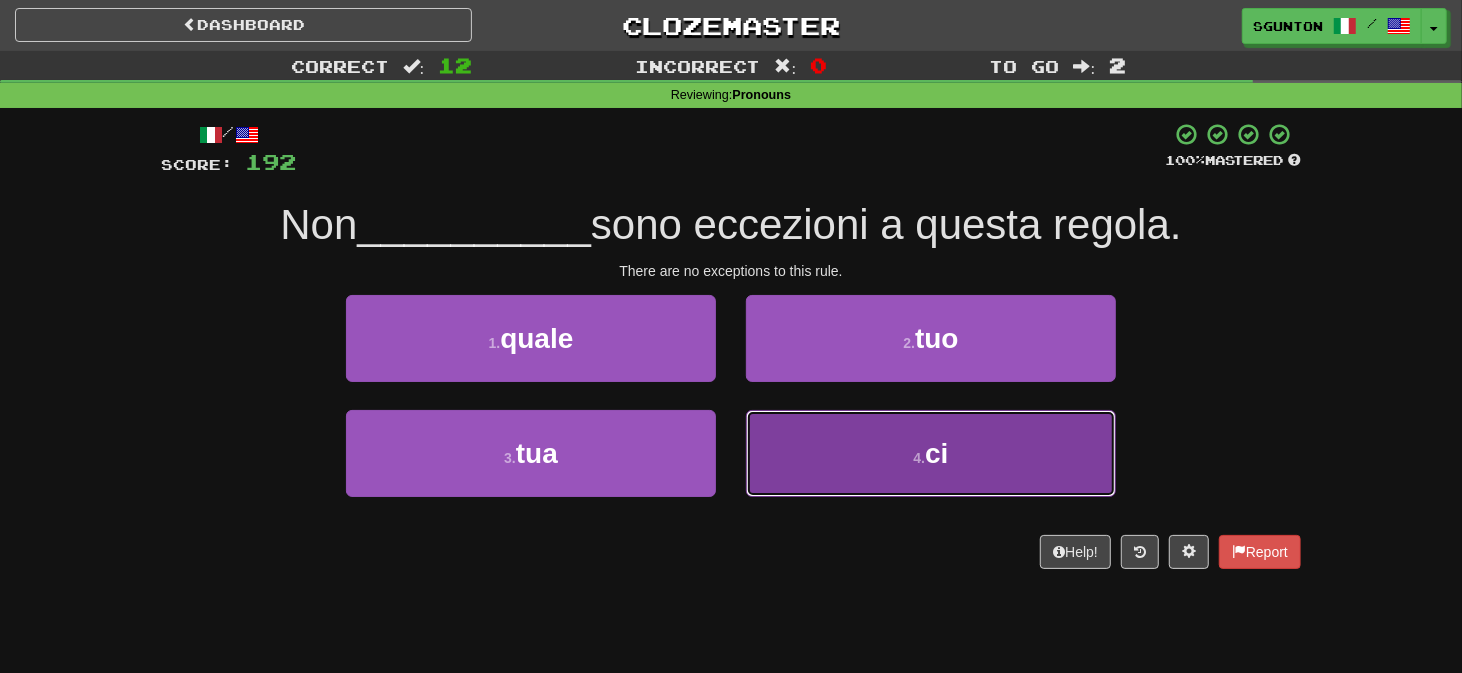 click on "4 .  ci" at bounding box center (931, 453) 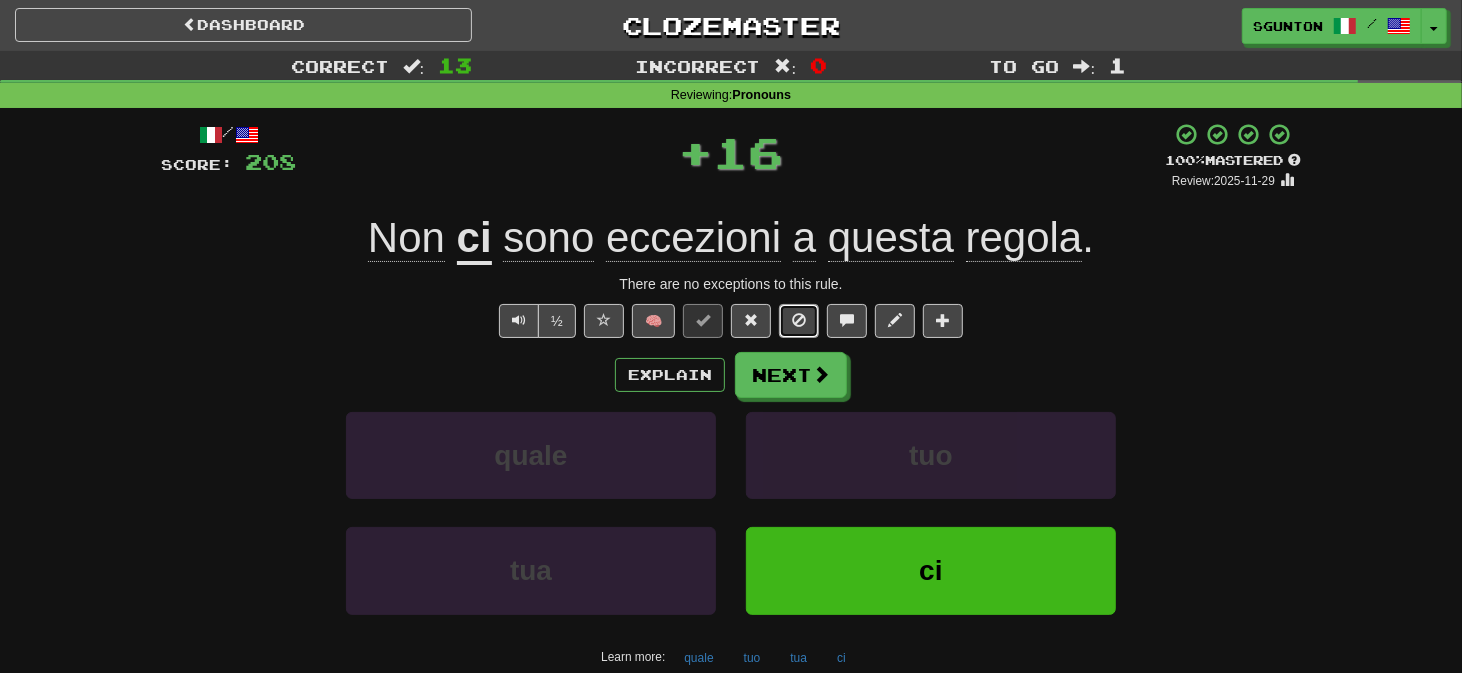 click at bounding box center [799, 320] 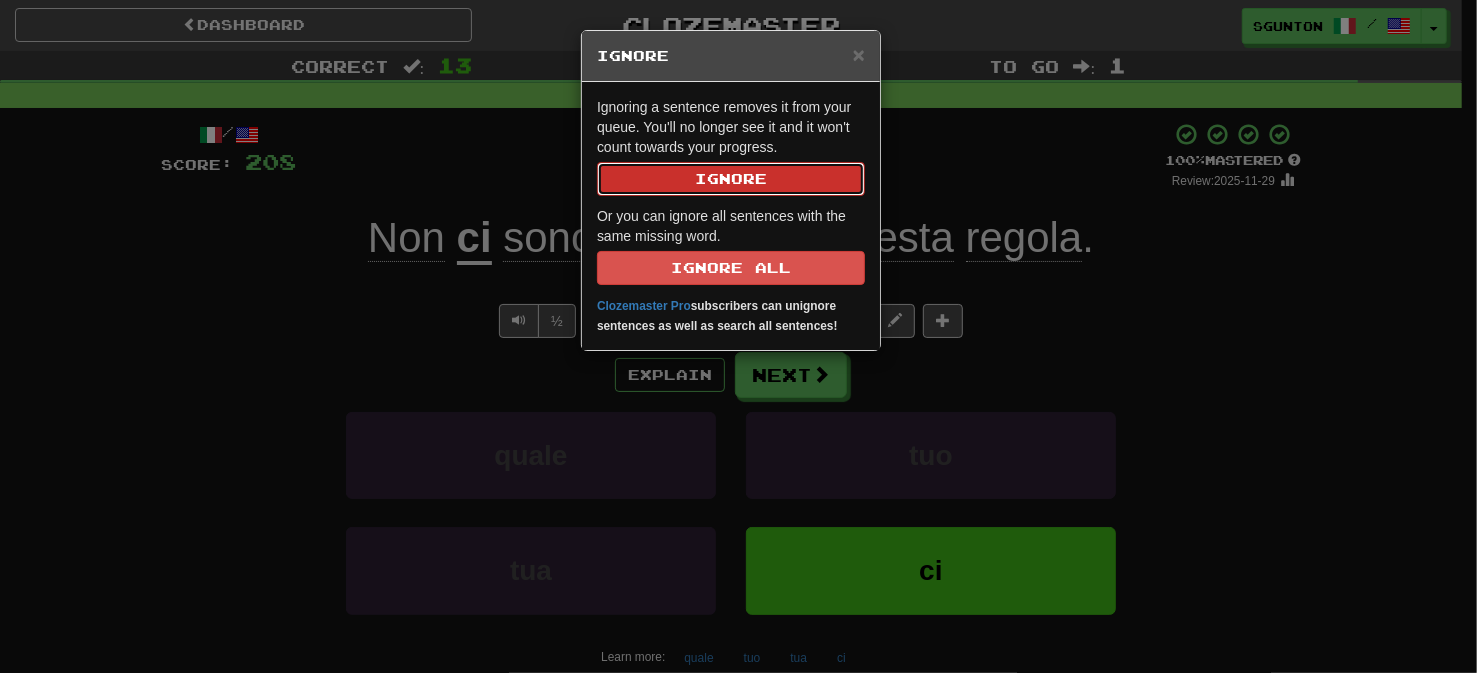 click on "Ignore" at bounding box center (731, 179) 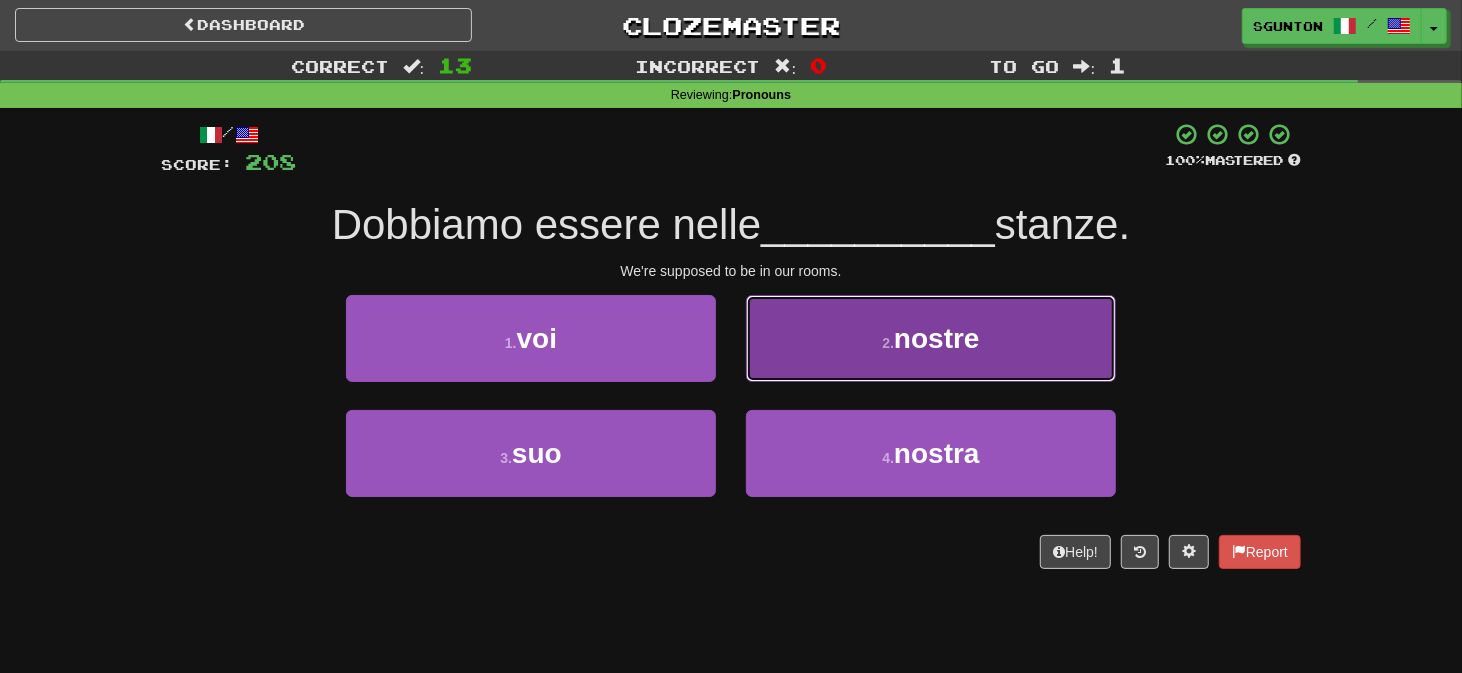 click on "2 .  nostre" at bounding box center [931, 338] 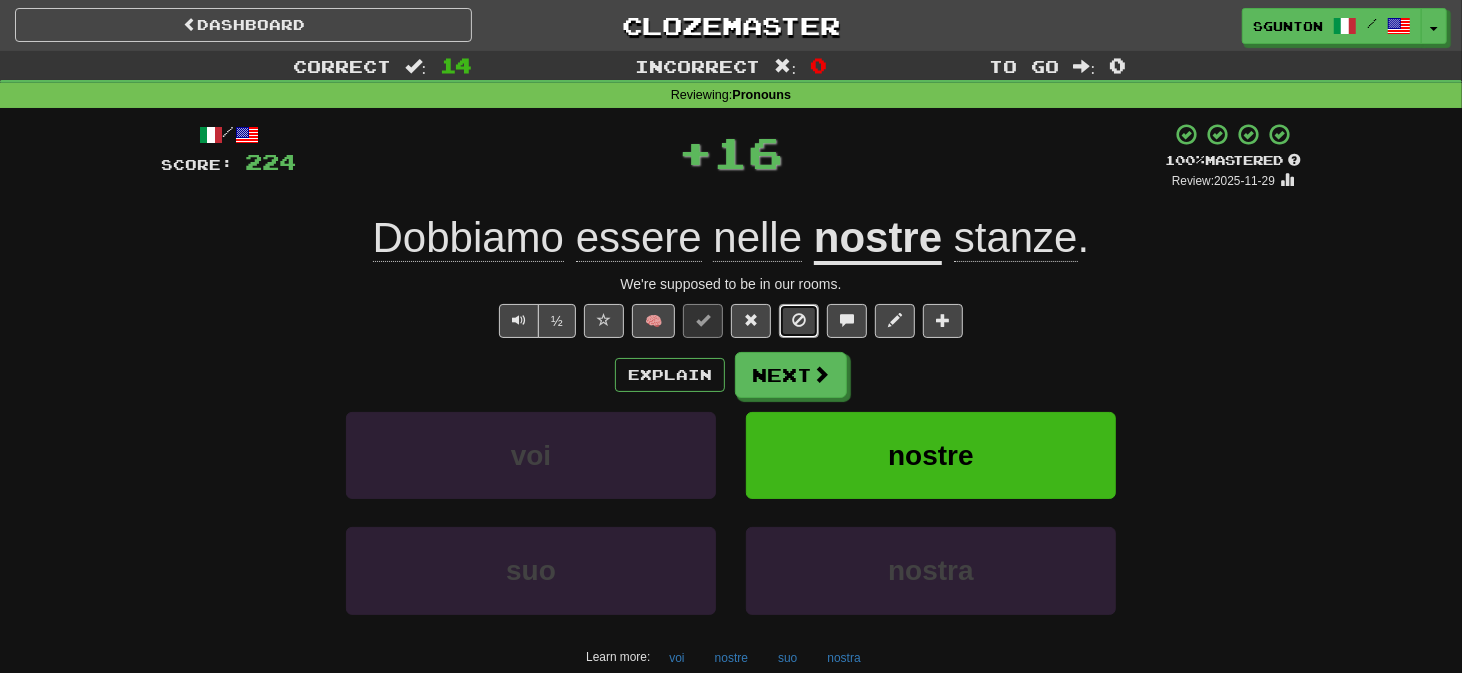 click at bounding box center [799, 321] 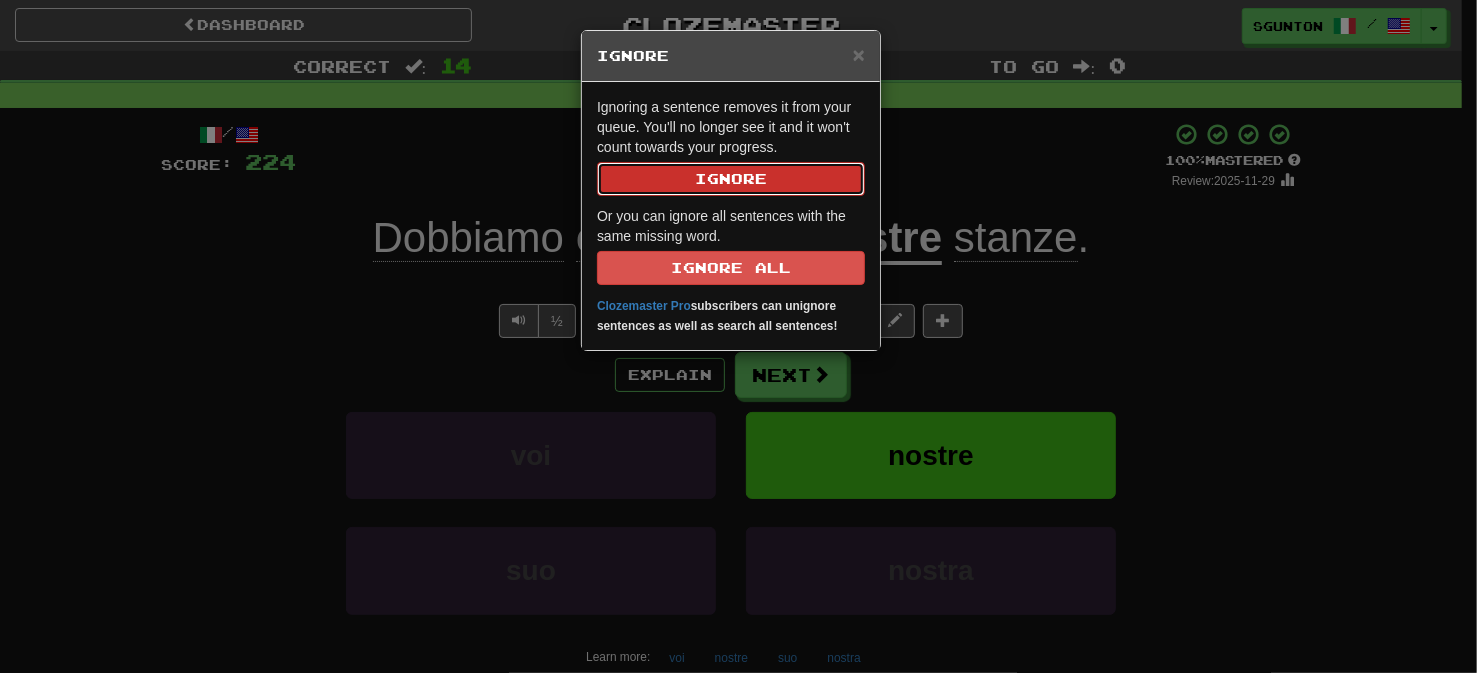click on "Ignore" at bounding box center (731, 179) 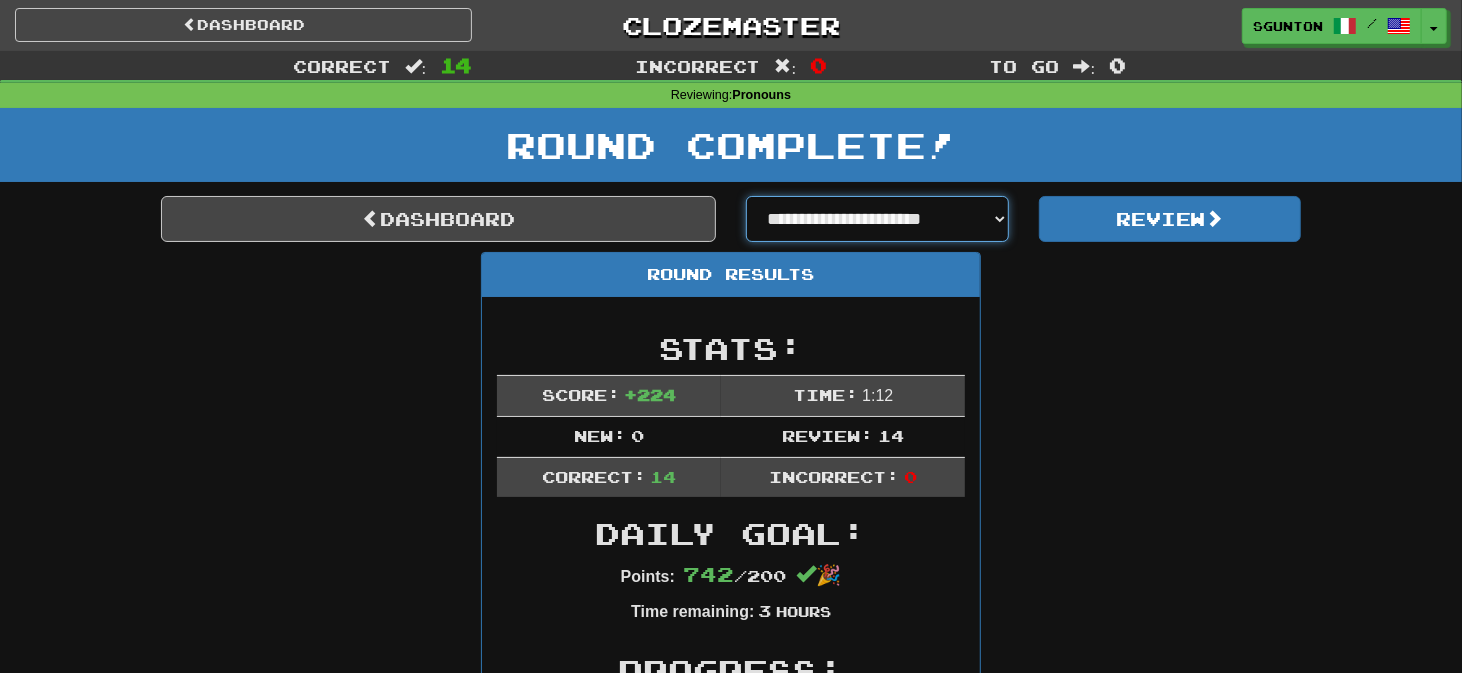 click on "**********" at bounding box center (877, 219) 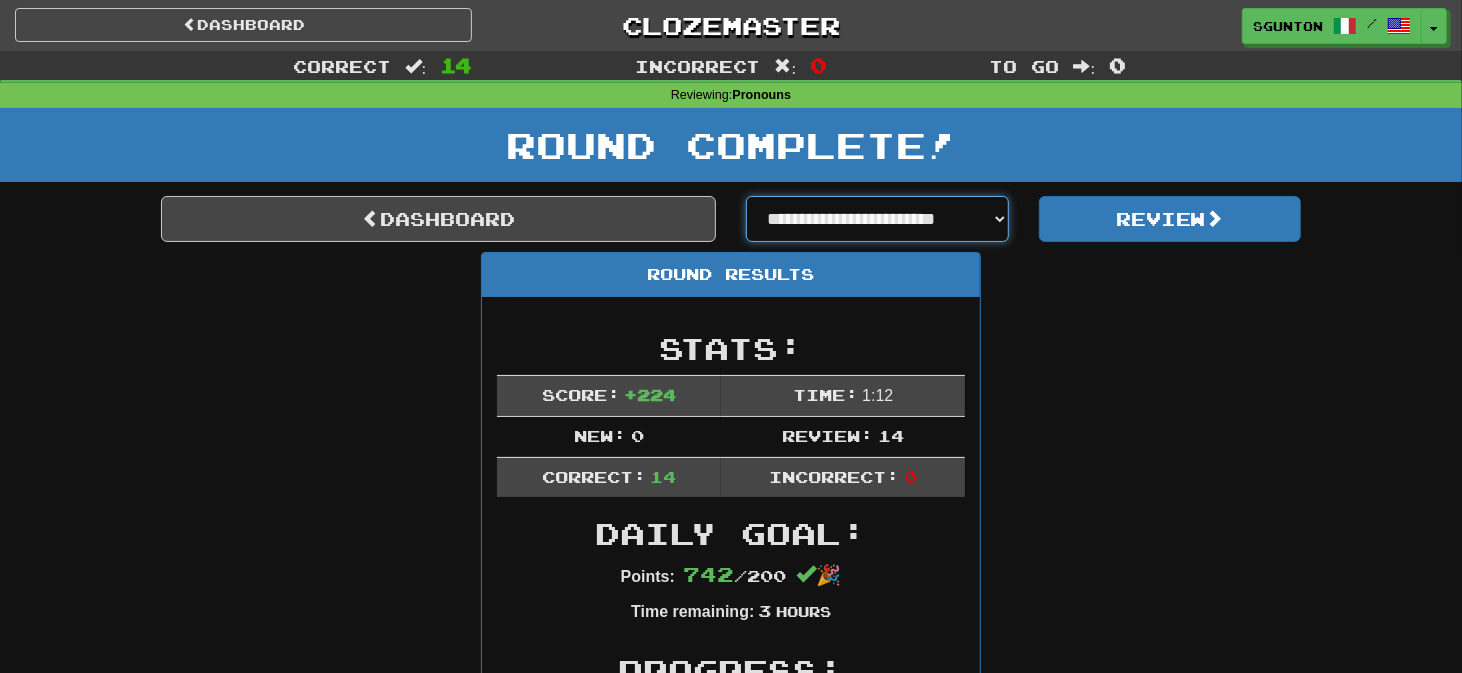 click on "**********" at bounding box center [877, 219] 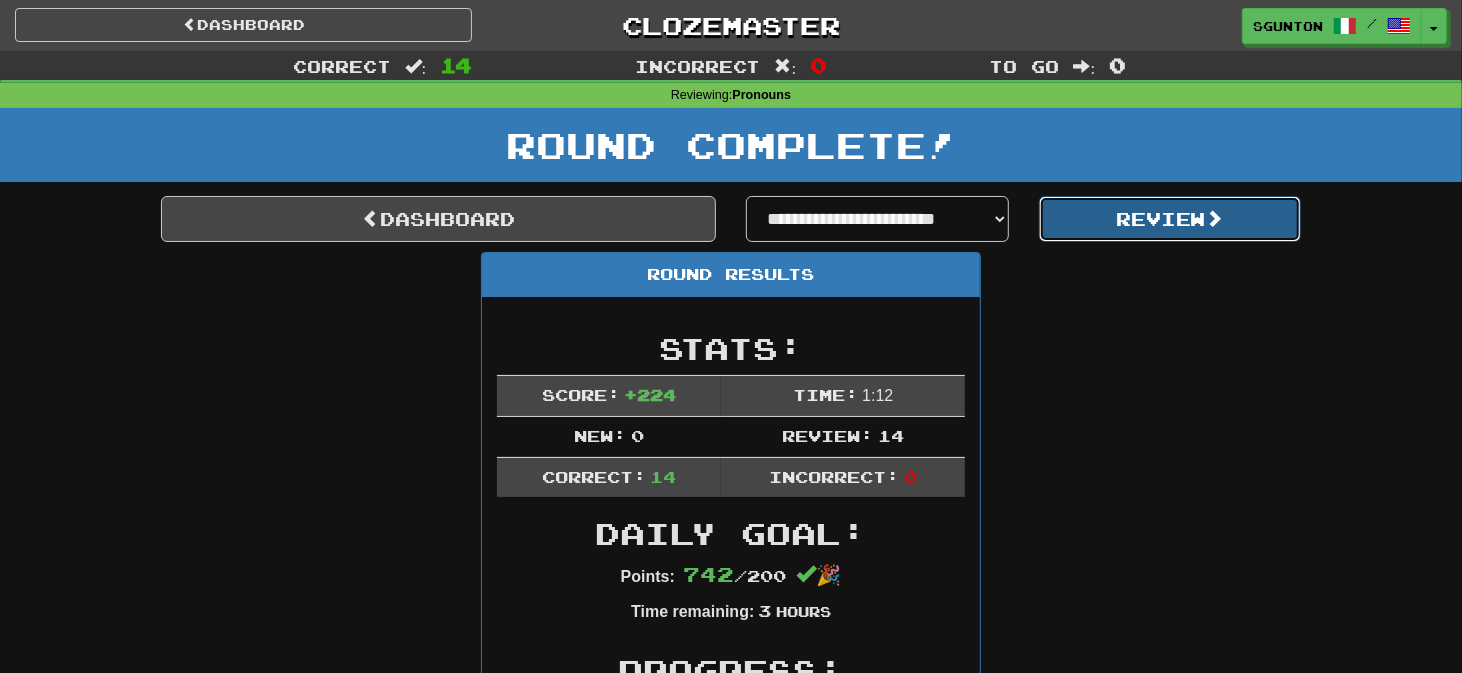 click on "Review" at bounding box center (1170, 219) 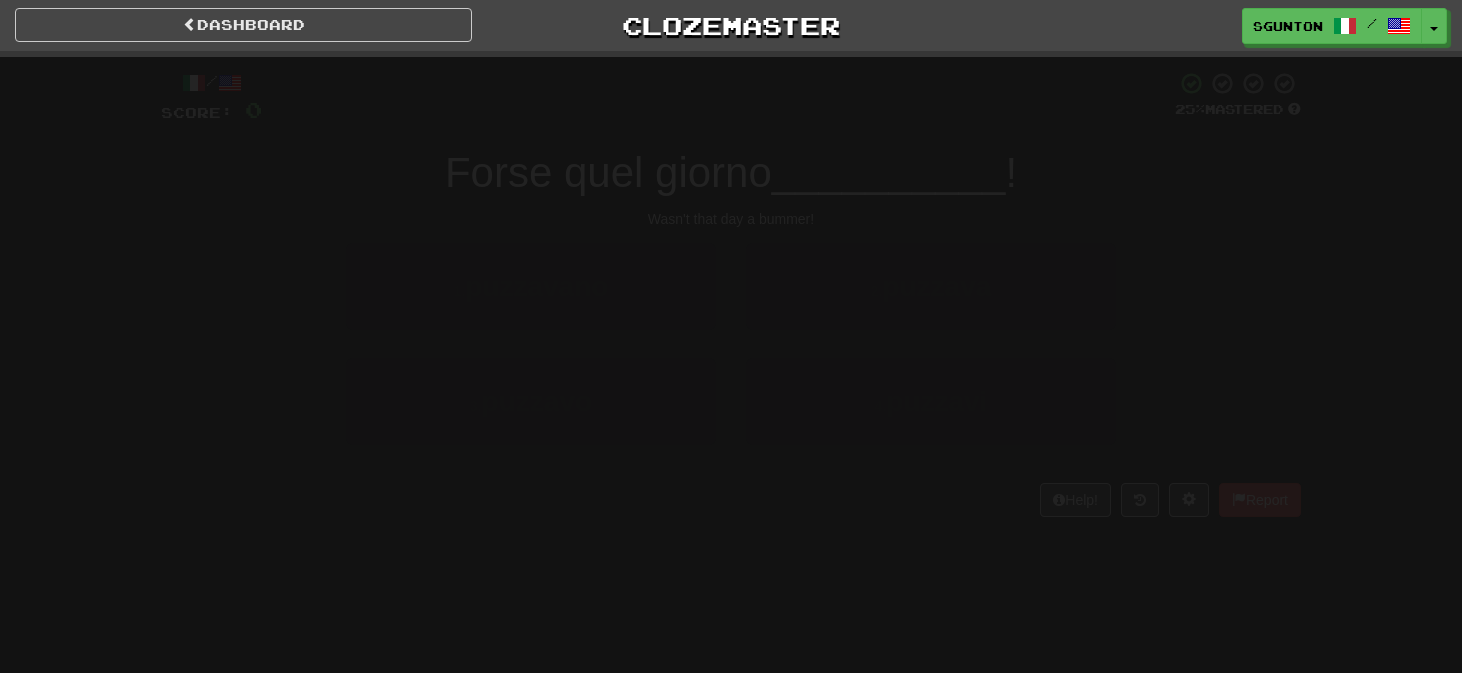 scroll, scrollTop: 0, scrollLeft: 0, axis: both 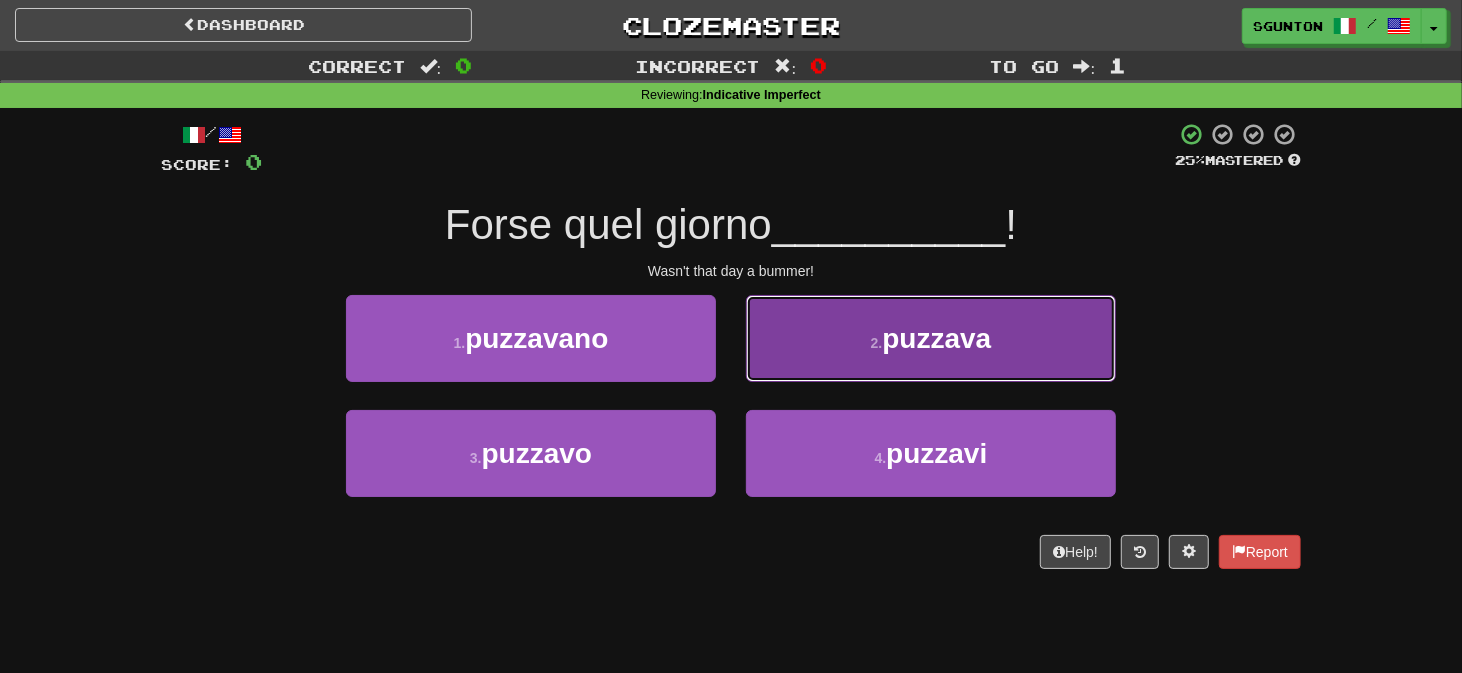 click on "2 .  puzzava" at bounding box center (931, 338) 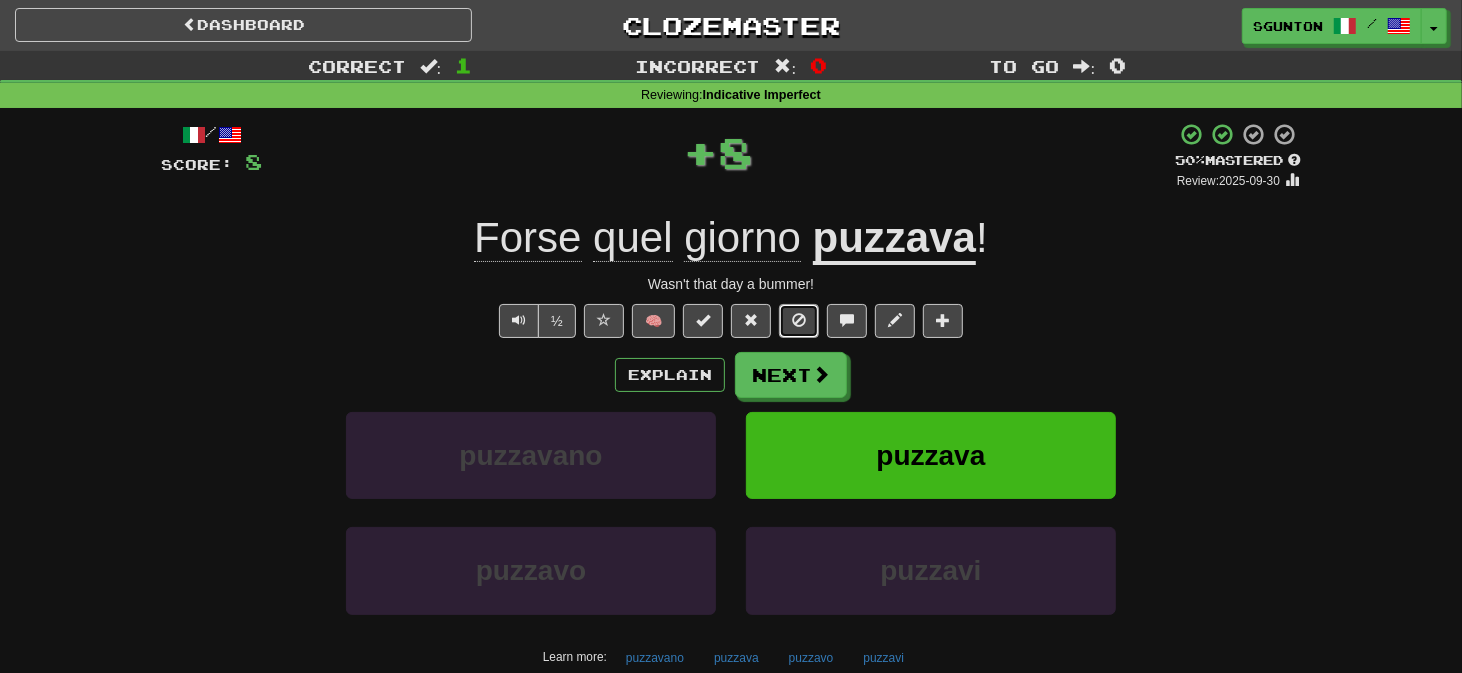 click at bounding box center (799, 320) 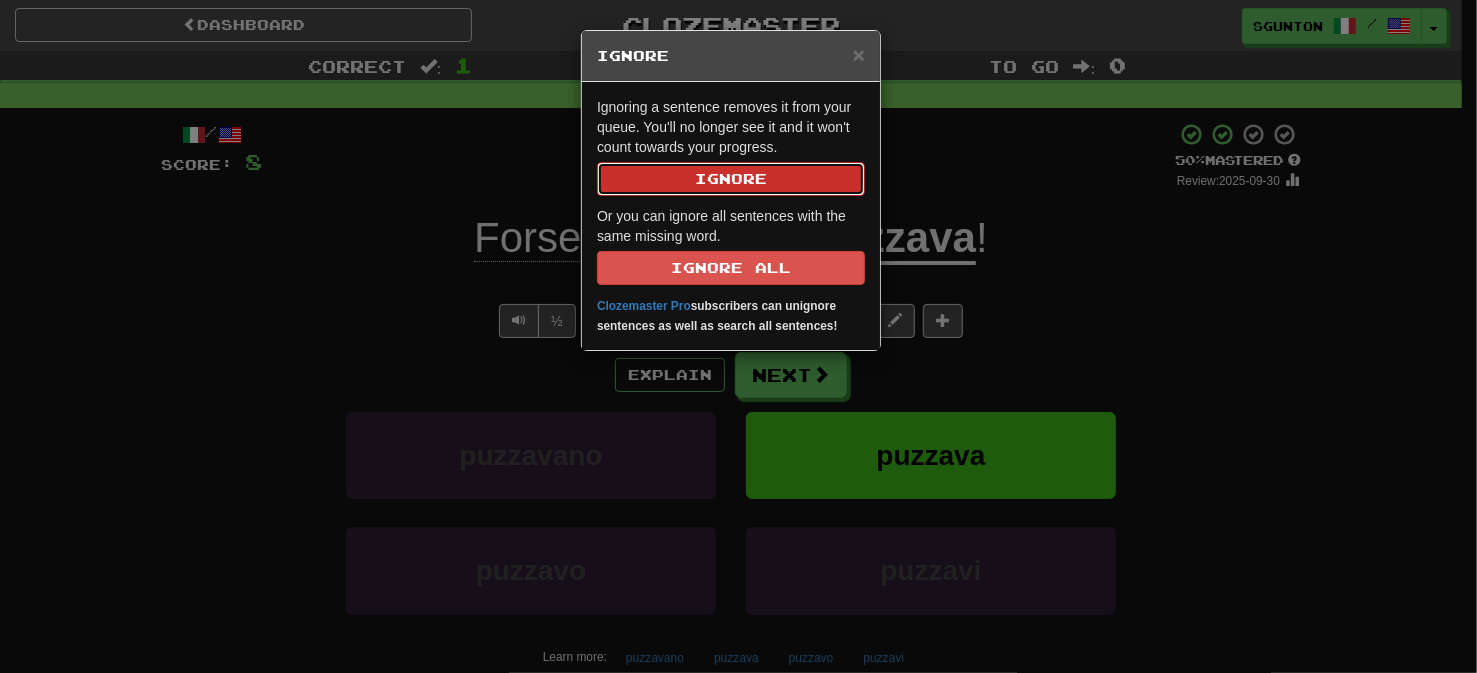 click on "Ignore" at bounding box center (731, 179) 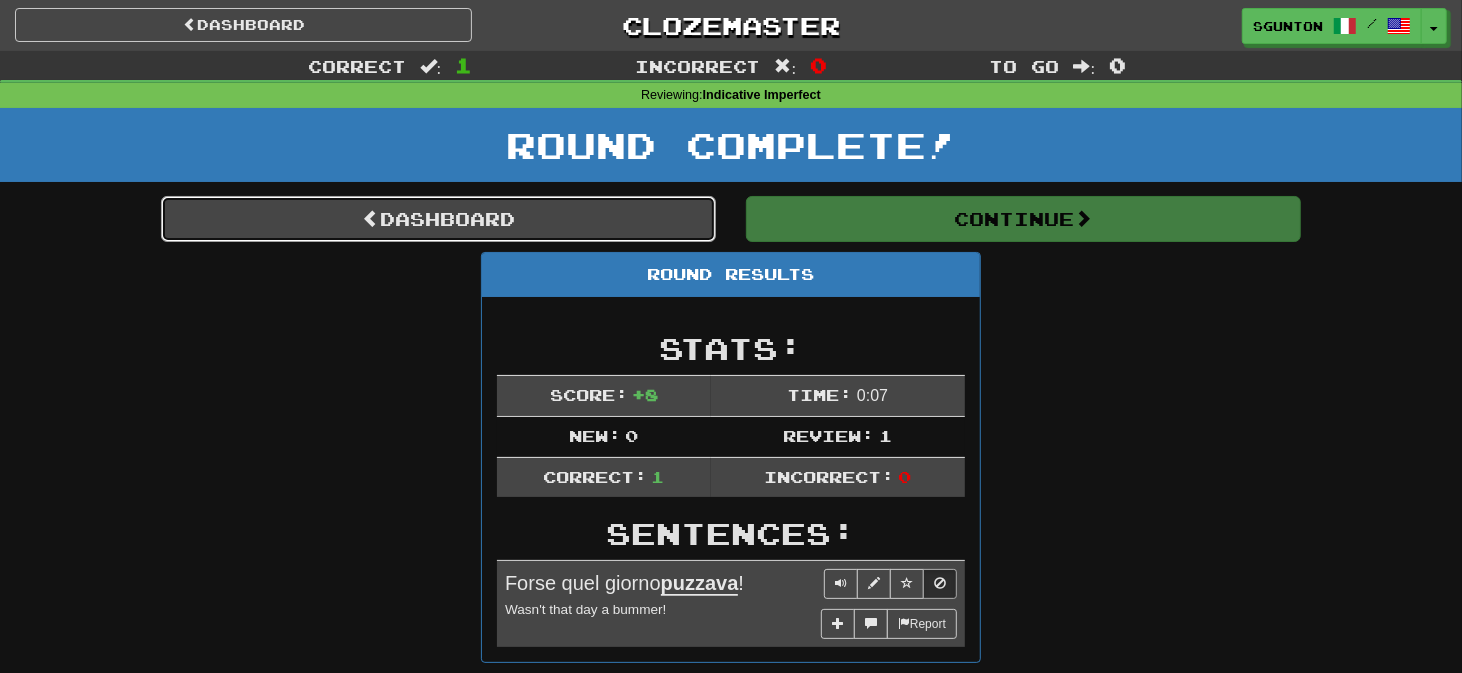 click on "Dashboard" at bounding box center [438, 219] 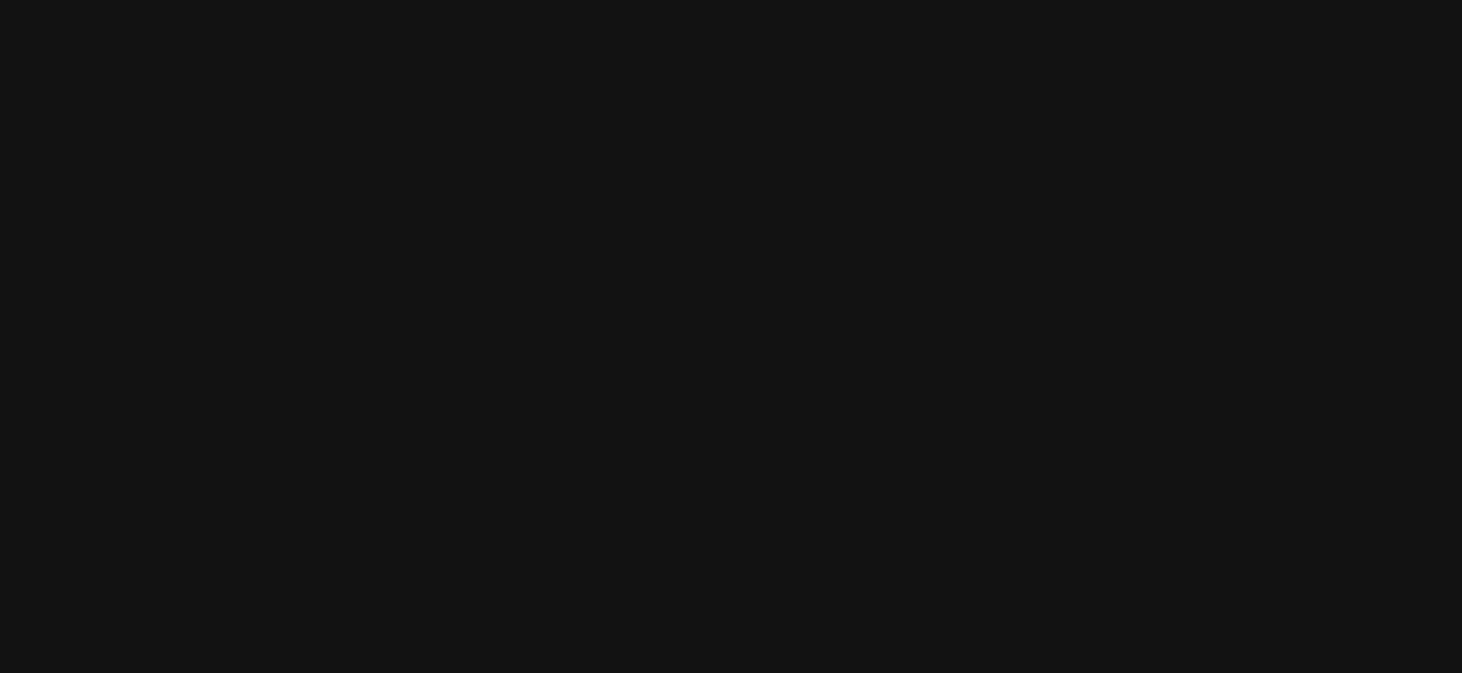 scroll, scrollTop: 0, scrollLeft: 0, axis: both 